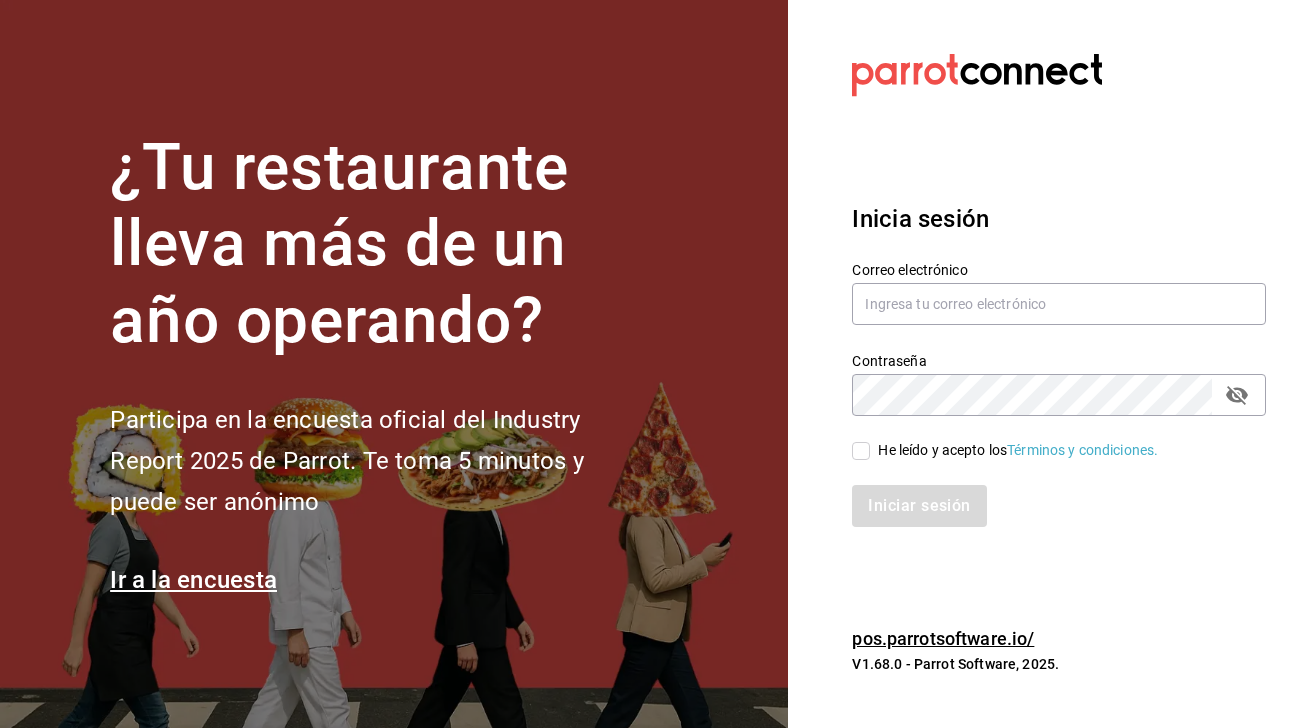 scroll, scrollTop: 0, scrollLeft: 0, axis: both 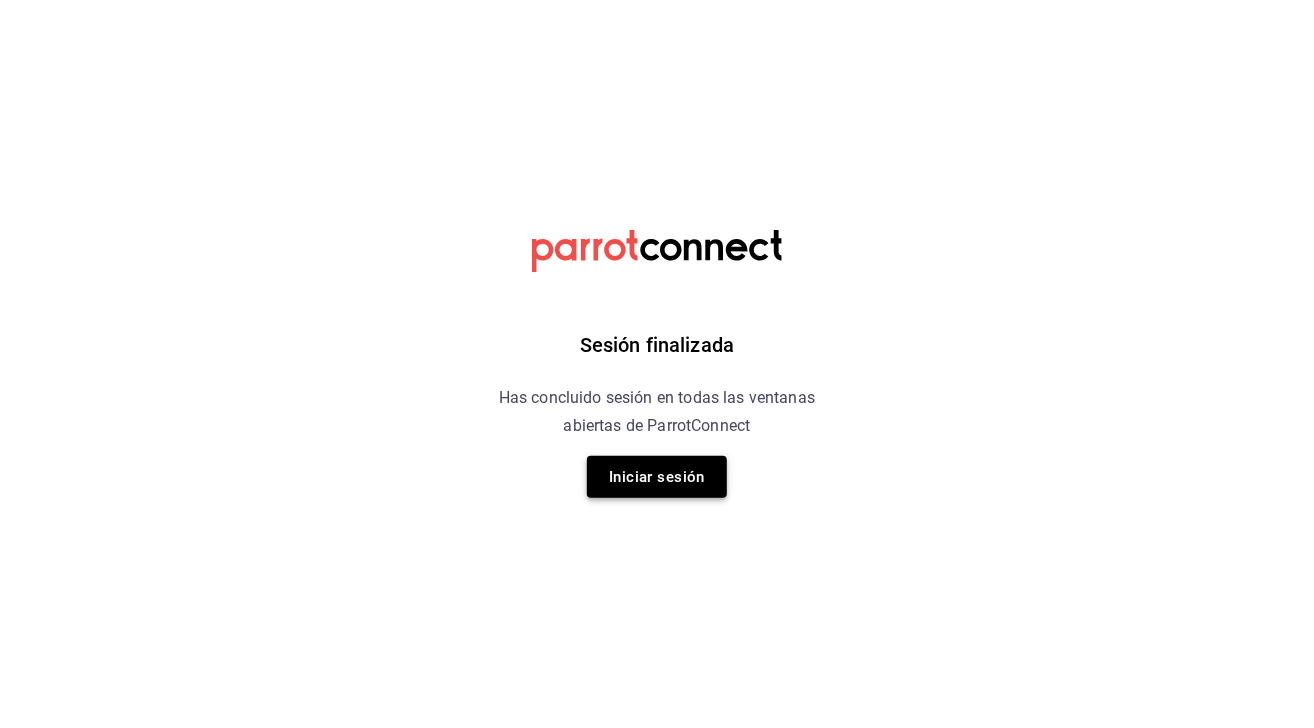 click on "Iniciar sesión" at bounding box center [657, 477] 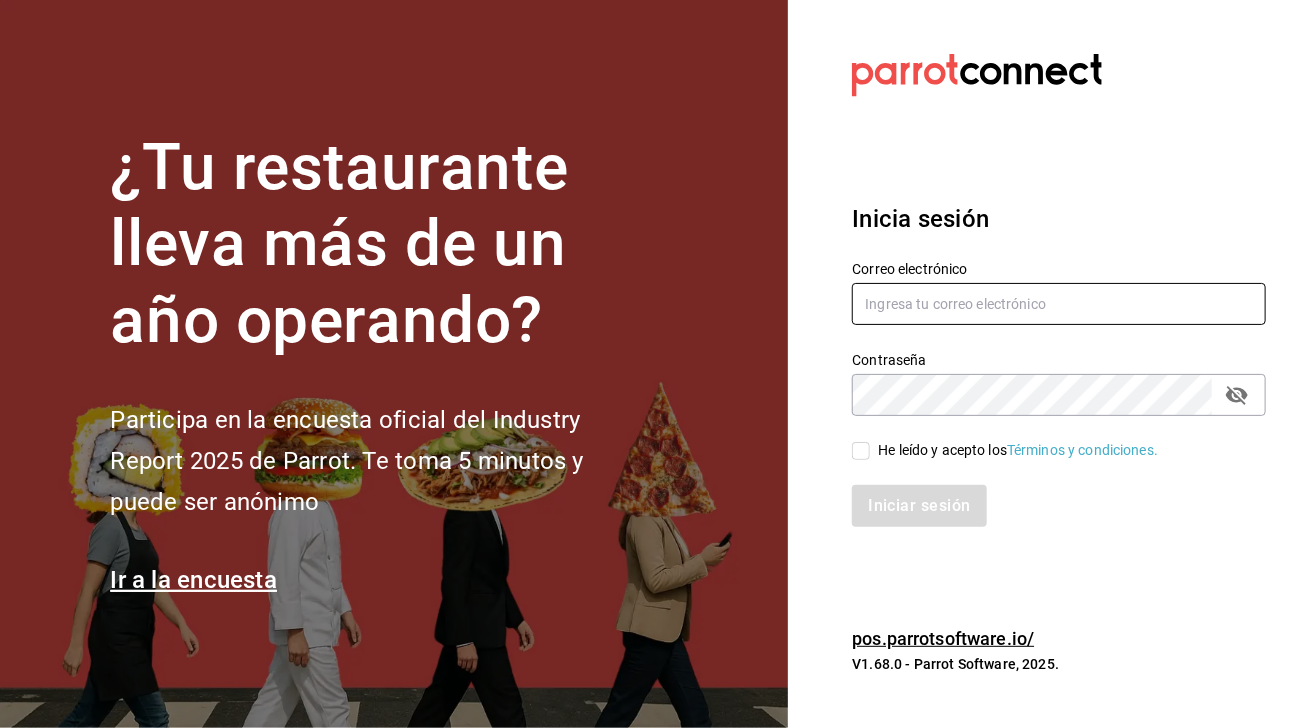 type on "[EMAIL]" 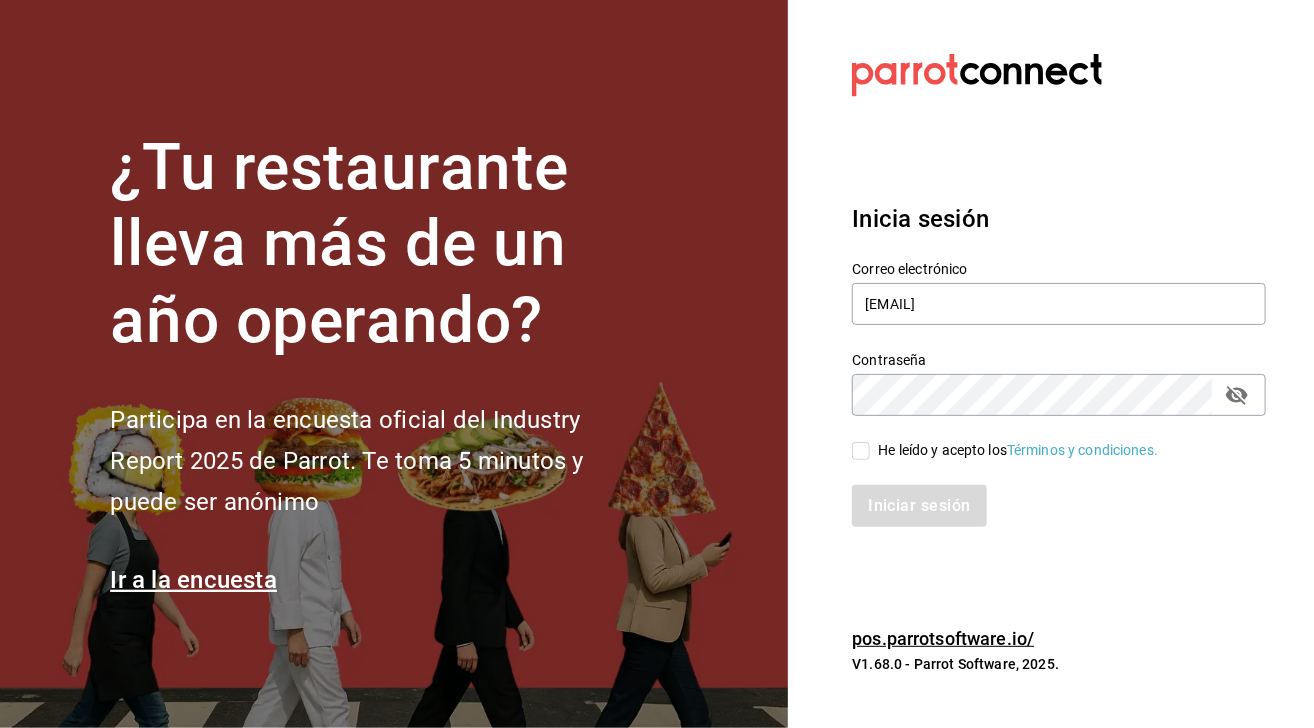 click on "He leído y acepto los  Términos y condiciones." at bounding box center [861, 451] 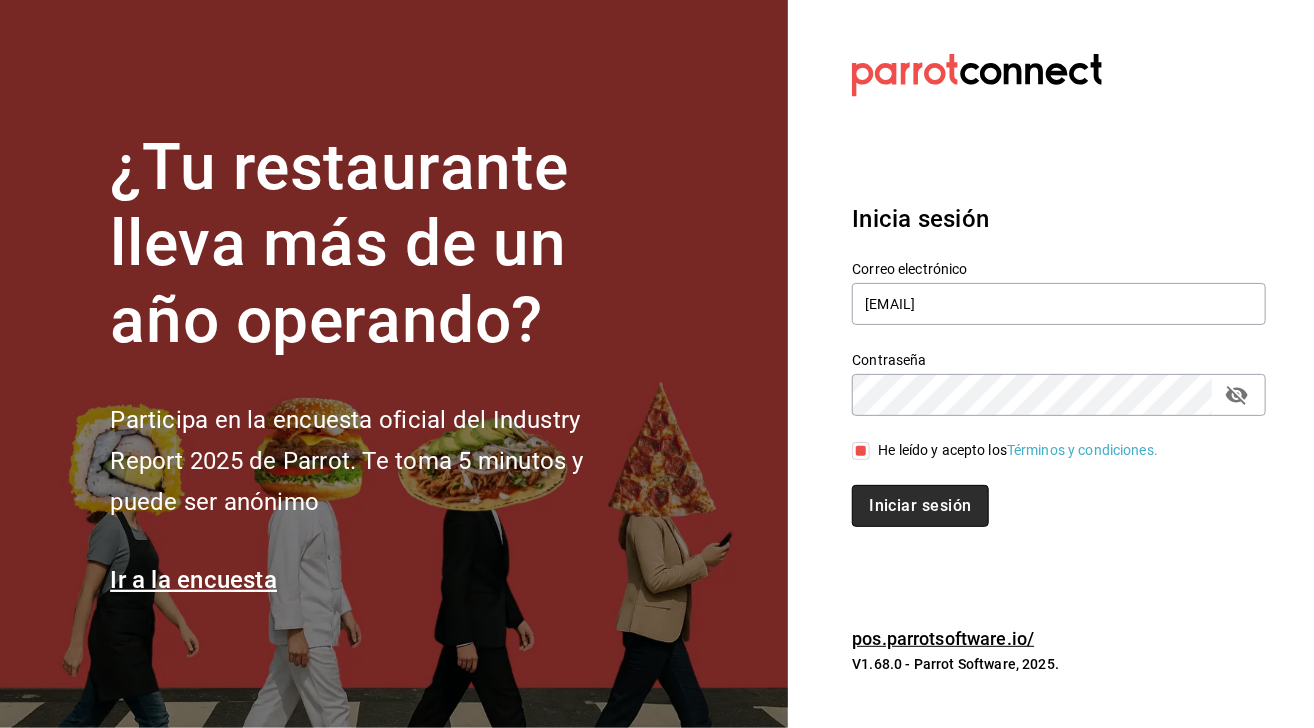 click on "Iniciar sesión" at bounding box center [920, 506] 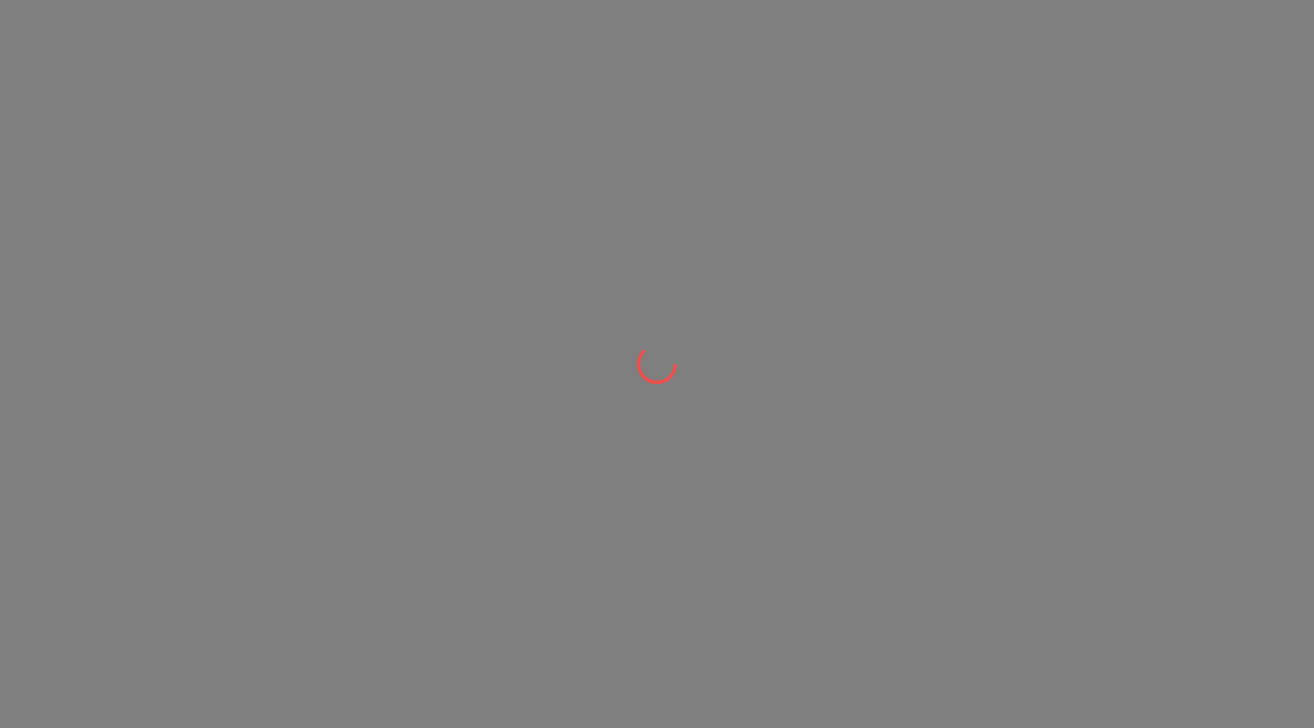 scroll, scrollTop: 0, scrollLeft: 0, axis: both 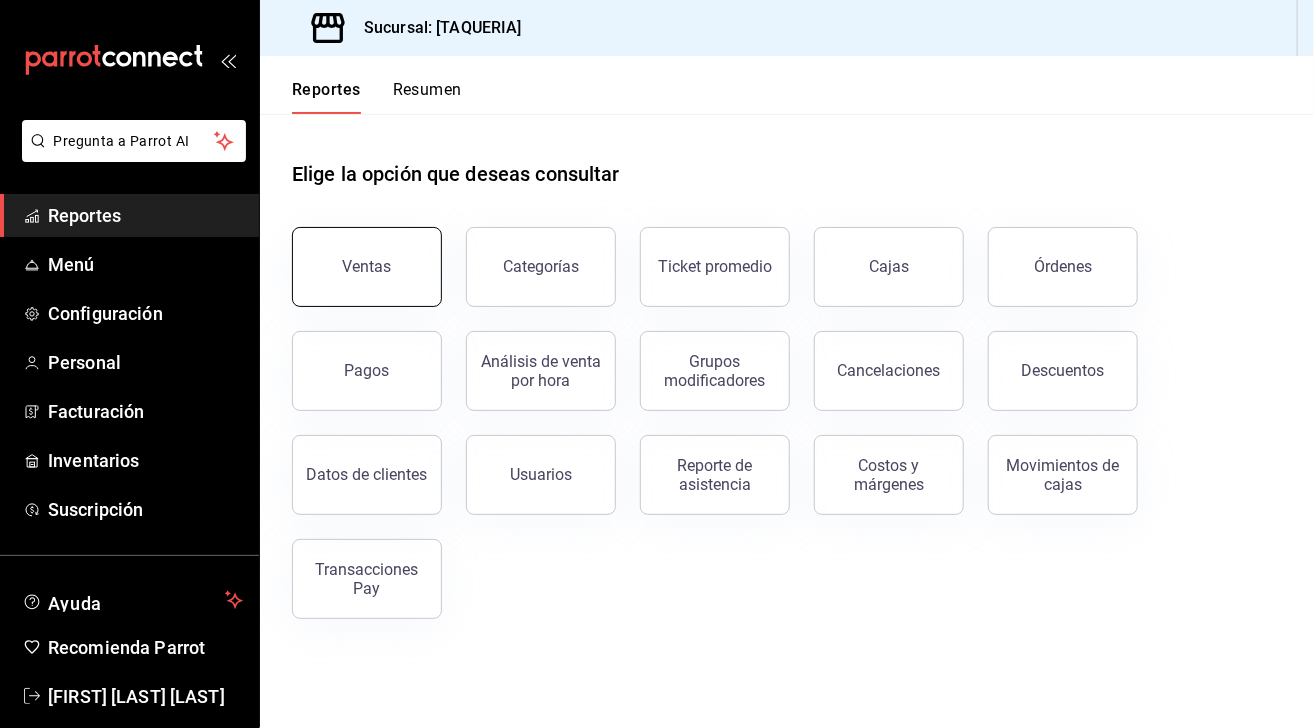 click on "Ventas" at bounding box center [367, 267] 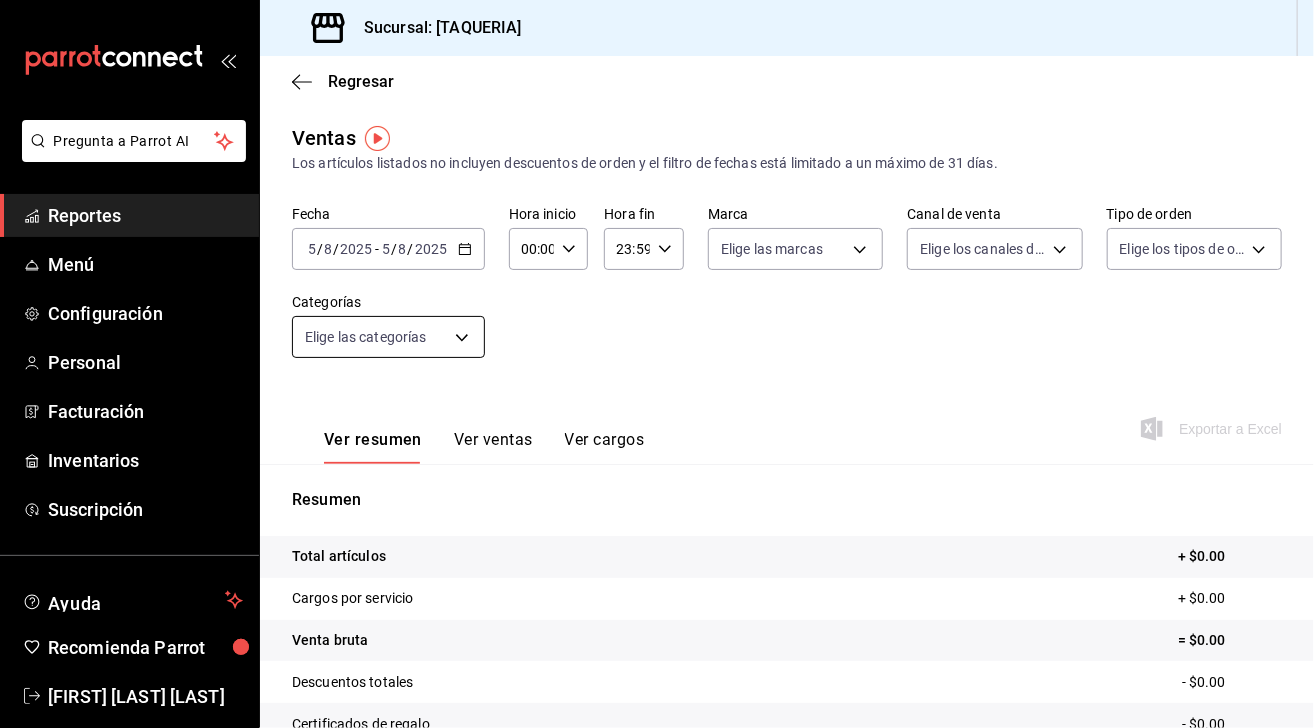 click on "Pregunta a Parrot AI Reportes   Menú   Configuración   Personal   Facturación   Inventarios   Suscripción   Ayuda Recomienda Parrot   [FIRST] [LAST]   Sugerir nueva función   Sucursal: [TAQUERIA] Regresar Ventas Los artículos listados no incluyen descuentos de orden y el filtro de fechas está limitado a un máximo de 31 días. Fecha [YY]-[MM]-[DD] [MM]/[DD]/[YY] - [YY]-[MM]-[DD] [MM]/[DD]/[YY] Hora inicio 00:00 Hora inicio Hora fin 23:59 Hora fin Marca Elige las marcas Canal de venta Elige los canales de venta Tipo de orden Elige los tipos de orden Categorías Elige las categorías Ver resumen Ver ventas Ver cargos Exportar a Excel Resumen Total artículos + $[NUMBER] Cargos por servicio + $[NUMBER] Venta bruta = $[NUMBER] Descuentos totales - $[NUMBER] Certificados de regalo - $[NUMBER] Venta total = $[NUMBER] Impuestos - $[NUMBER] Venta neta = $[NUMBER] Pregunta a Parrot AI Reportes   Menú   Configuración   Personal   Facturación   Inventarios   Suscripción   Ayuda Recomienda Parrot" at bounding box center (657, 364) 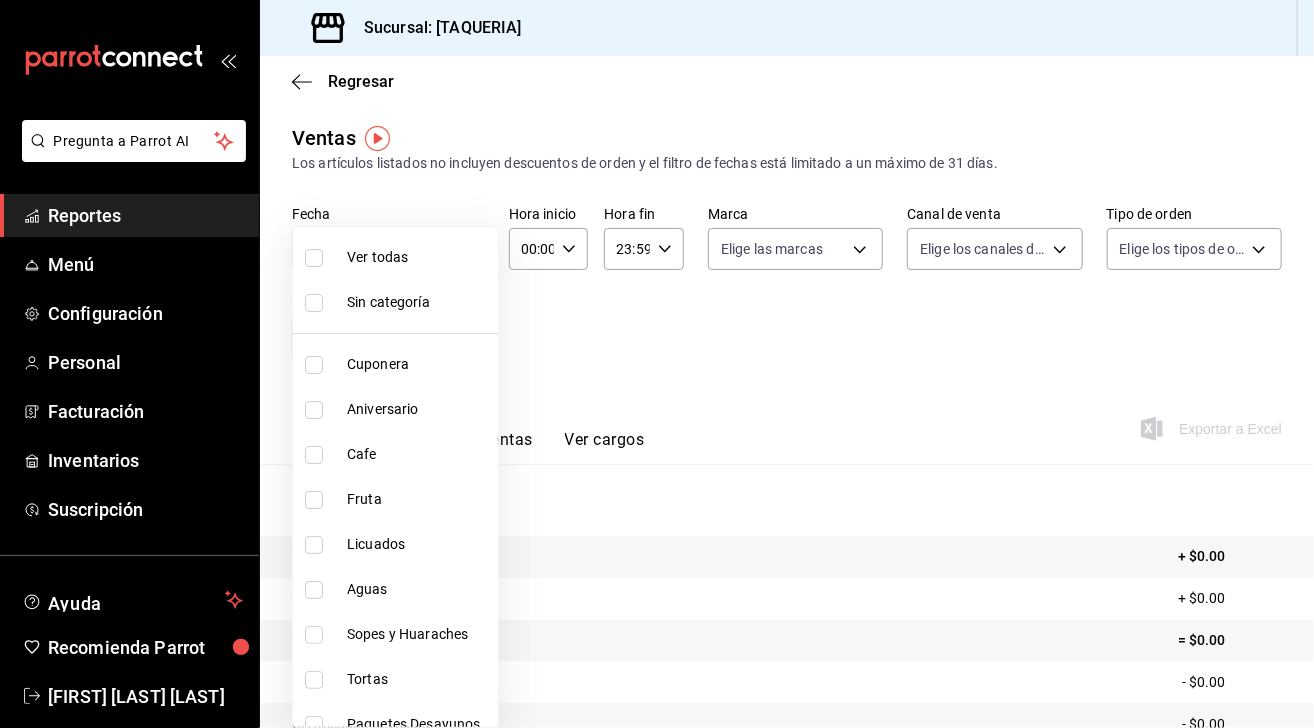 click at bounding box center (657, 364) 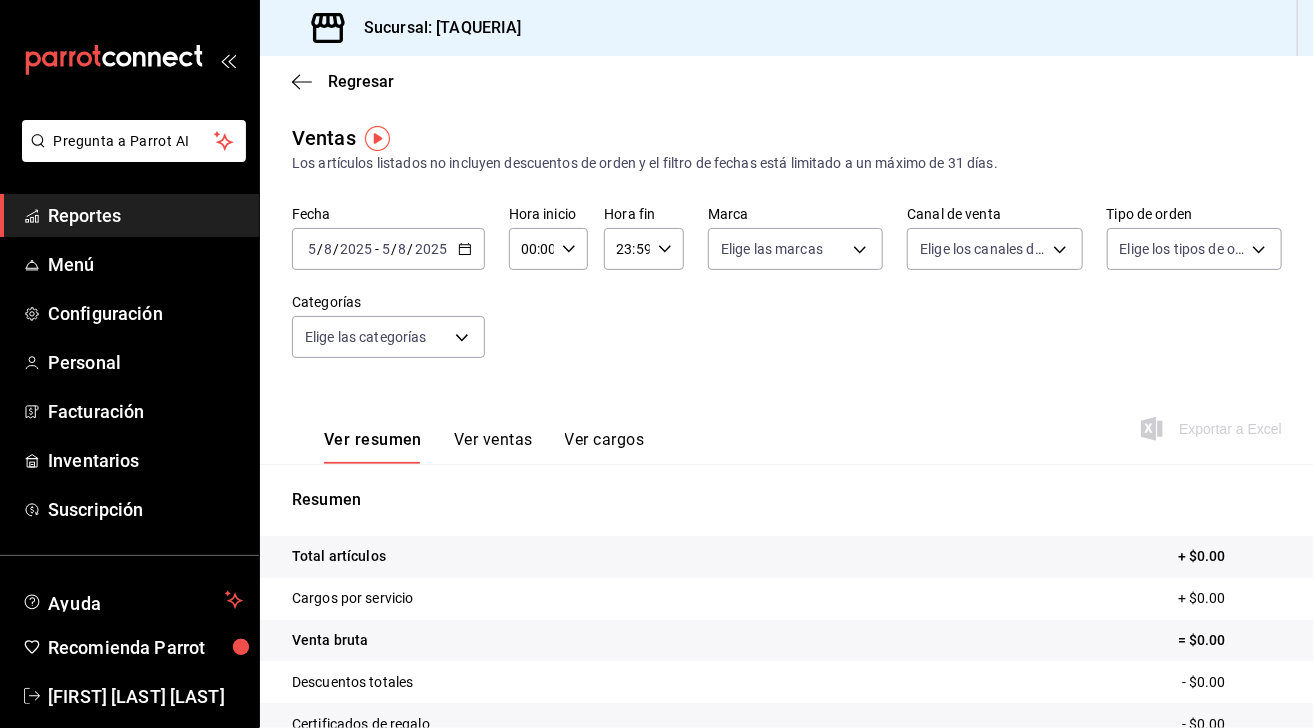 click on "2025-08-05 5 / 8 / 2025 - 2025-08-05 5 / 8 / 2025" at bounding box center [388, 249] 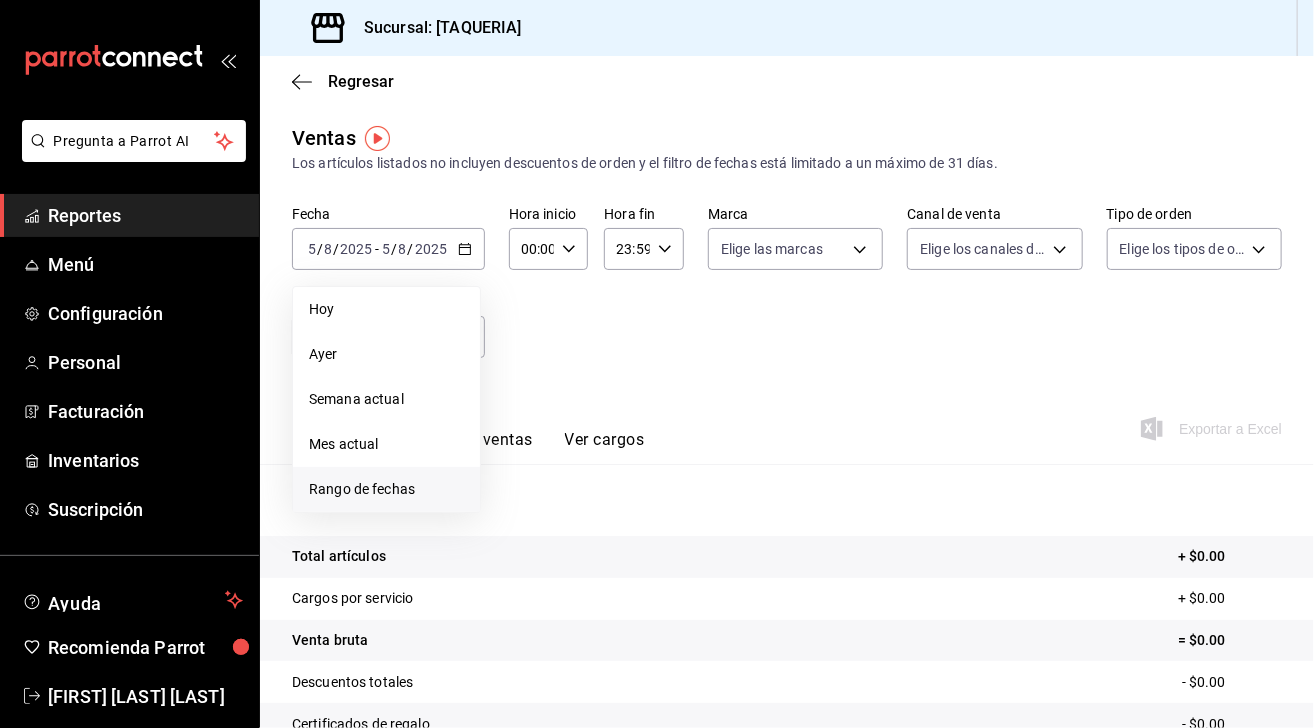 click on "Rango de fechas" at bounding box center (386, 489) 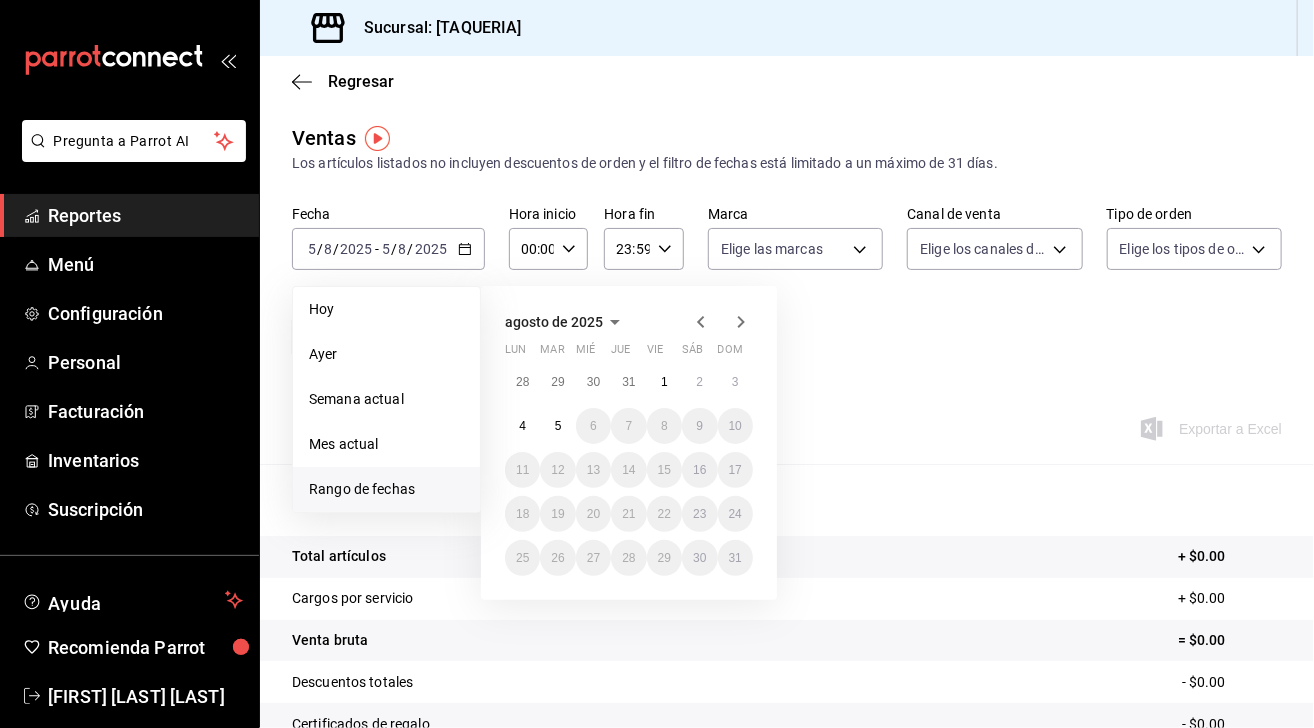 click 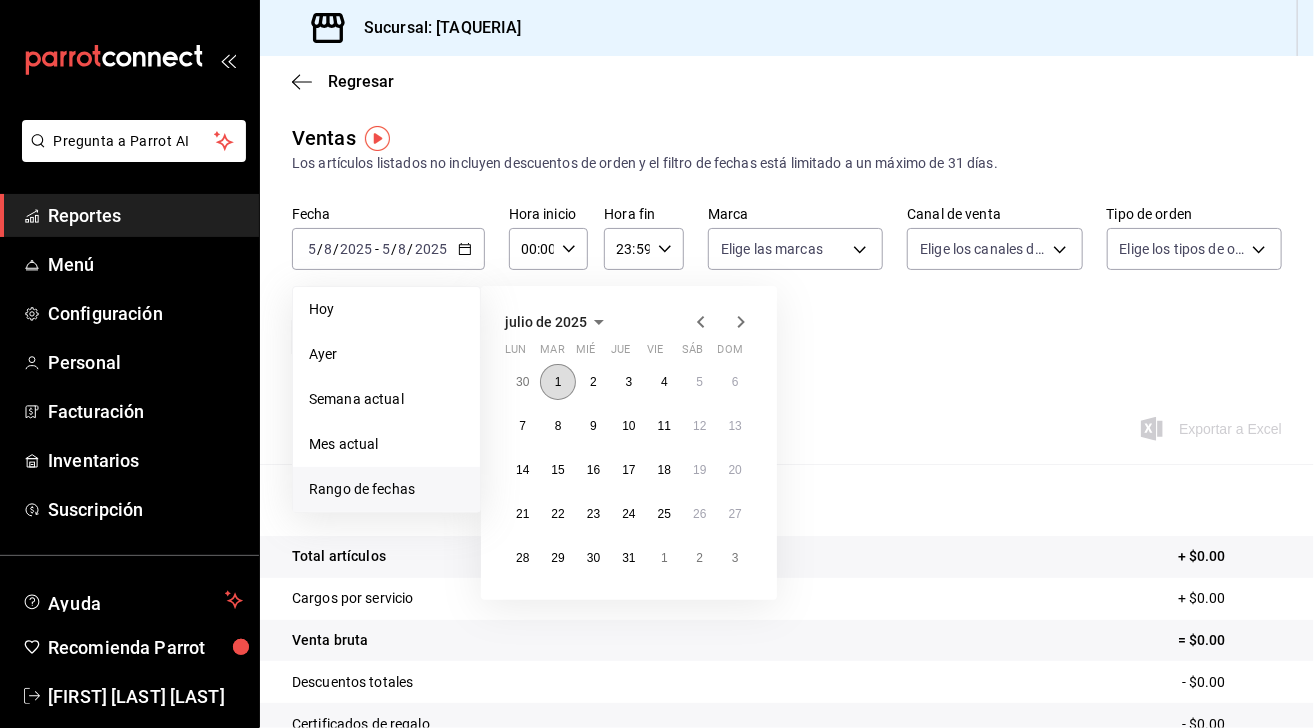 click on "1" at bounding box center (558, 382) 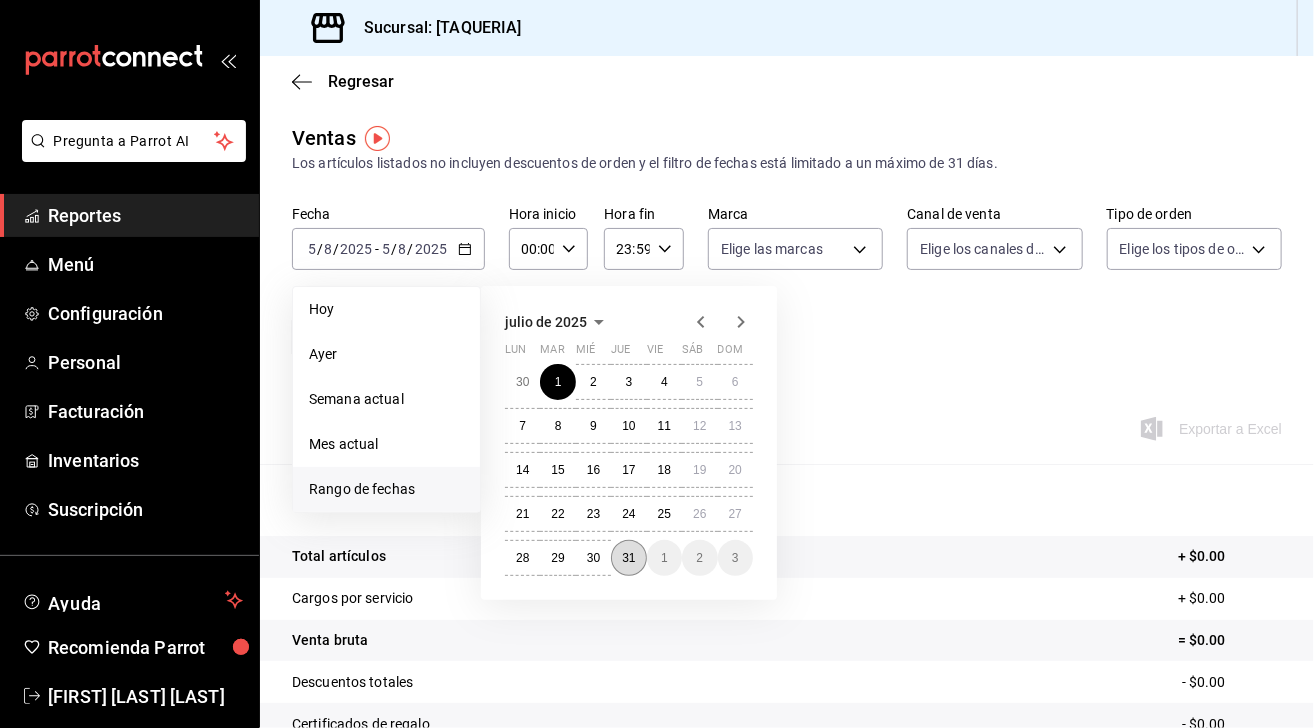 click on "31" at bounding box center [628, 558] 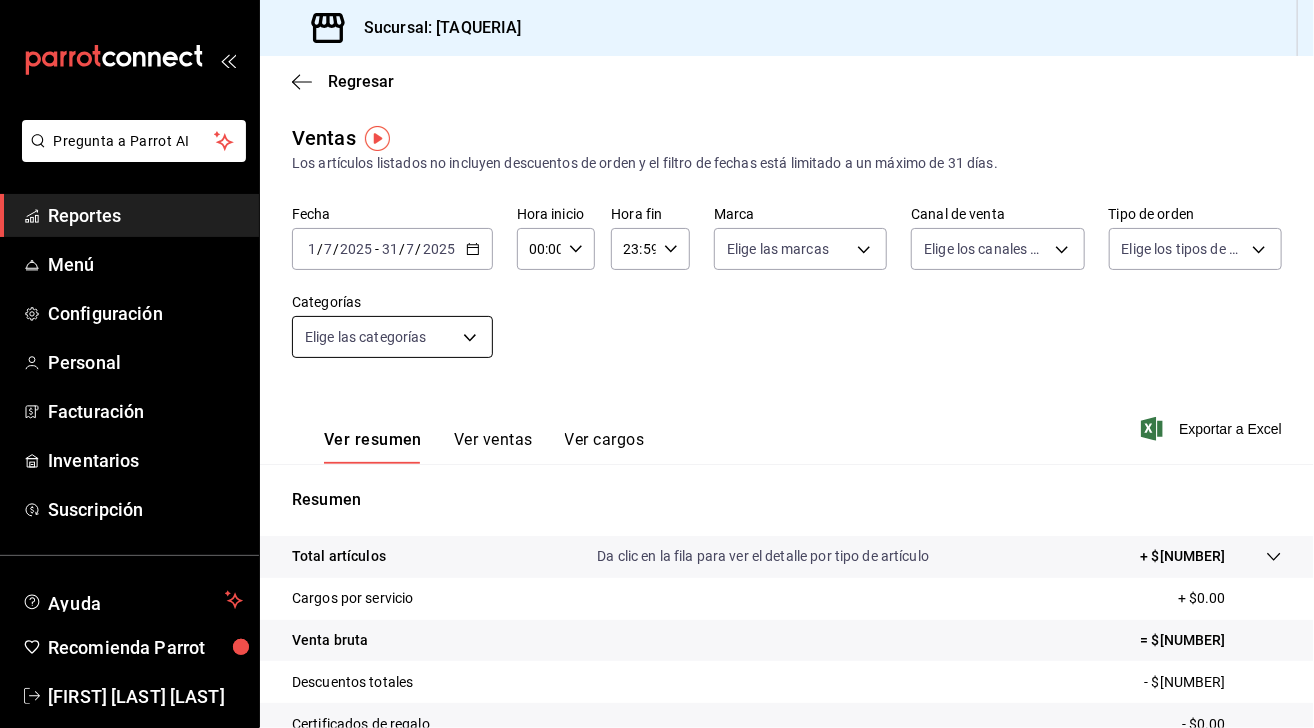 click on "Pregunta a Parrot AI Reportes   Menú   Configuración   Personal   Facturación   Inventarios   Suscripción   Ayuda Recomienda Parrot   [FIRST] [LAST]   Sugerir nueva función   Sucursal: [TAQUERIA] Regresar Ventas Los artículos listados no incluyen descuentos de orden y el filtro de fechas está limitado a un máximo de 31 días. Fecha [YY]-[MM]-[DD] [MM]/[DD]/[YY] - [YY]-[MM]-[DD] [MM]/[DD]/[YY] Hora inicio 00:00 Hora inicio Hora fin 23:59 Hora fin Marca Elige las marcas Canal de venta Elige los canales de venta Tipo de orden Elige los tipos de orden Categorías Elige las categorías Ver resumen Ver ventas Ver cargos Exportar a Excel Resumen Total artículos Da clic en la fila para ver el detalle por tipo de artículo + $[NUMBER] Cargos por servicio + $[NUMBER] Venta bruta = $[NUMBER] Descuentos totales - $[NUMBER] Certificados de regalo - $[NUMBER] Venta total = $[NUMBER] Impuestos - $[NUMBER] Venta neta = $[NUMBER] Pregunta a Parrot AI Reportes   Menú     Personal" at bounding box center (657, 364) 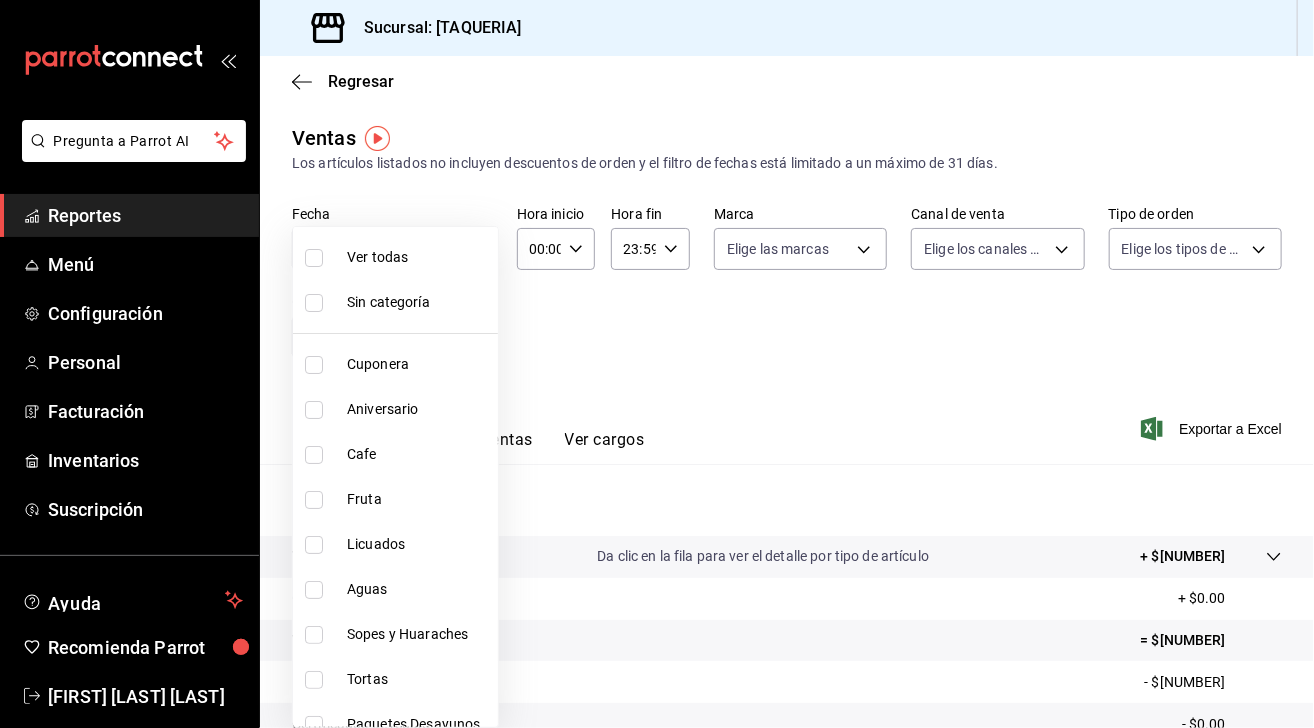 click at bounding box center [314, 258] 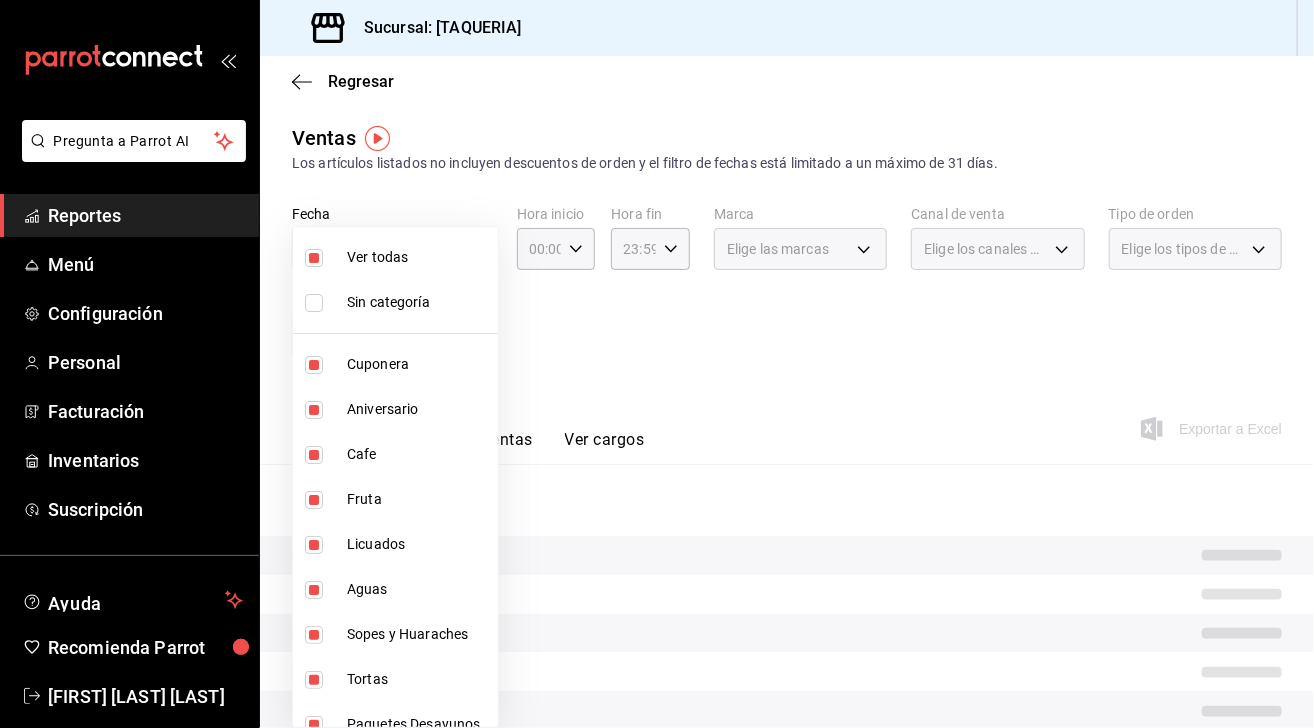 click at bounding box center [657, 364] 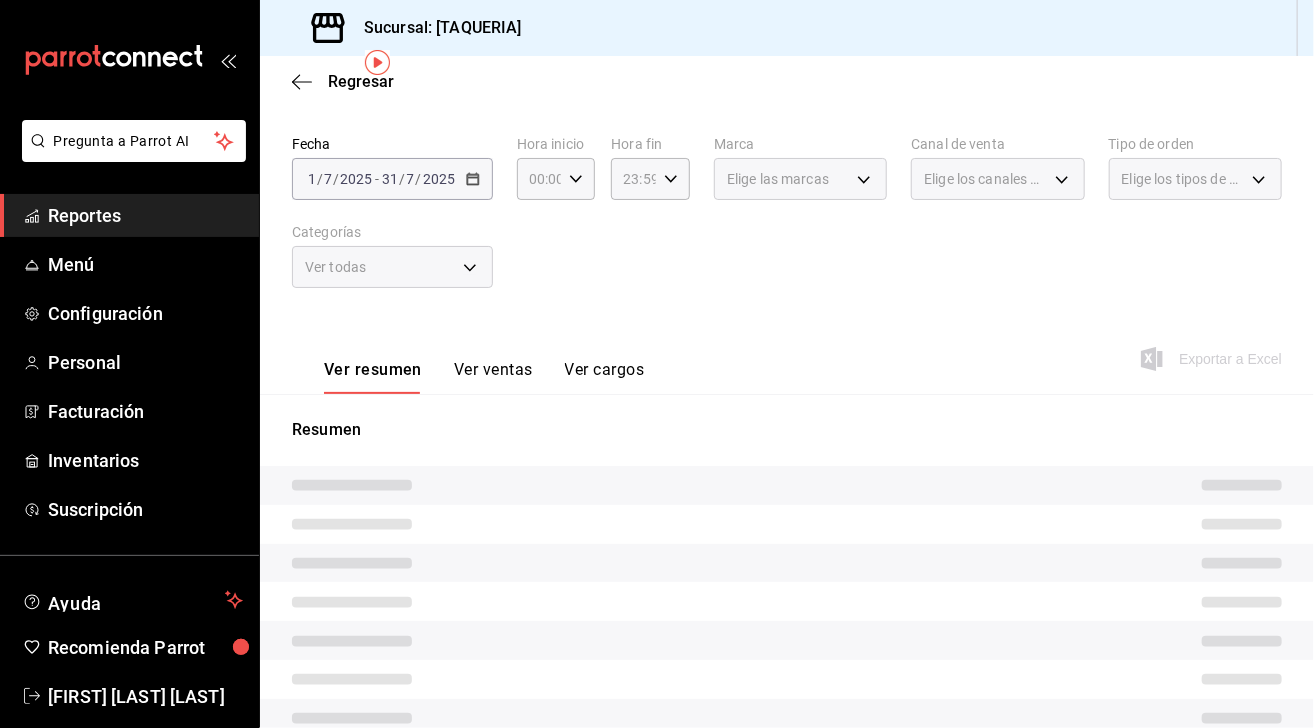 scroll, scrollTop: 52, scrollLeft: 0, axis: vertical 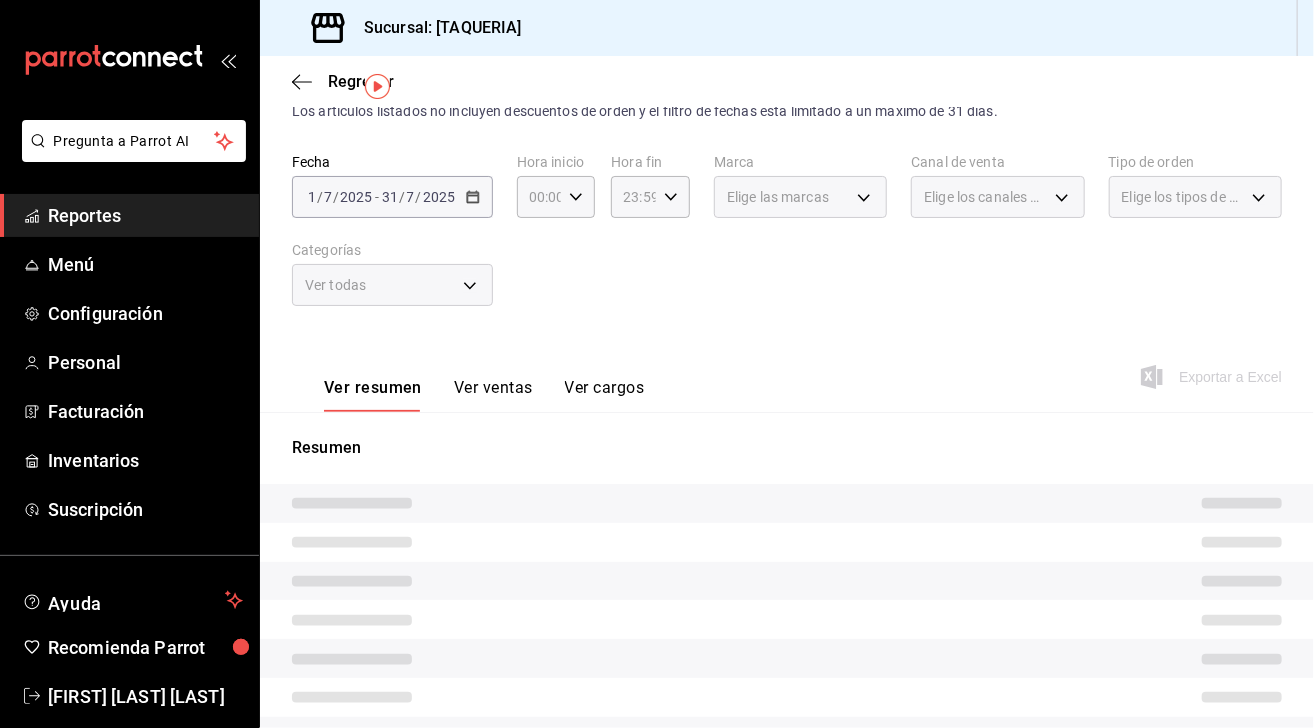click on "2025-07-01 1 / 7 / 2025 - 2025-07-31 31 / 7 / 2025" at bounding box center (392, 197) 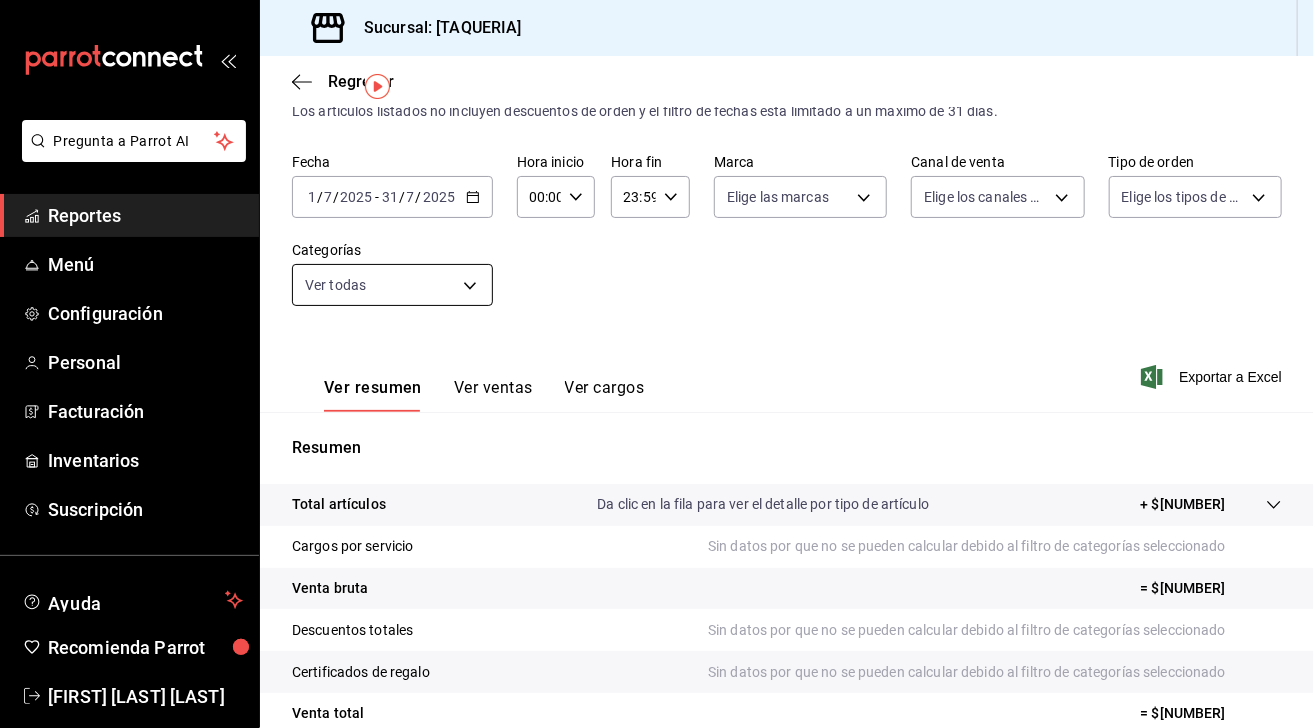 click on "Pregunta a Parrot AI Reportes   Menú   Configuración   Personal   Facturación   Inventarios   Suscripción   Ayuda Recomienda Parrot   [FIRST] [LAST]   Sugerir nueva función   Sucursal: [TAQUERIA] Regresar Ventas Los artículos listados no incluyen descuentos de orden y el filtro de fechas está limitado a un máximo de 31 días. Fecha [YY]-[MM]-[DD] [MM]/[DD]/[YY] - [YY]-[MM]-[DD] [MM]/[DD]/[YY] Hora inicio 00:00 Hora inicio Hora fin 23:59 Hora fin Marca Elige las marcas Canal de venta Elige los canales de venta Tipo de orden Elige los tipos de orden Categorías Ver todas Ver resumen Ver ventas Ver cargos Exportar a Excel Resumen Total artículos Da clic en la fila para ver el detalle por tipo de artículo + $[NUMBER] Cargos por servicio  Sin datos por que no se pueden calcular debido al filtro de categorías seleccionado Venta bruta = $[NUMBER] Descuentos totales  Sin datos por que no se pueden calcular debido al filtro de categorías seleccionado Venta total" at bounding box center [657, 364] 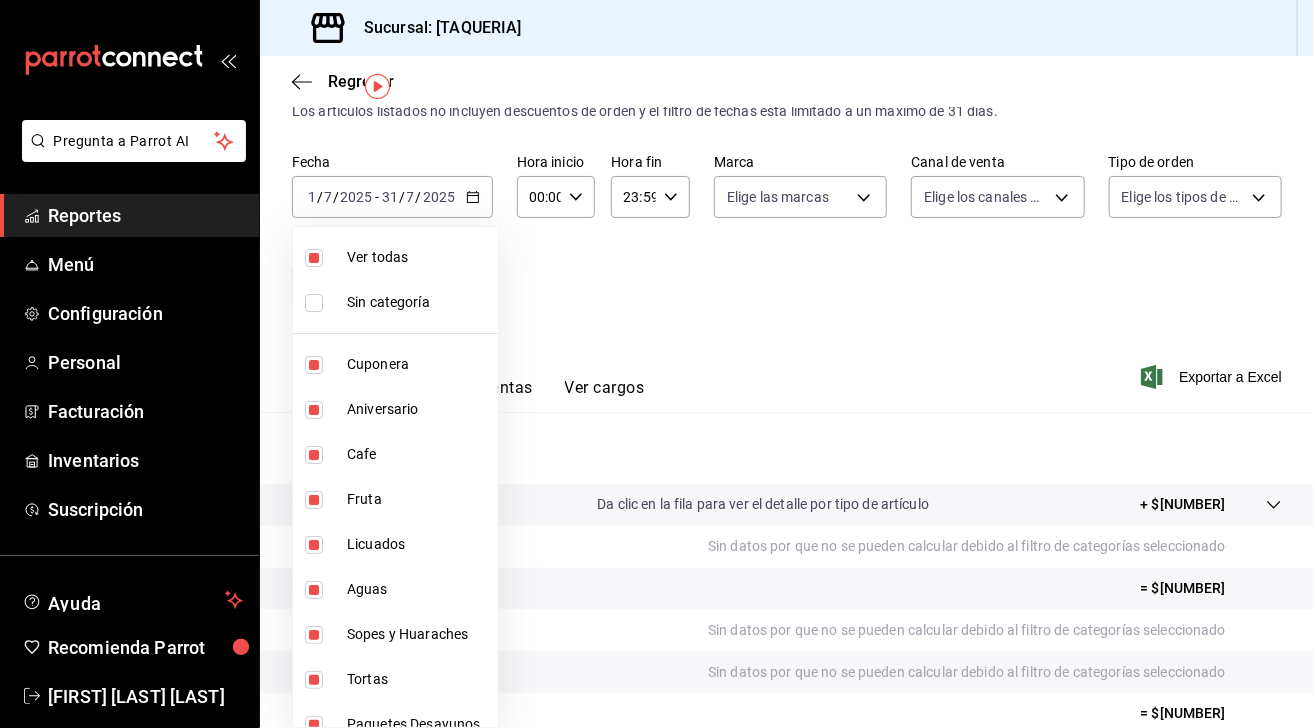 click at bounding box center [657, 364] 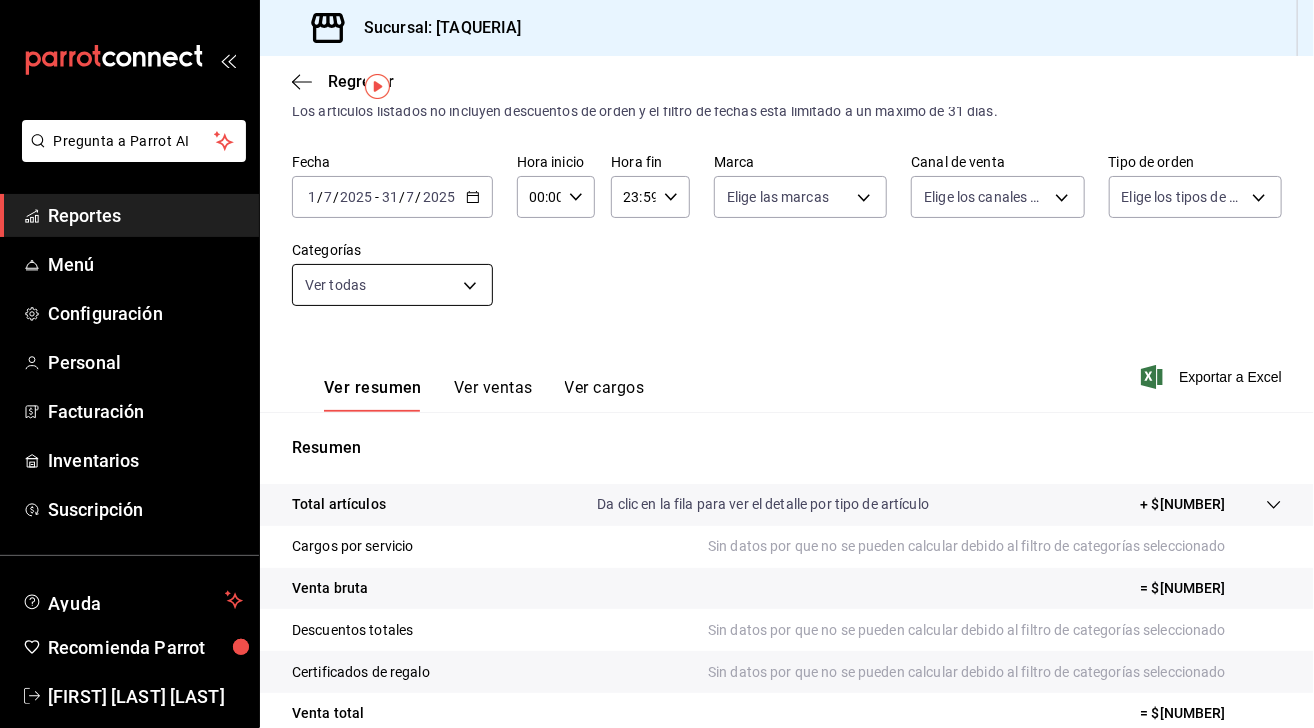click on "Pregunta a Parrot AI Reportes   Menú   Configuración   Personal   Facturación   Inventarios   Suscripción   Ayuda Recomienda Parrot   [FIRST] [LAST]   Sugerir nueva función   Sucursal: [TAQUERIA] Regresar Ventas Los artículos listados no incluyen descuentos de orden y el filtro de fechas está limitado a un máximo de 31 días. Fecha [YY]-[MM]-[DD] [MM]/[DD]/[YY] - [YY]-[MM]-[DD] [MM]/[DD]/[YY] Hora inicio 00:00 Hora inicio Hora fin 23:59 Hora fin Marca Elige las marcas Canal de venta Elige los canales de venta Tipo de orden Elige los tipos de orden Categorías Ver todas Ver resumen Ver ventas Ver cargos Exportar a Excel Resumen Total artículos Da clic en la fila para ver el detalle por tipo de artículo + $[NUMBER] Cargos por servicio  Sin datos por que no se pueden calcular debido al filtro de categorías seleccionado Venta bruta = $[NUMBER] Descuentos totales  Sin datos por que no se pueden calcular debido al filtro de categorías seleccionado Venta total" at bounding box center [657, 364] 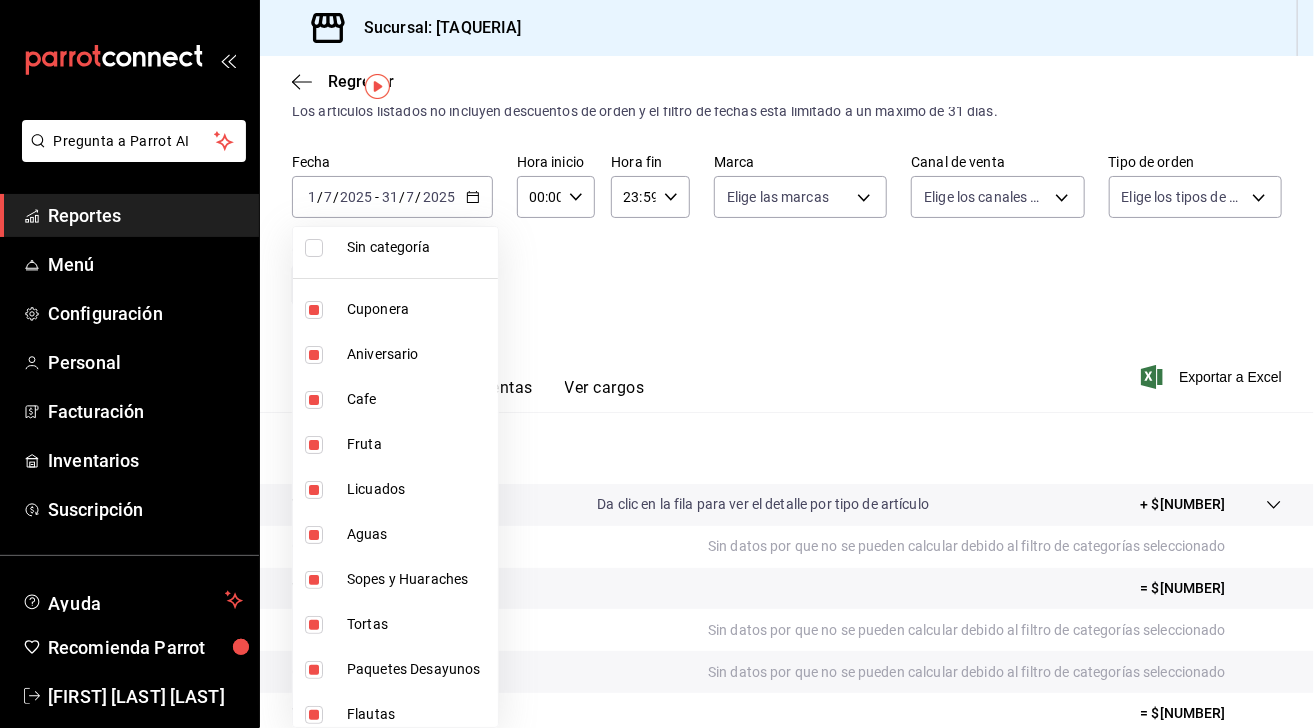 scroll, scrollTop: 64, scrollLeft: 0, axis: vertical 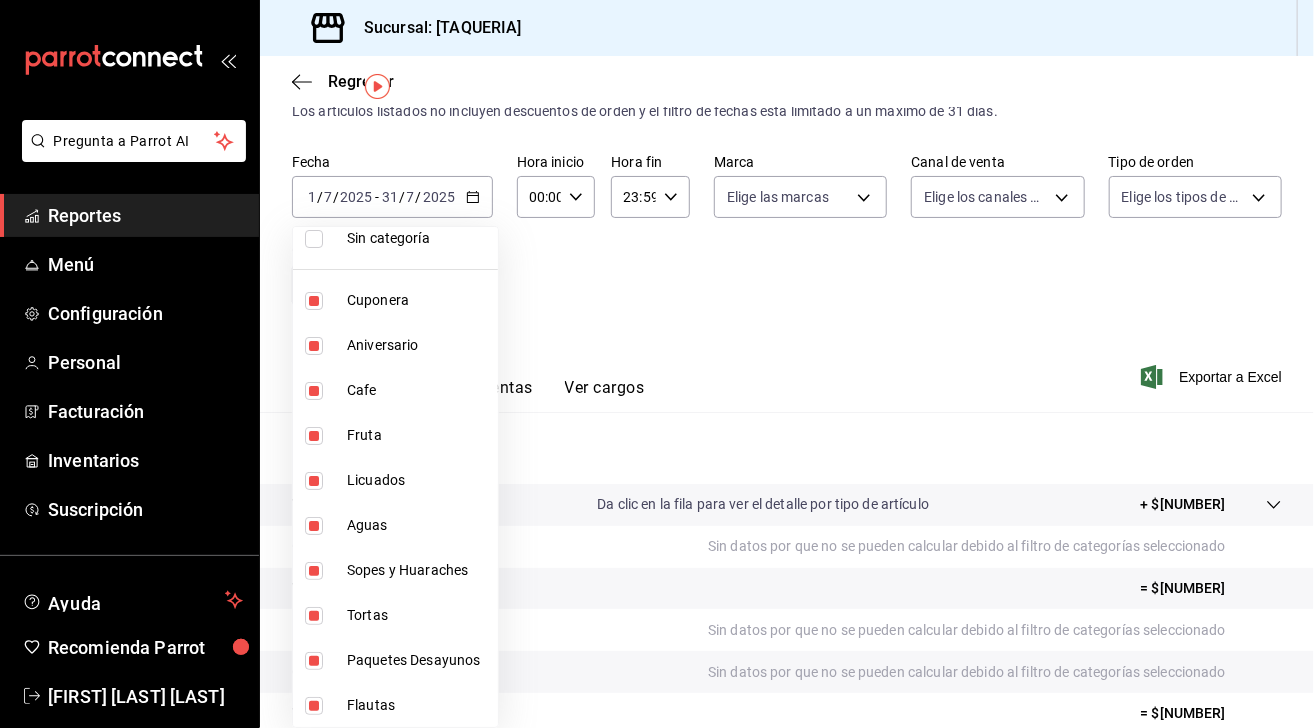 click at bounding box center (318, 391) 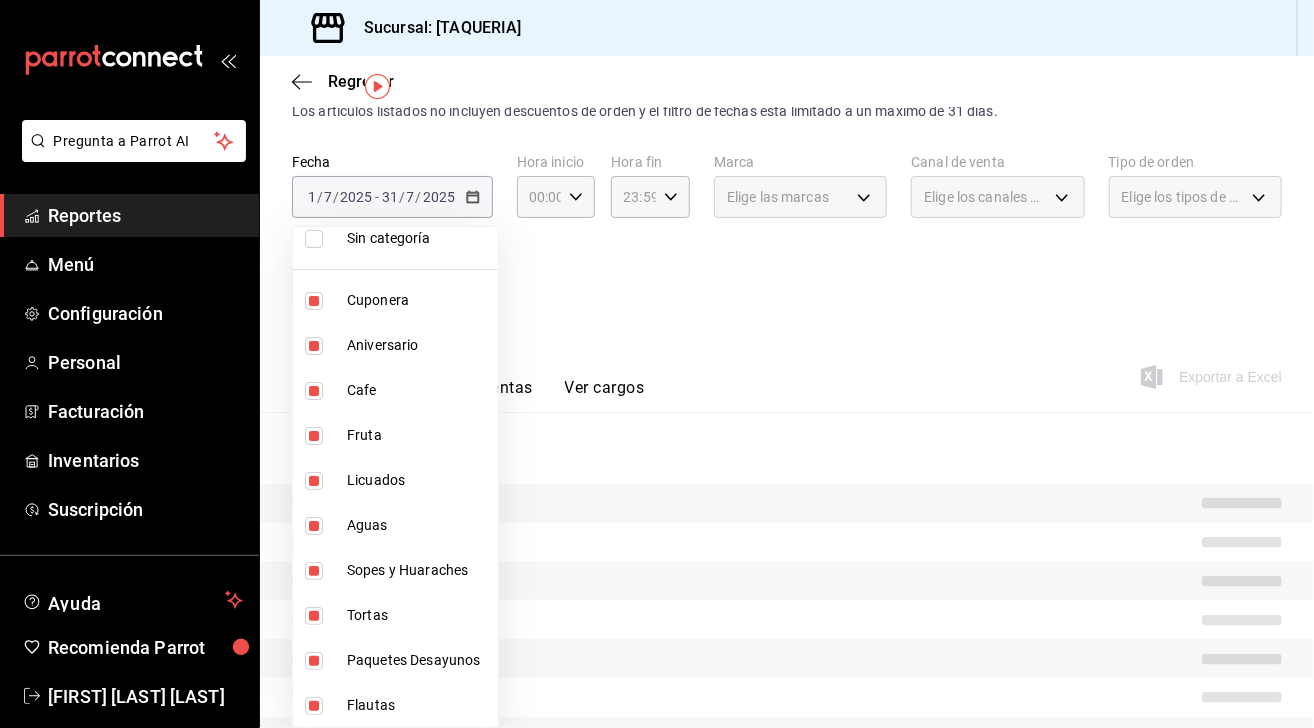 click at bounding box center [314, 391] 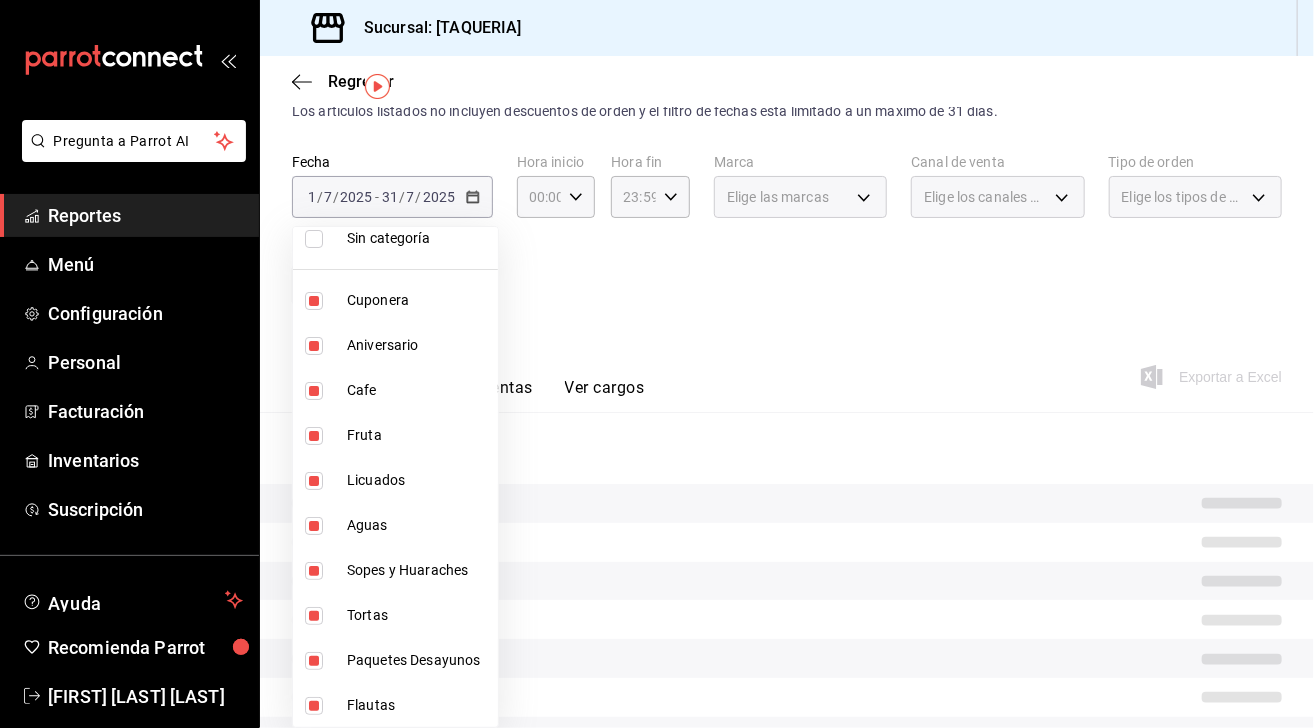 checkbox on "false" 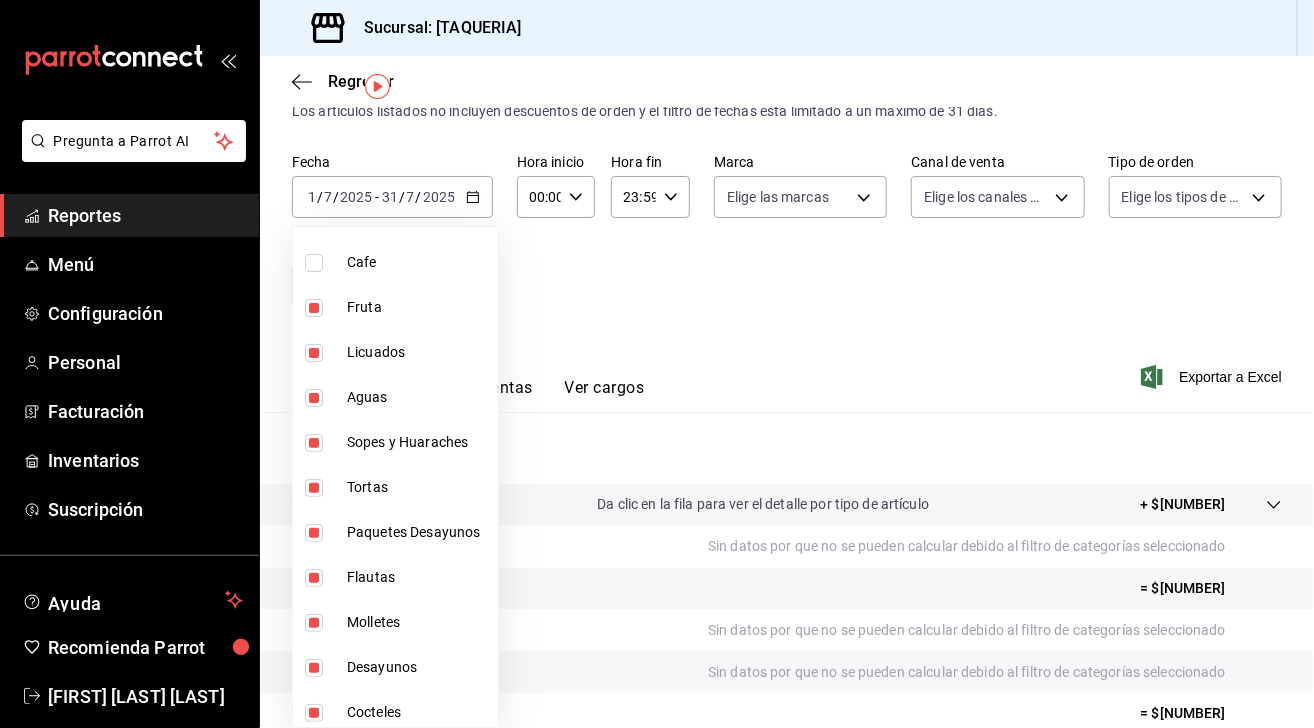 scroll, scrollTop: 195, scrollLeft: 0, axis: vertical 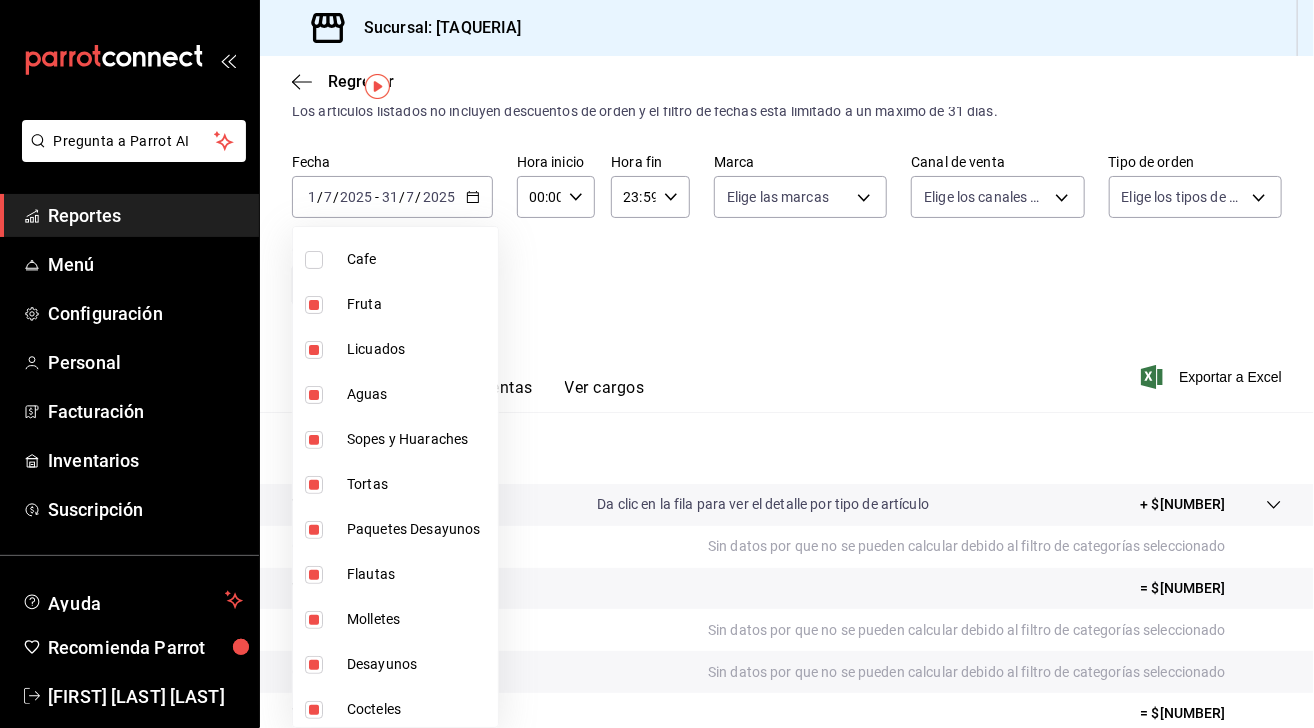 click at bounding box center [314, 350] 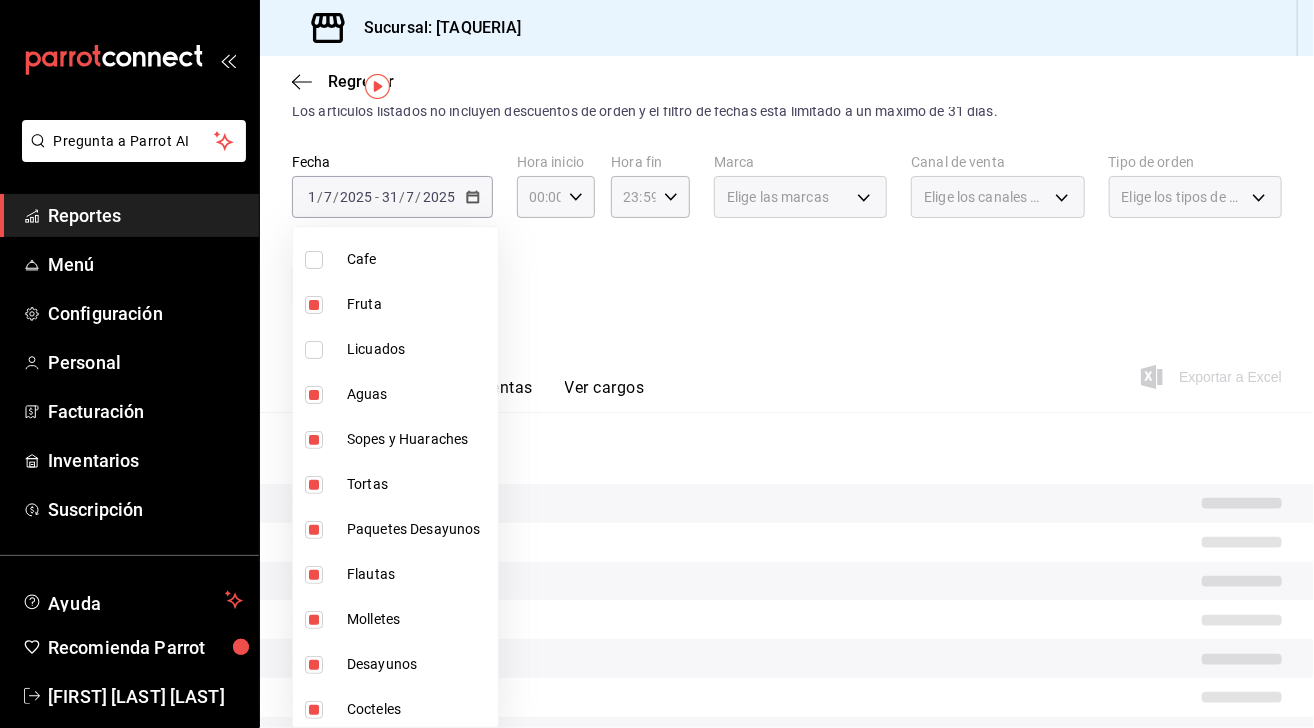 click at bounding box center (314, 395) 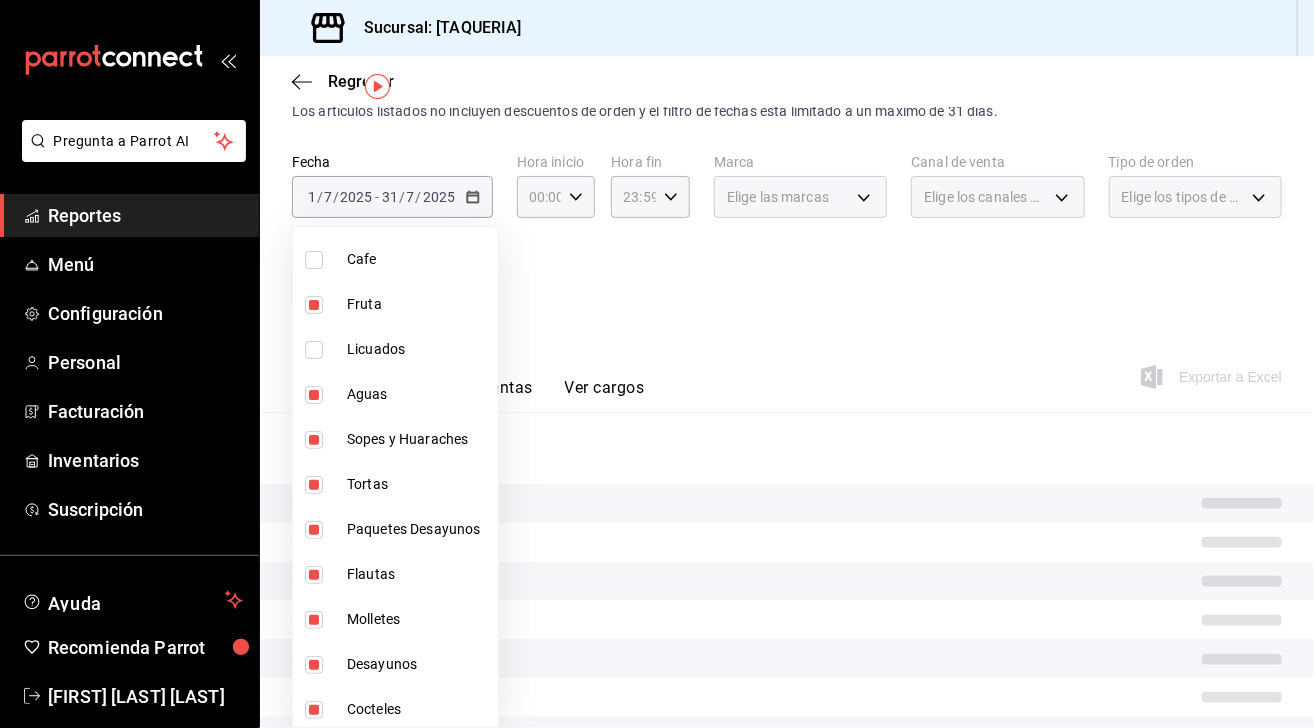 checkbox on "false" 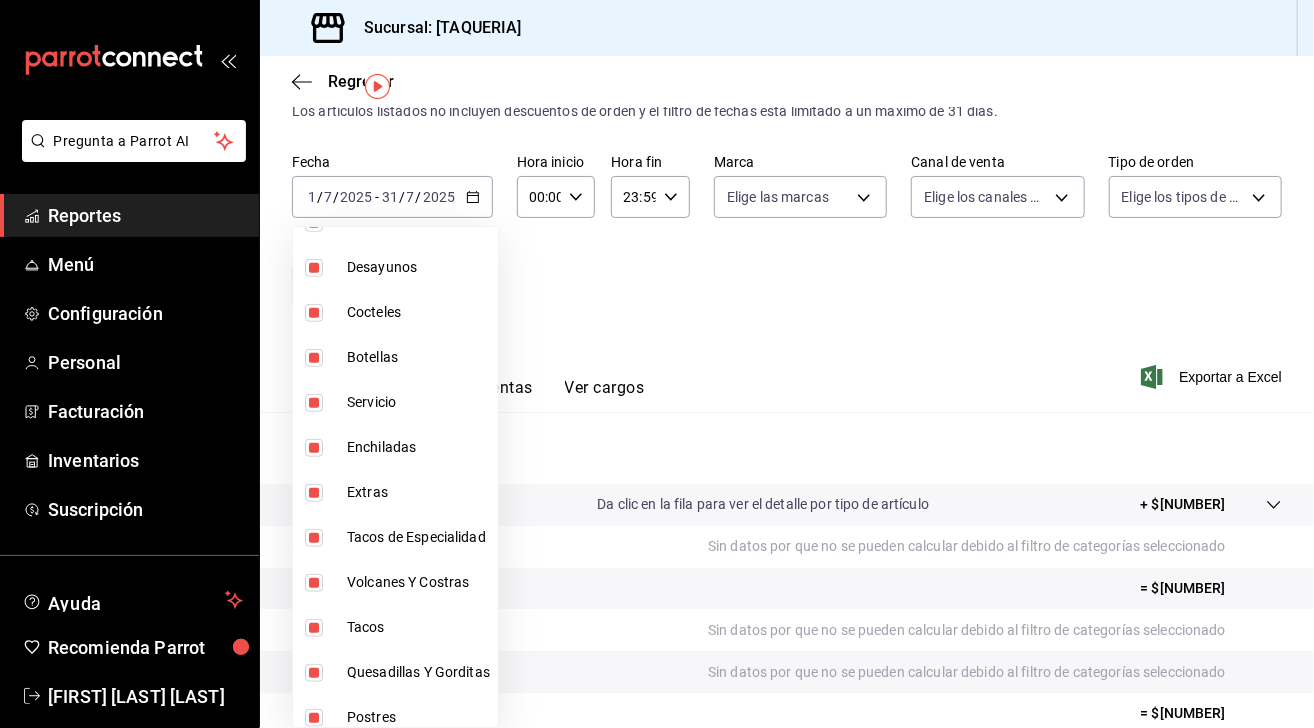 scroll, scrollTop: 595, scrollLeft: 0, axis: vertical 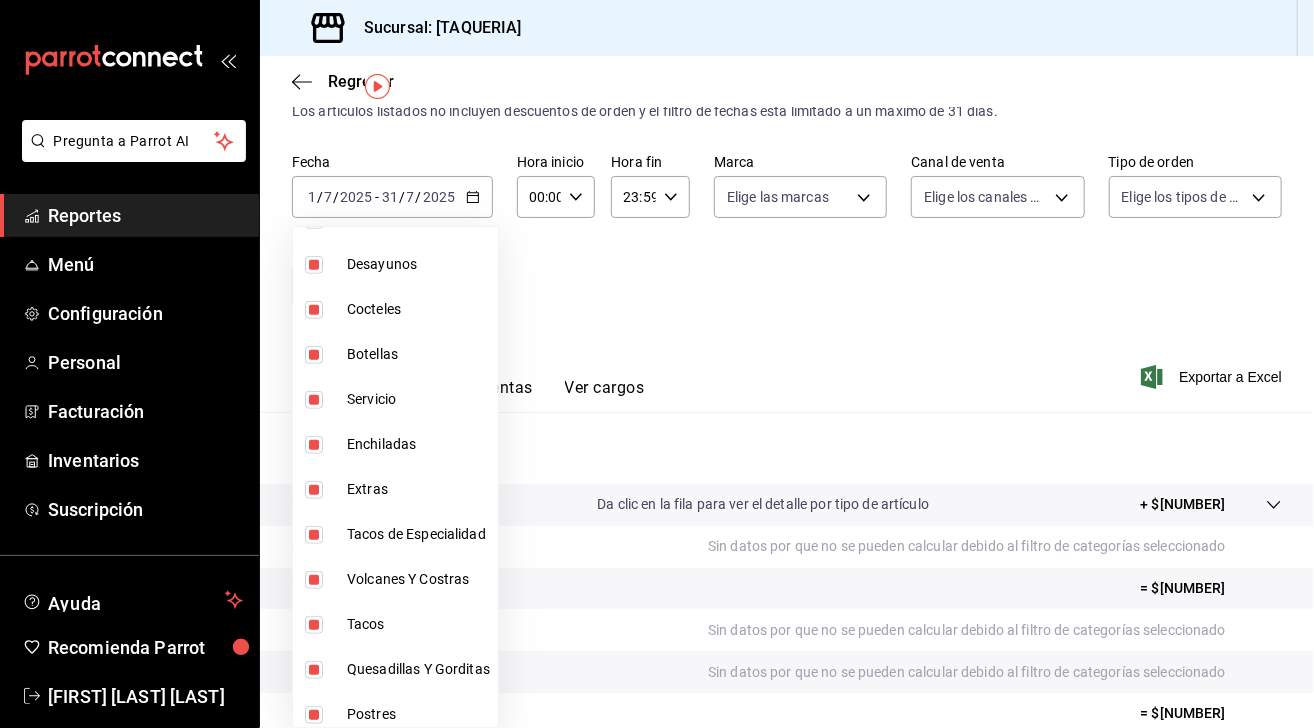click at bounding box center [314, 355] 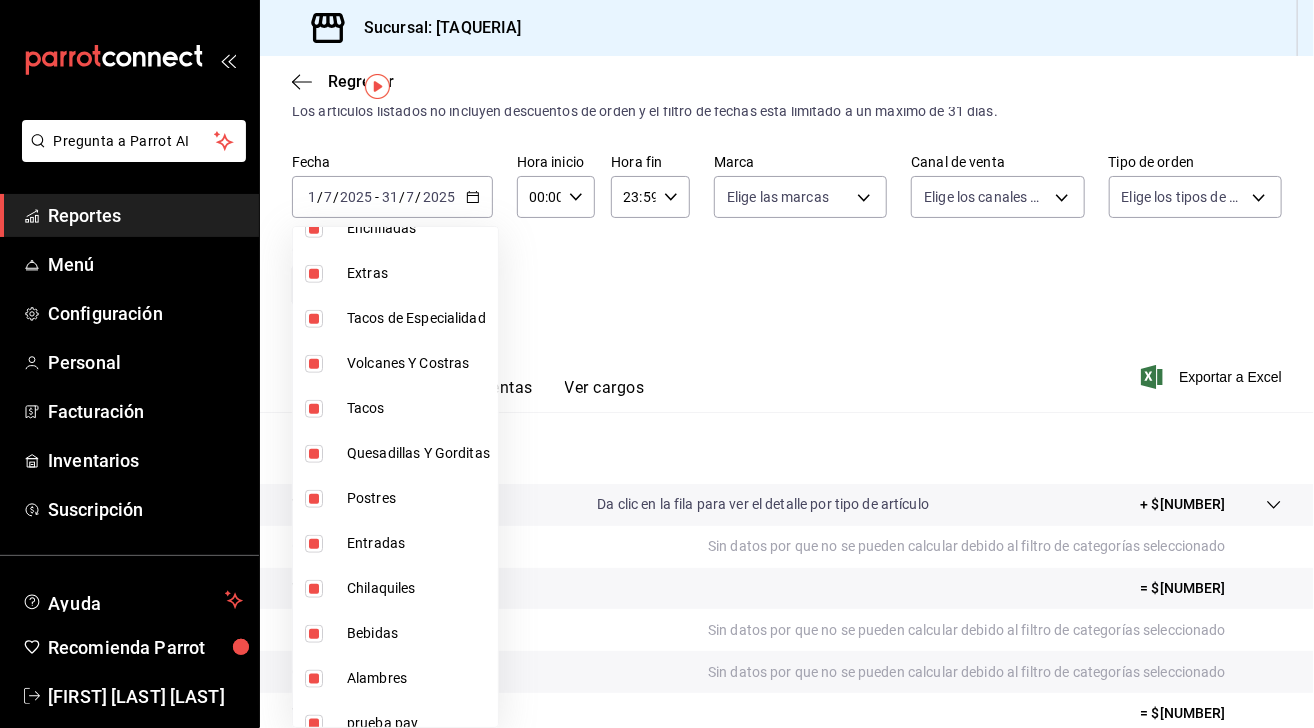scroll, scrollTop: 829, scrollLeft: 0, axis: vertical 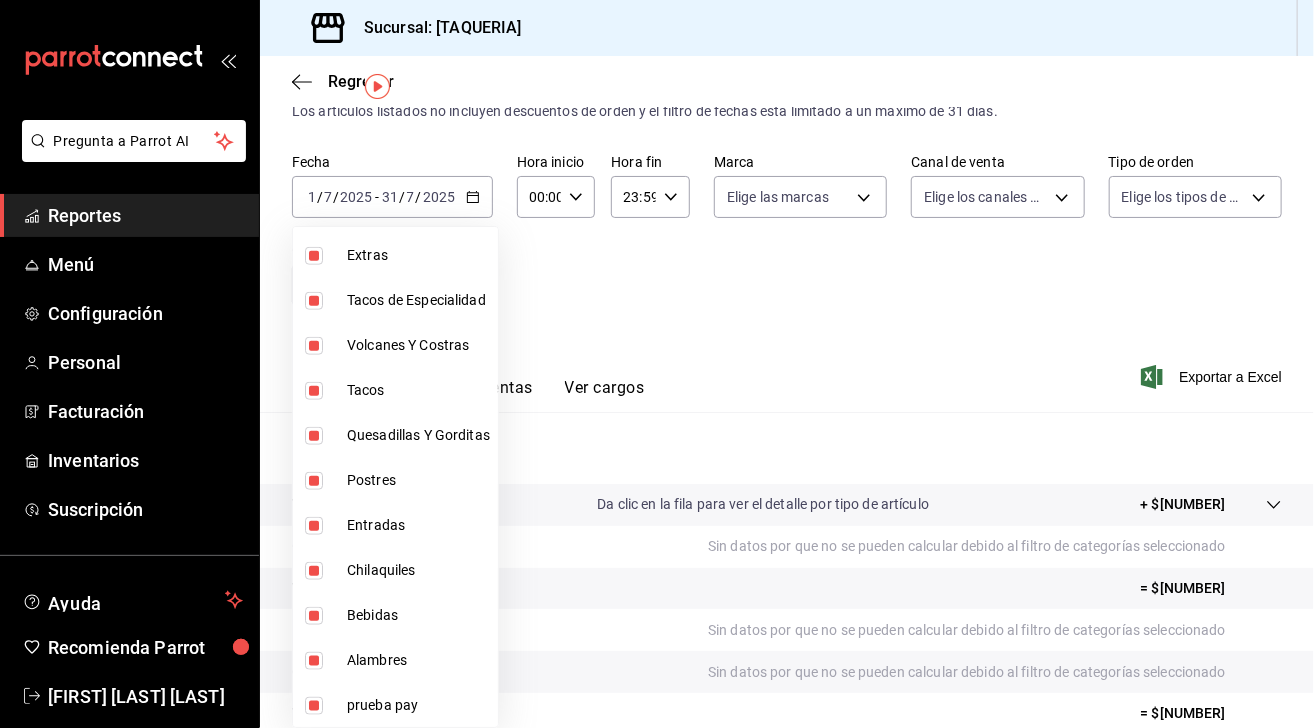click on "Bebidas" at bounding box center [395, 615] 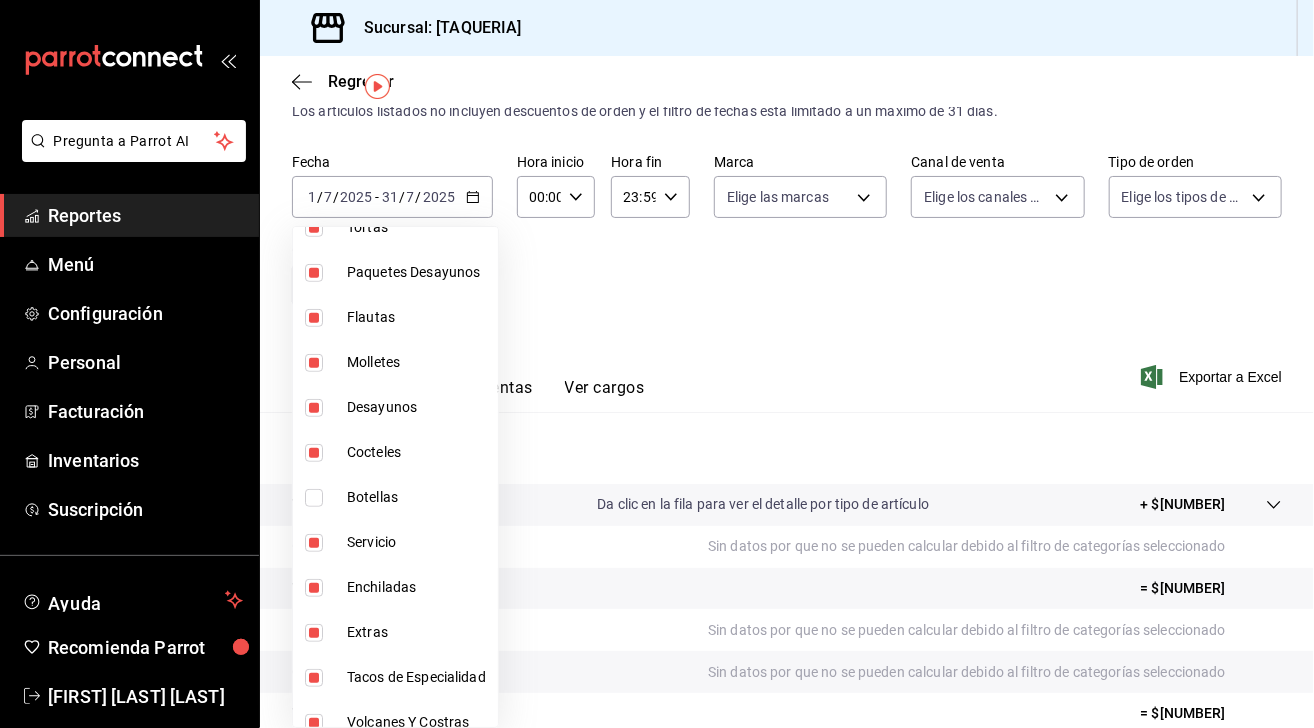 scroll, scrollTop: 498, scrollLeft: 0, axis: vertical 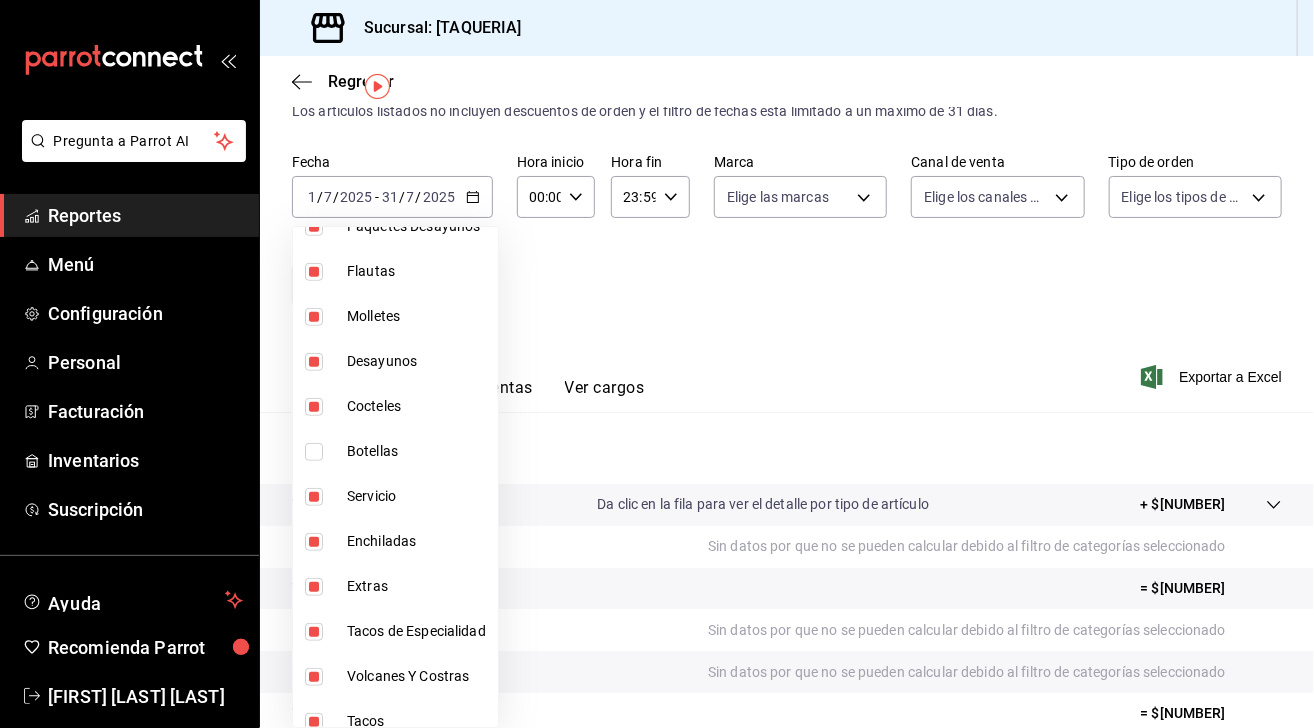 click at bounding box center [318, 407] 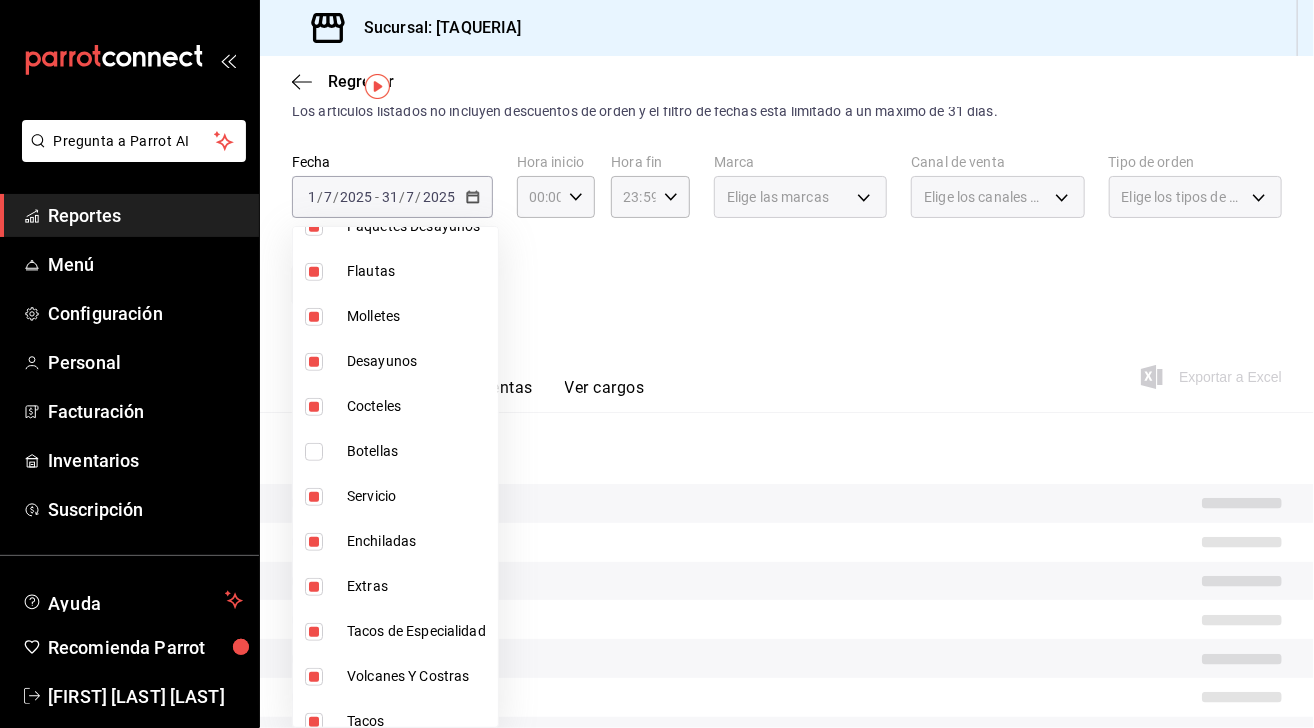 click at bounding box center (314, 407) 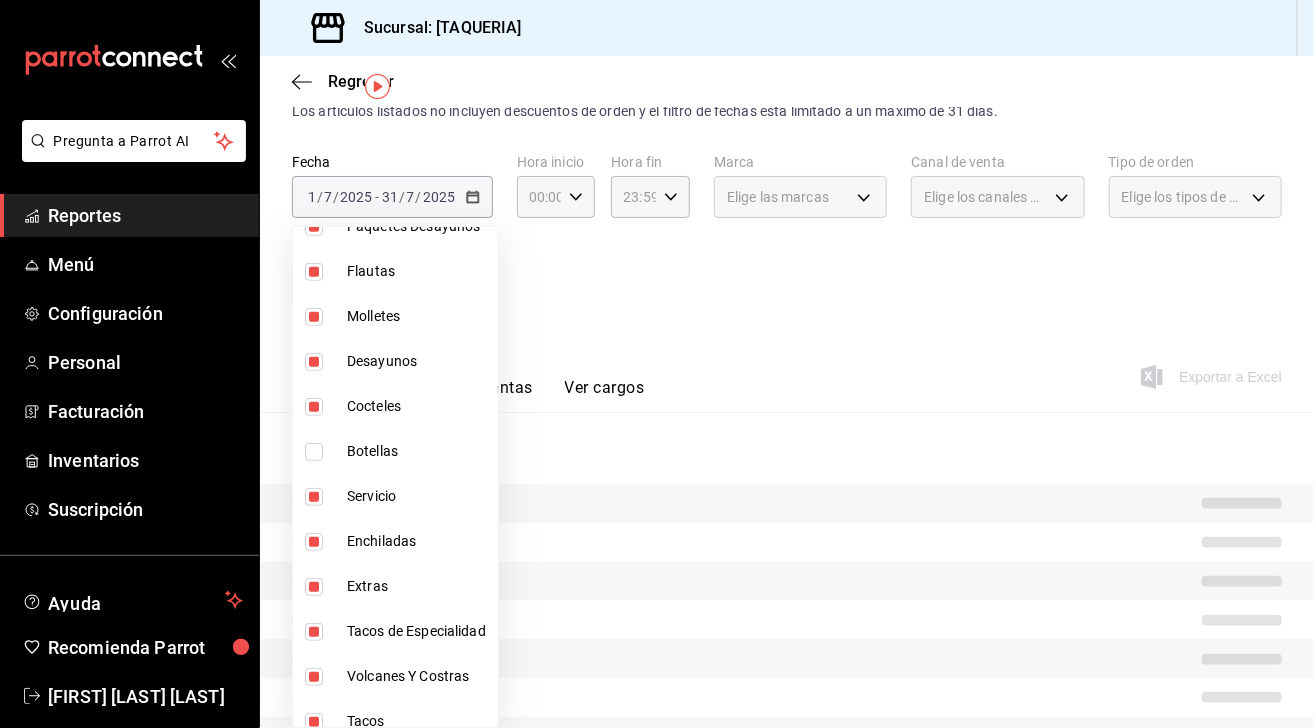 checkbox on "false" 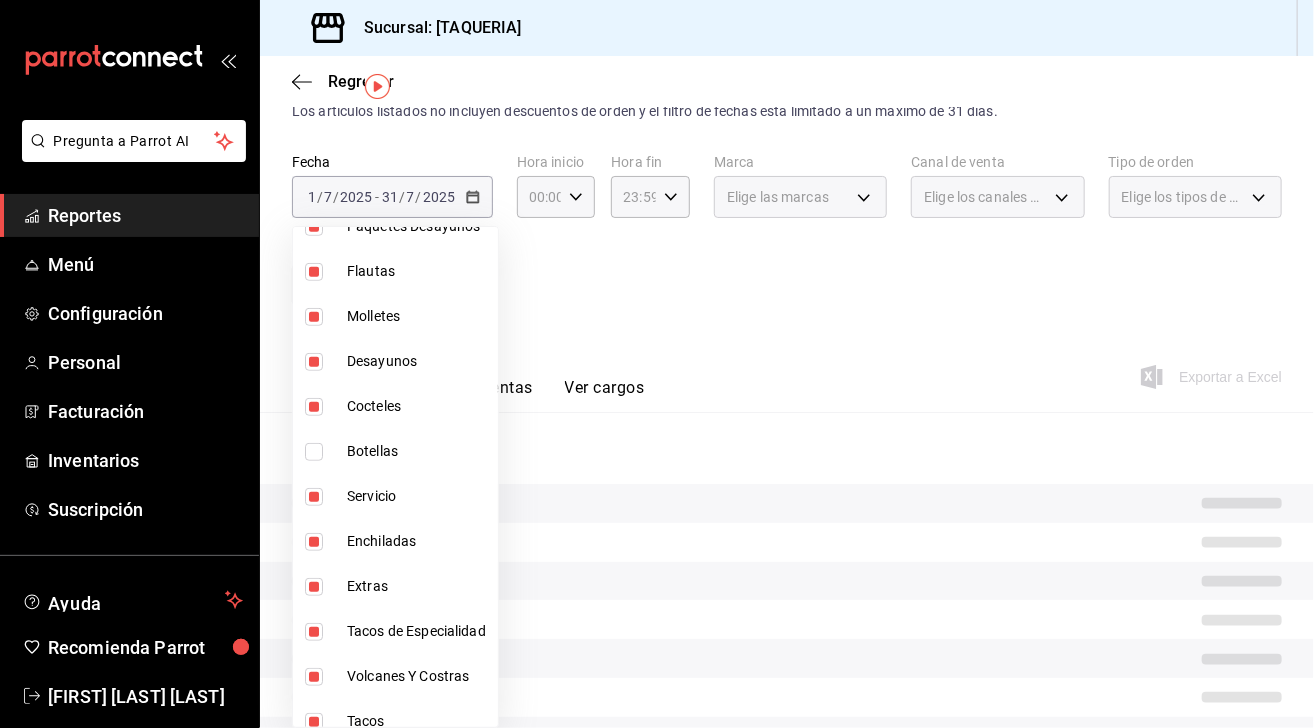 type on "[UUID],[UUID],[UUID],[UUID],[UUID],[UUID],[UUID],[UUID],[UUID],[UUID],[UUID],[UUID],[UUID],[UUID],[UUID],[UUID],[UUID],[UUID],[UUID],[UUID],[UUID]" 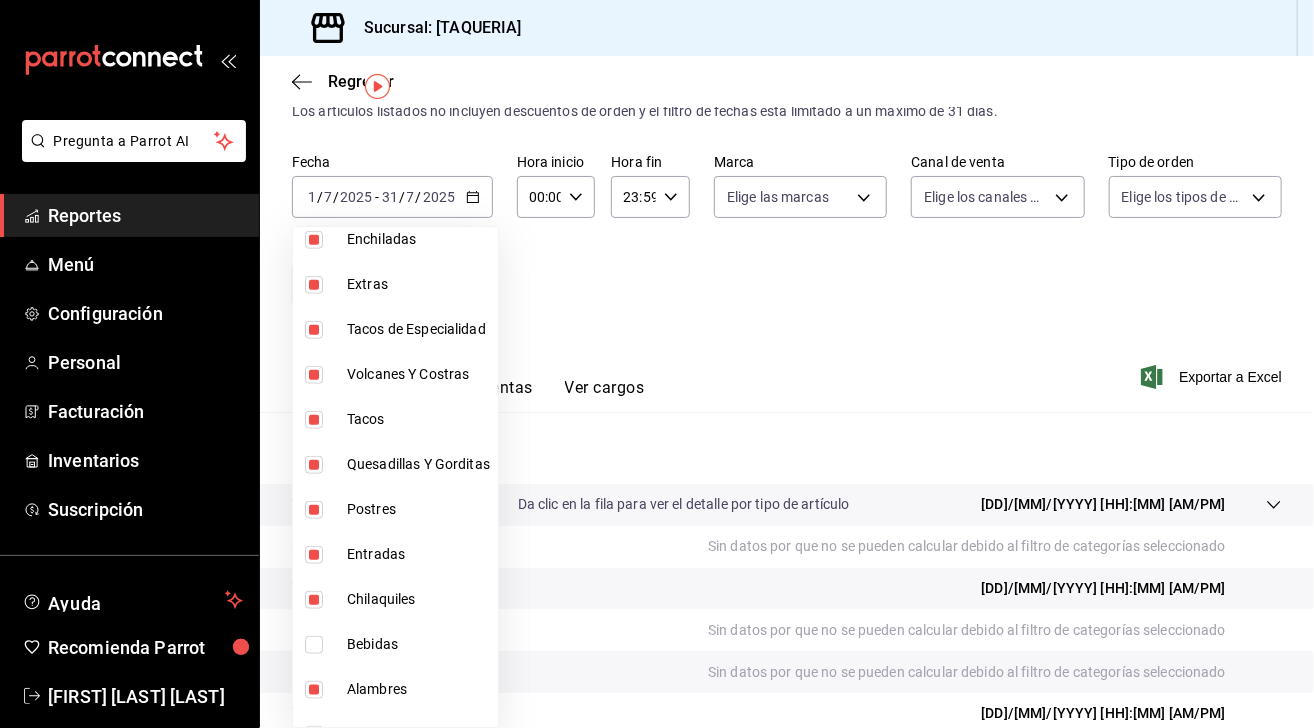scroll, scrollTop: 829, scrollLeft: 0, axis: vertical 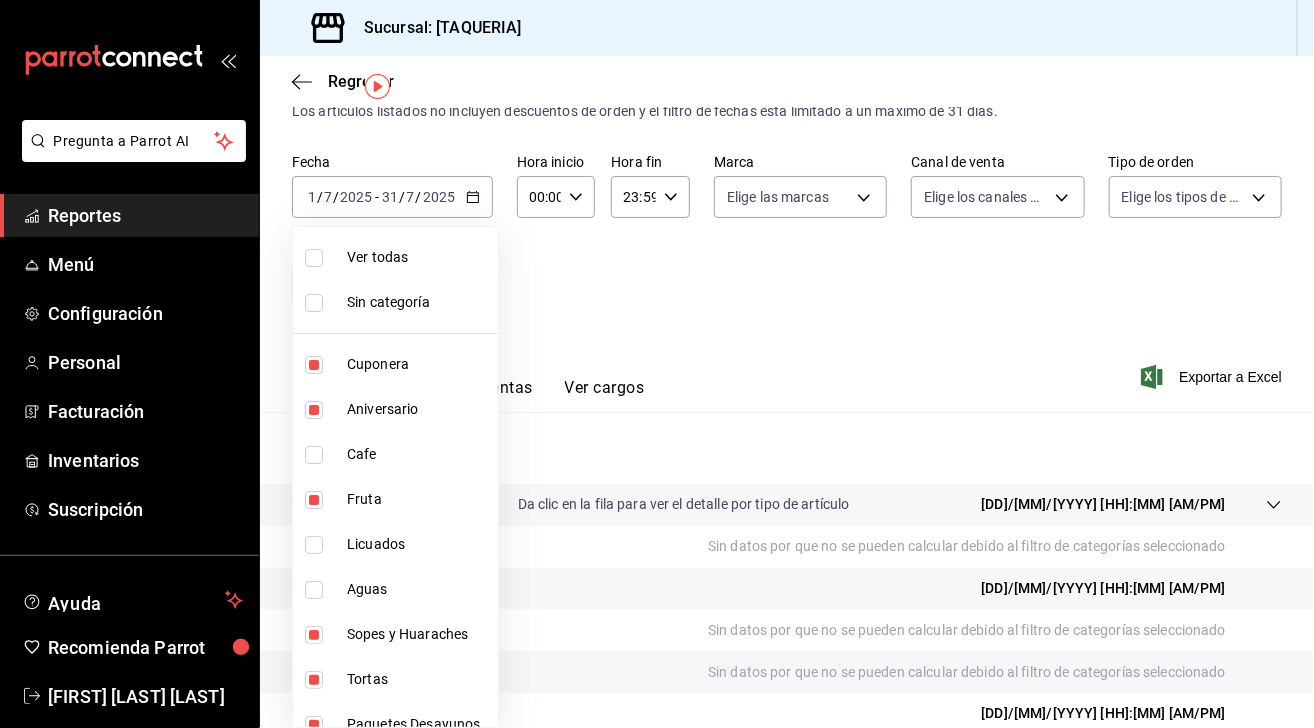 click at bounding box center [314, 303] 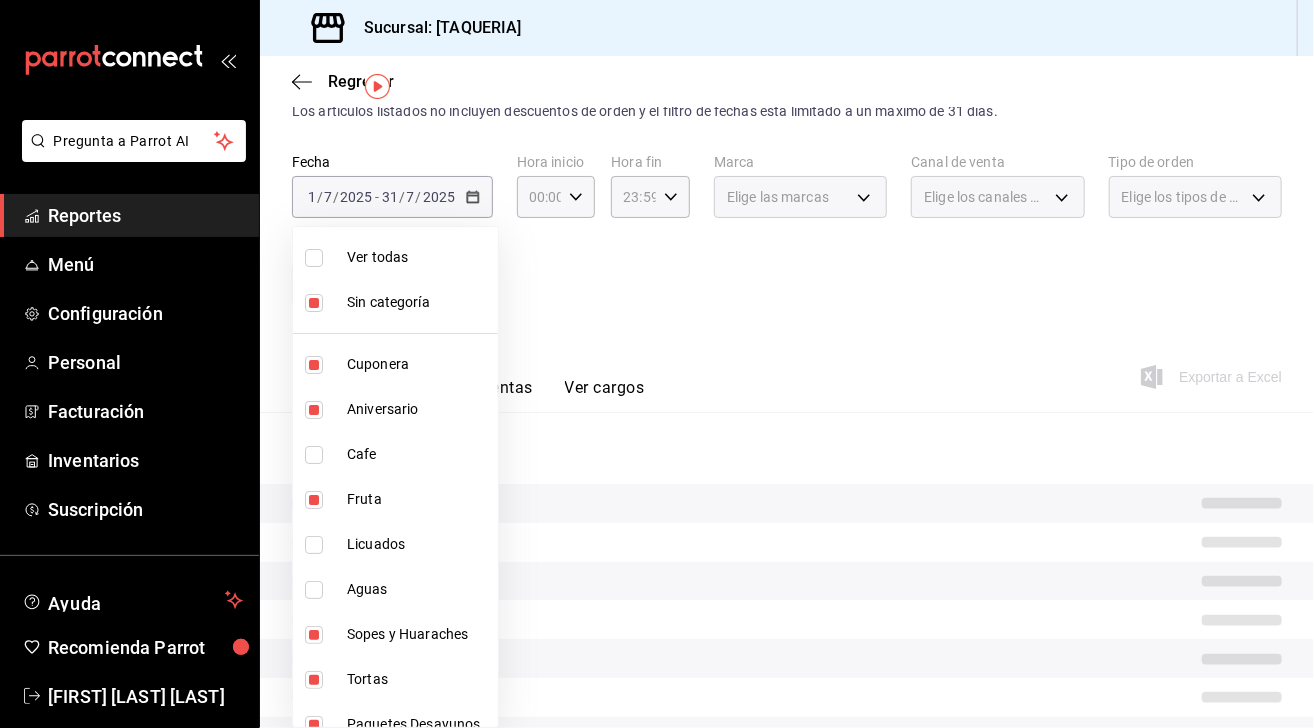 click at bounding box center [314, 303] 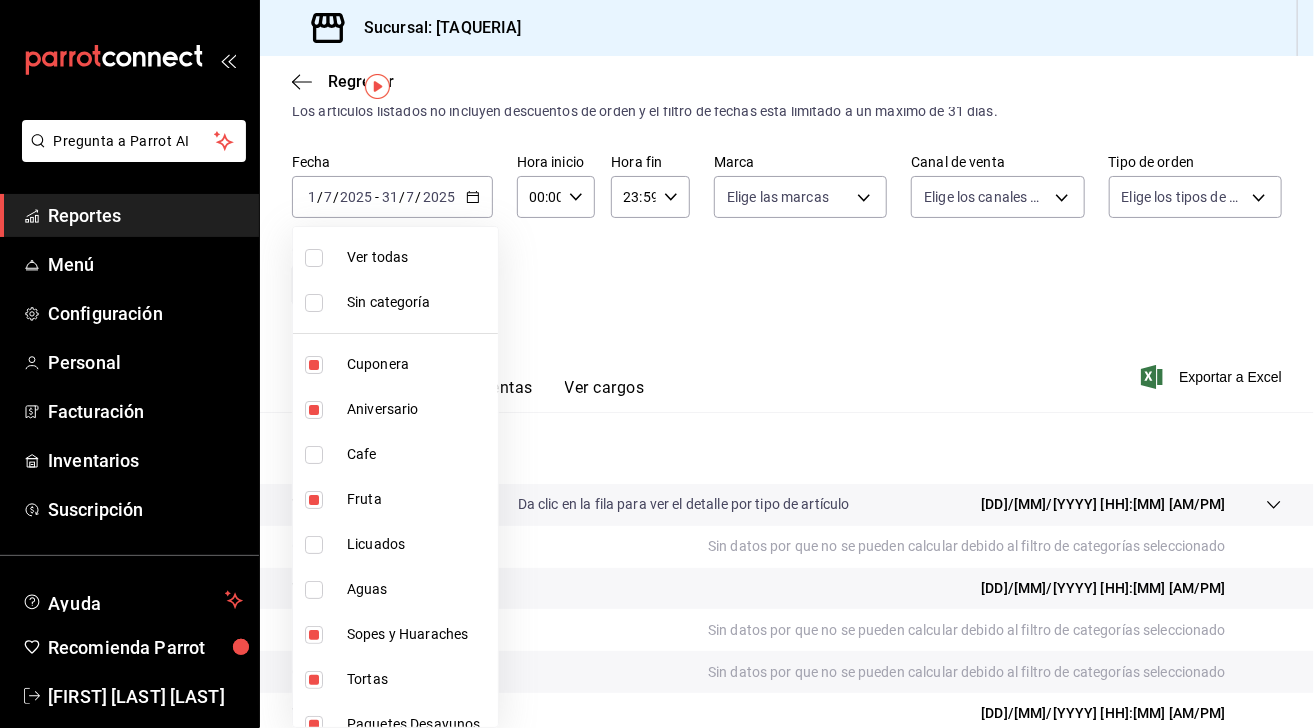 click at bounding box center [314, 258] 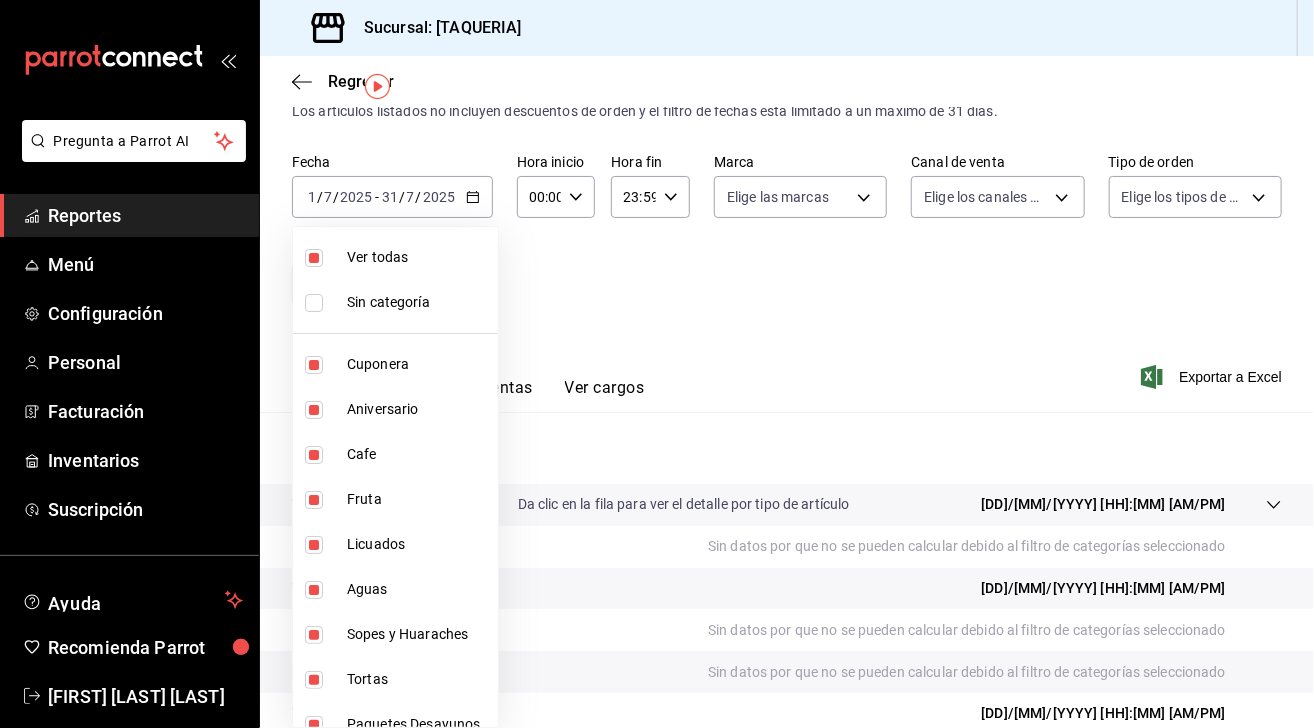 type on "[UUID],[UUID],[UUID],[UUID],[UUID],[UUID],[UUID],[UUID],[UUID],[UUID],[UUID],[UUID],[UUID],[UUID],[UUID],[UUID],[UUID],[UUID],[UUID],[UUID],[UUID],[UUID],[UUID],[UUID],[UUID],[UUID]" 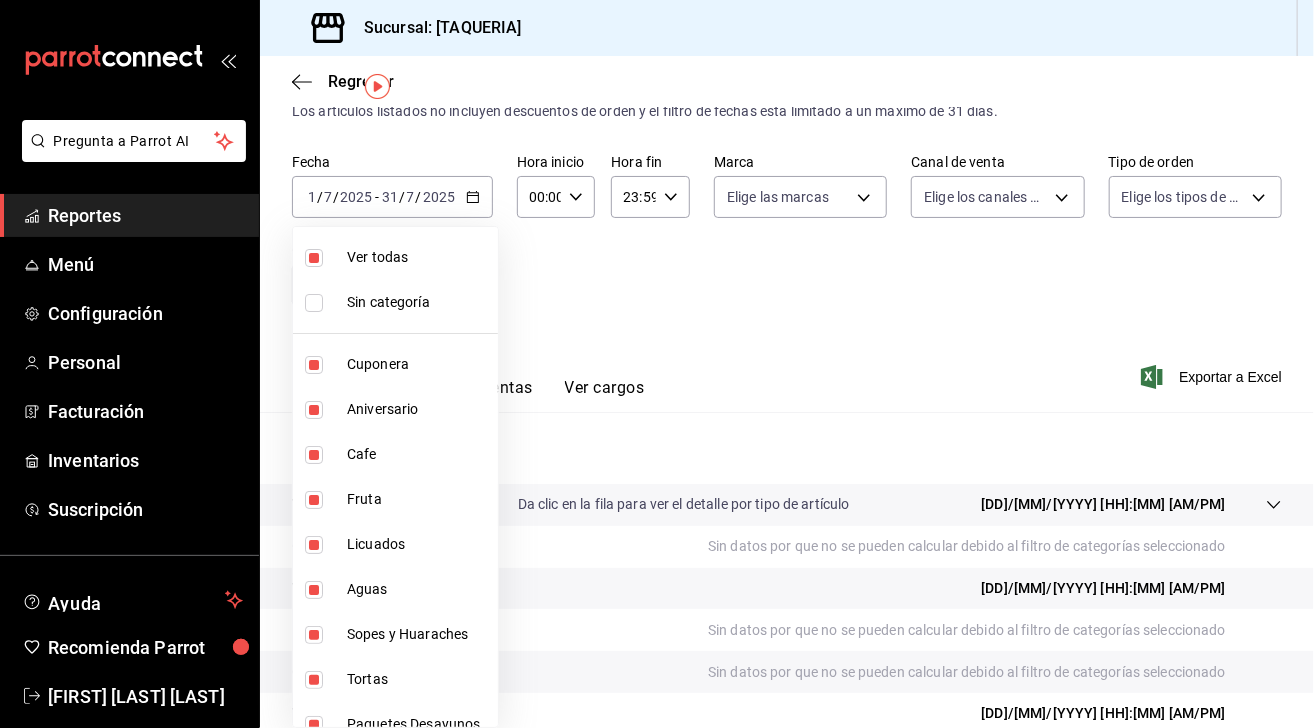 checkbox on "true" 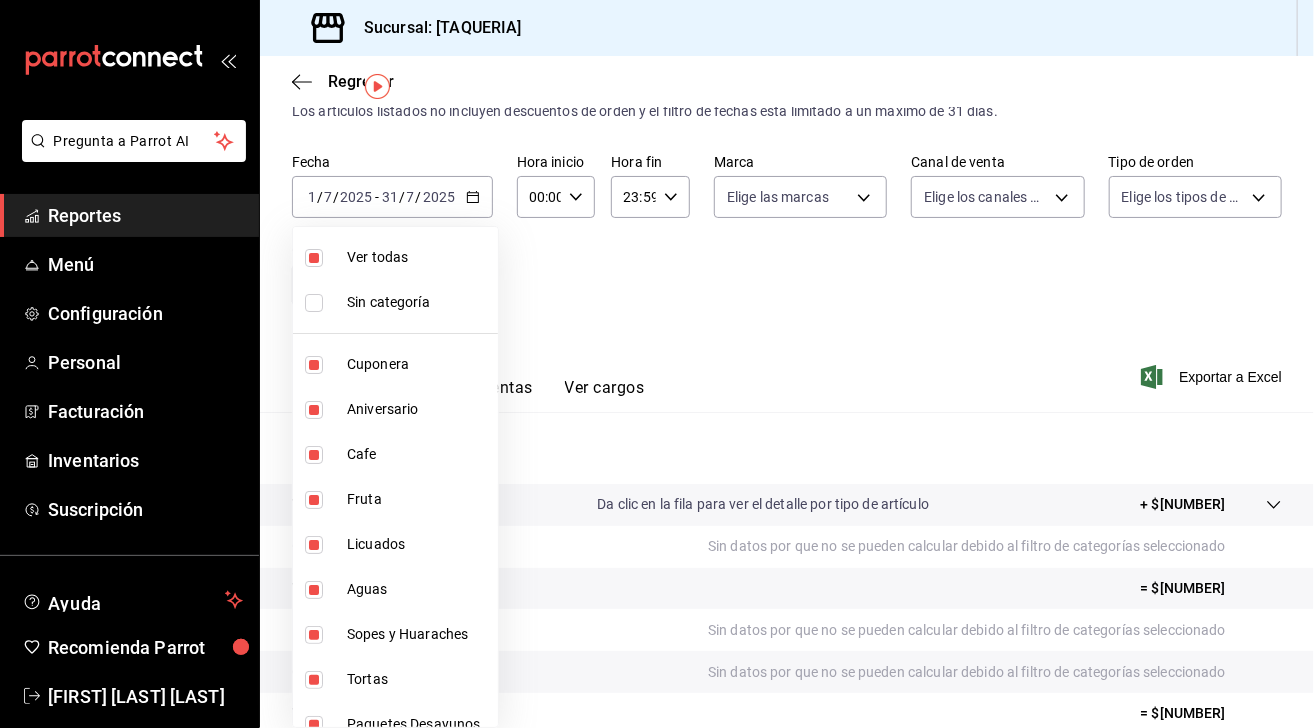 click at bounding box center (314, 365) 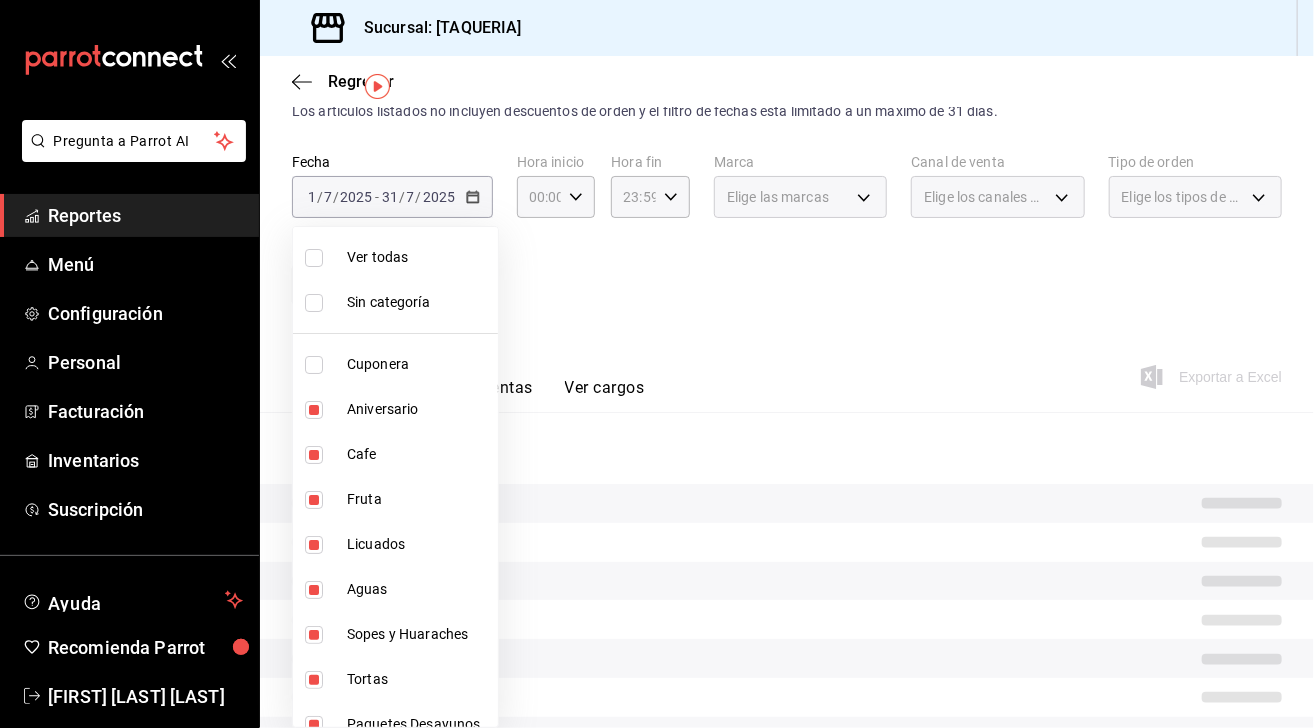 click at bounding box center [314, 410] 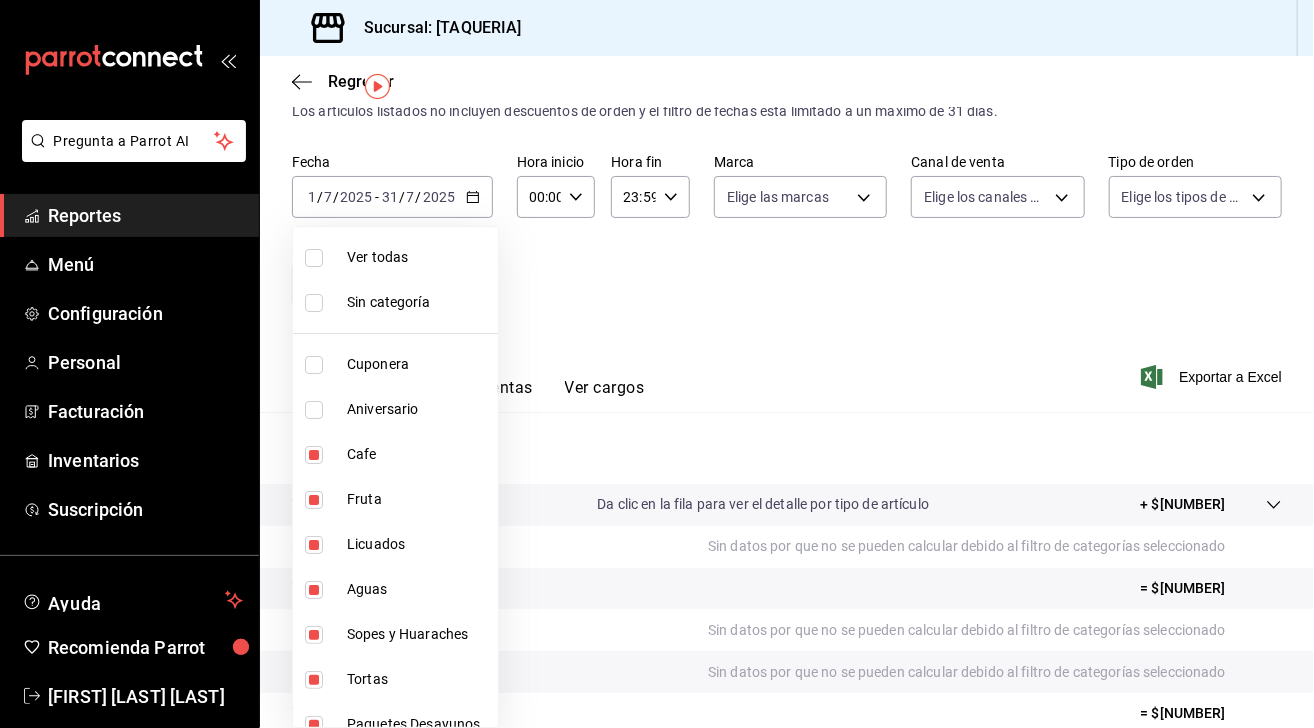click at bounding box center (314, 500) 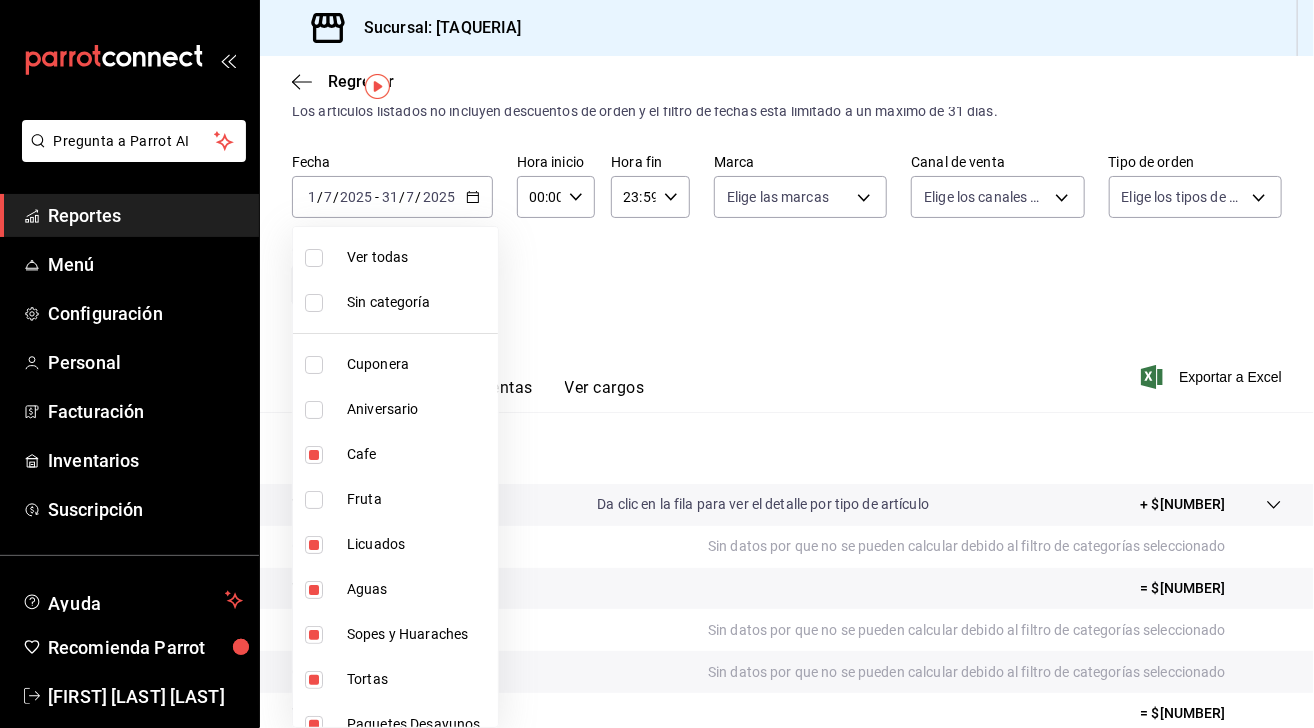 click at bounding box center (314, 635) 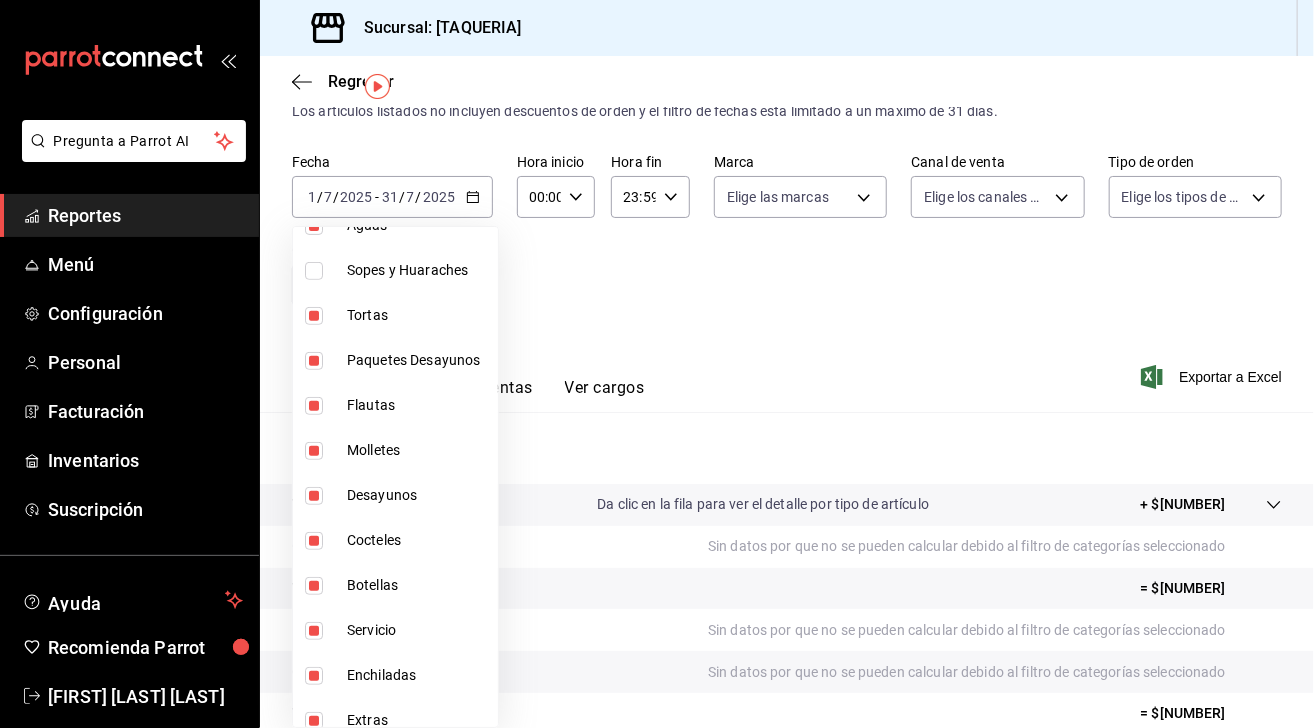 scroll, scrollTop: 360, scrollLeft: 0, axis: vertical 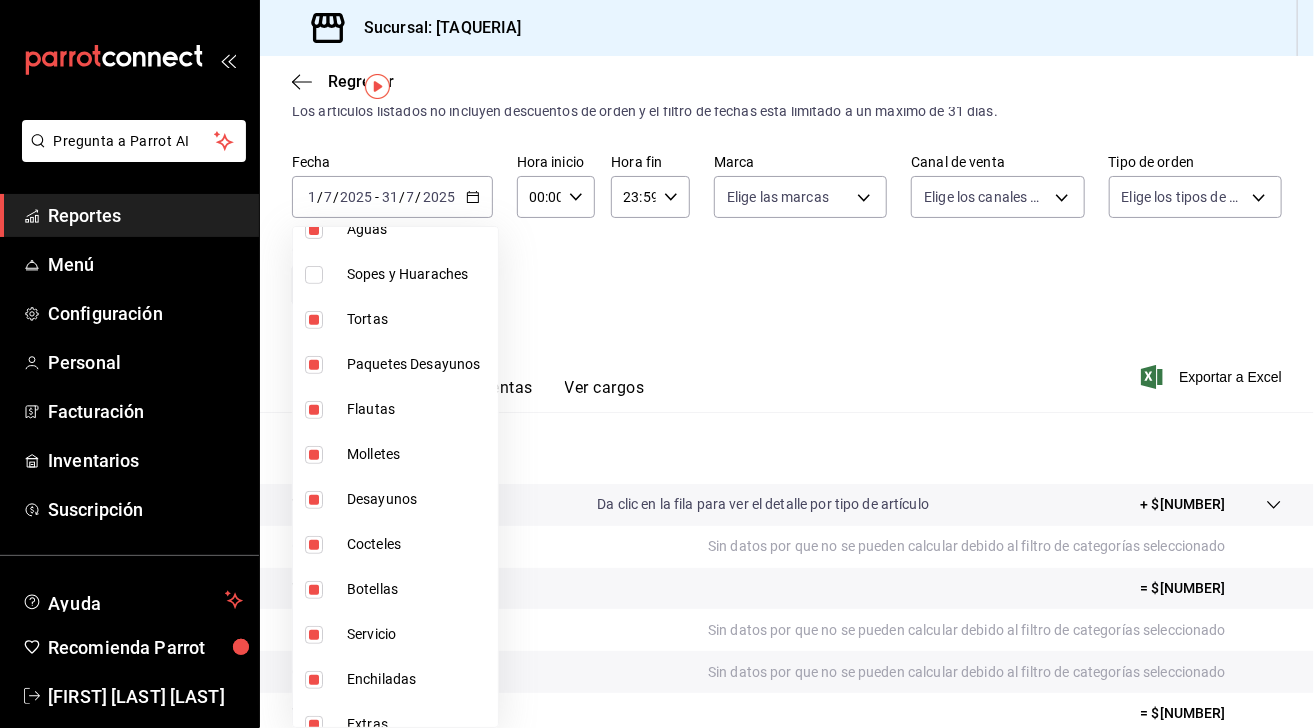 click at bounding box center [314, 320] 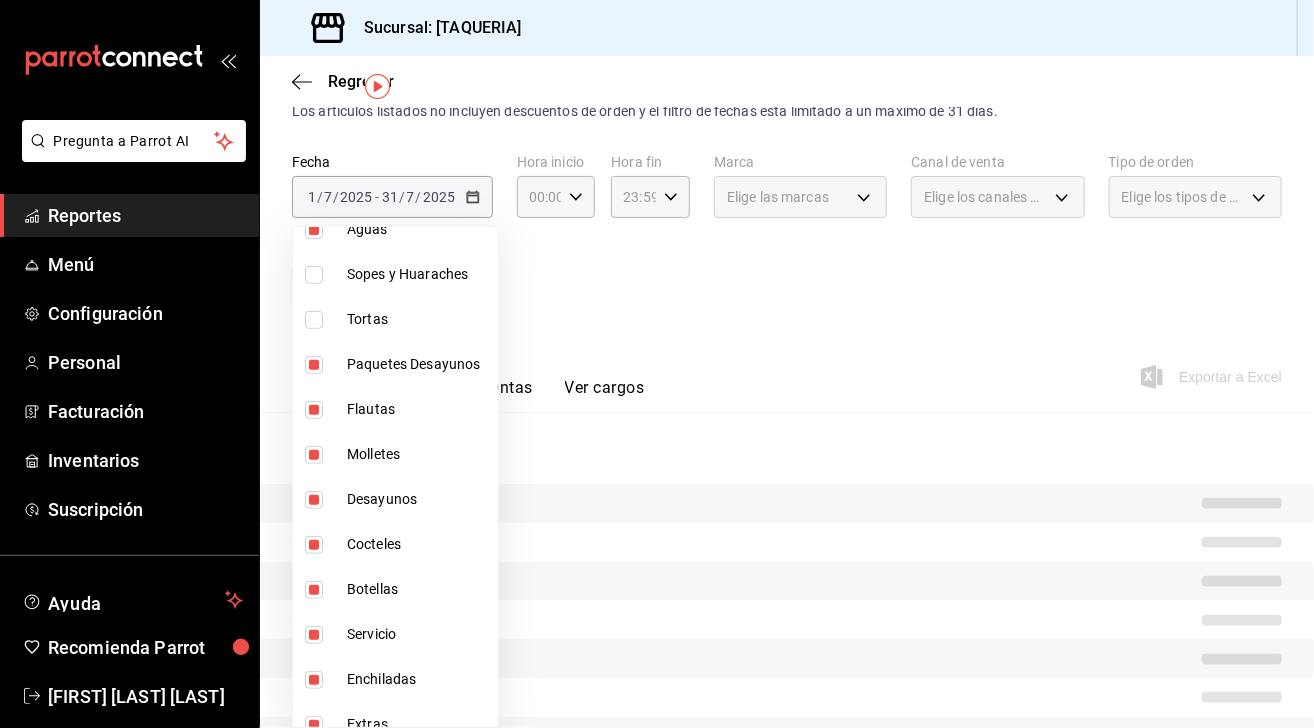 click at bounding box center (314, 365) 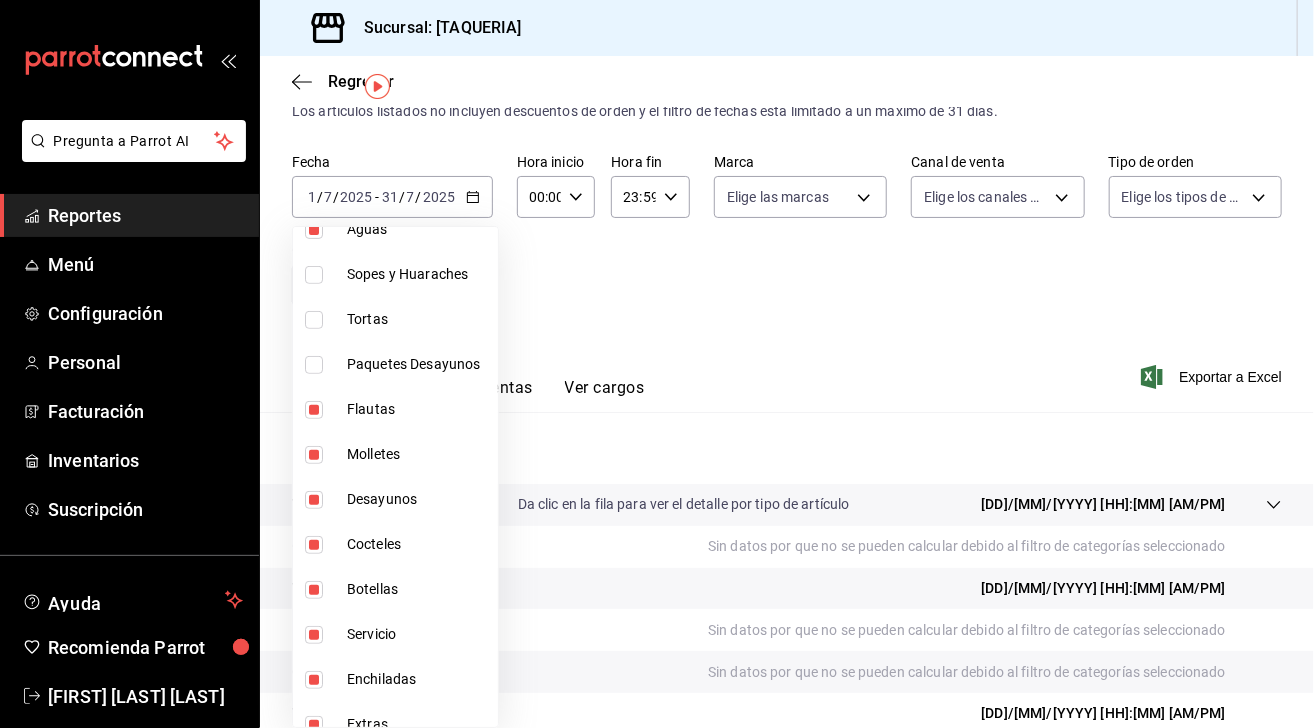 click on "Flautas" at bounding box center [395, 409] 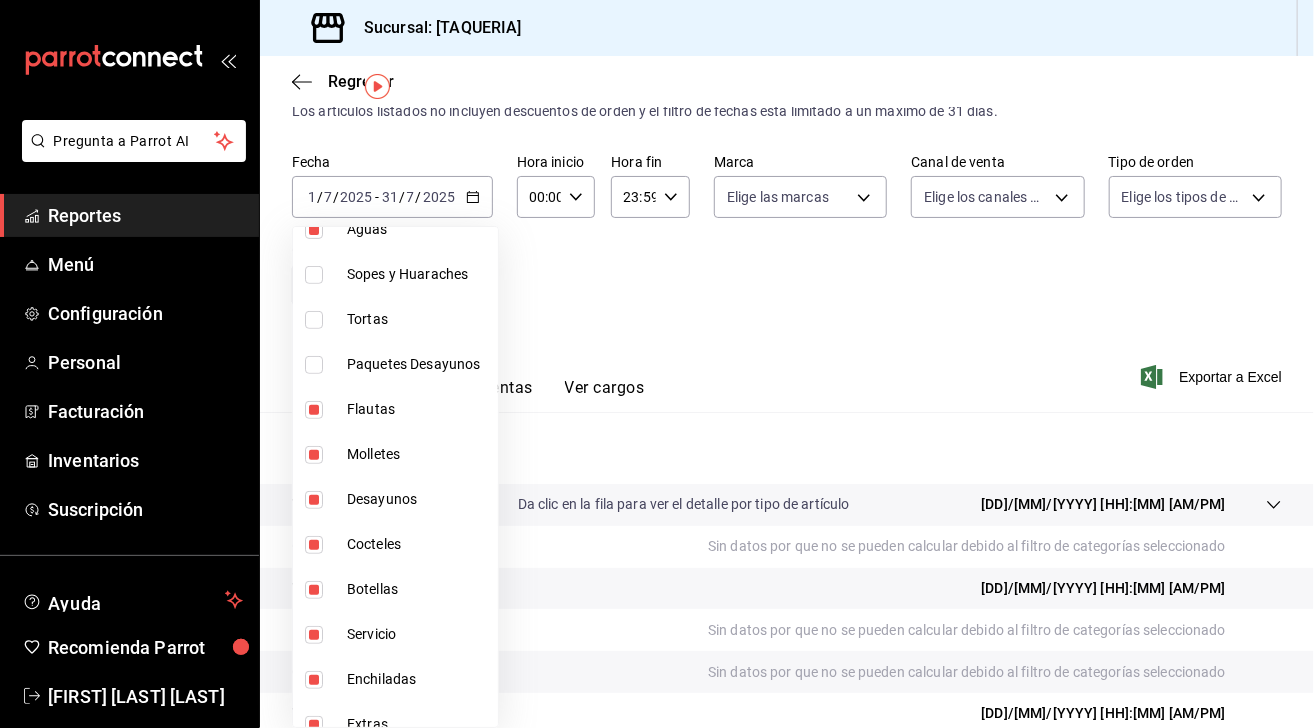 type on "[UUID],[UUID],[UUID],[UUID],[UUID],[UUID],[UUID],[UUID],[UUID],[UUID],[UUID],[UUID],[UUID],[UUID],[UUID],[UUID],[UUID],[UUID],[UUID],[UUID]" 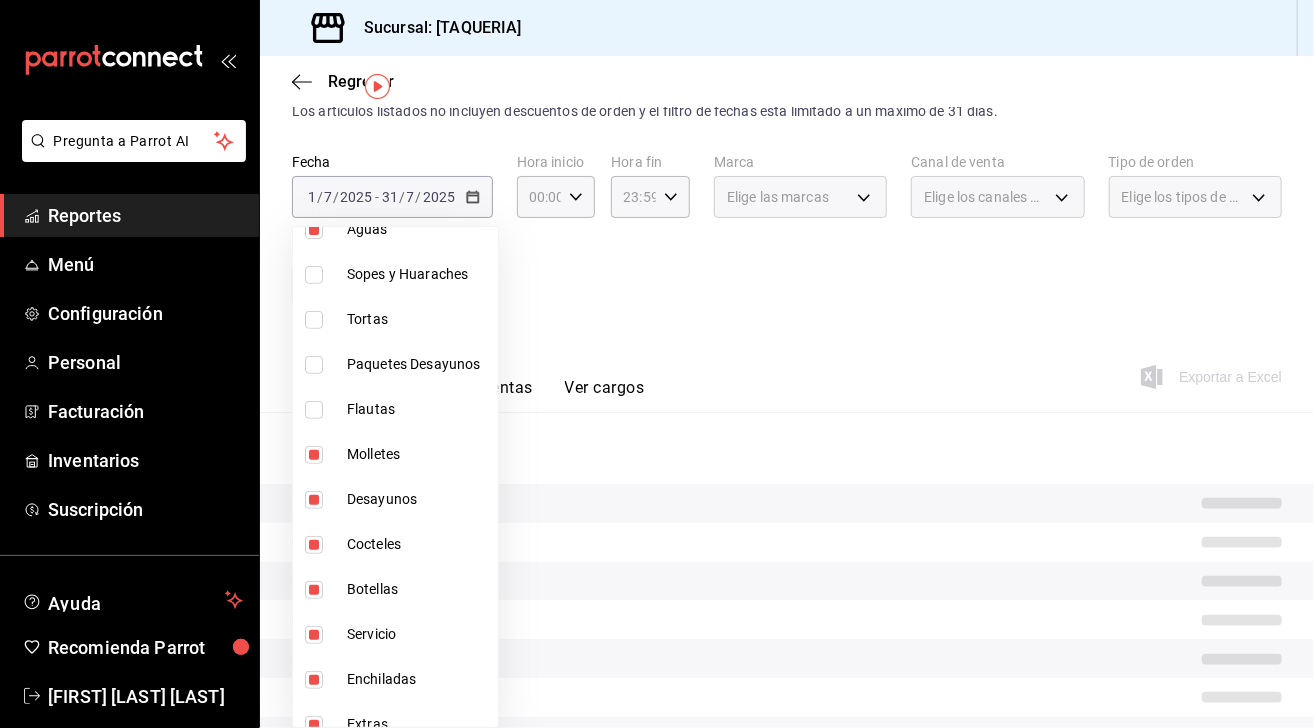 click at bounding box center [318, 455] 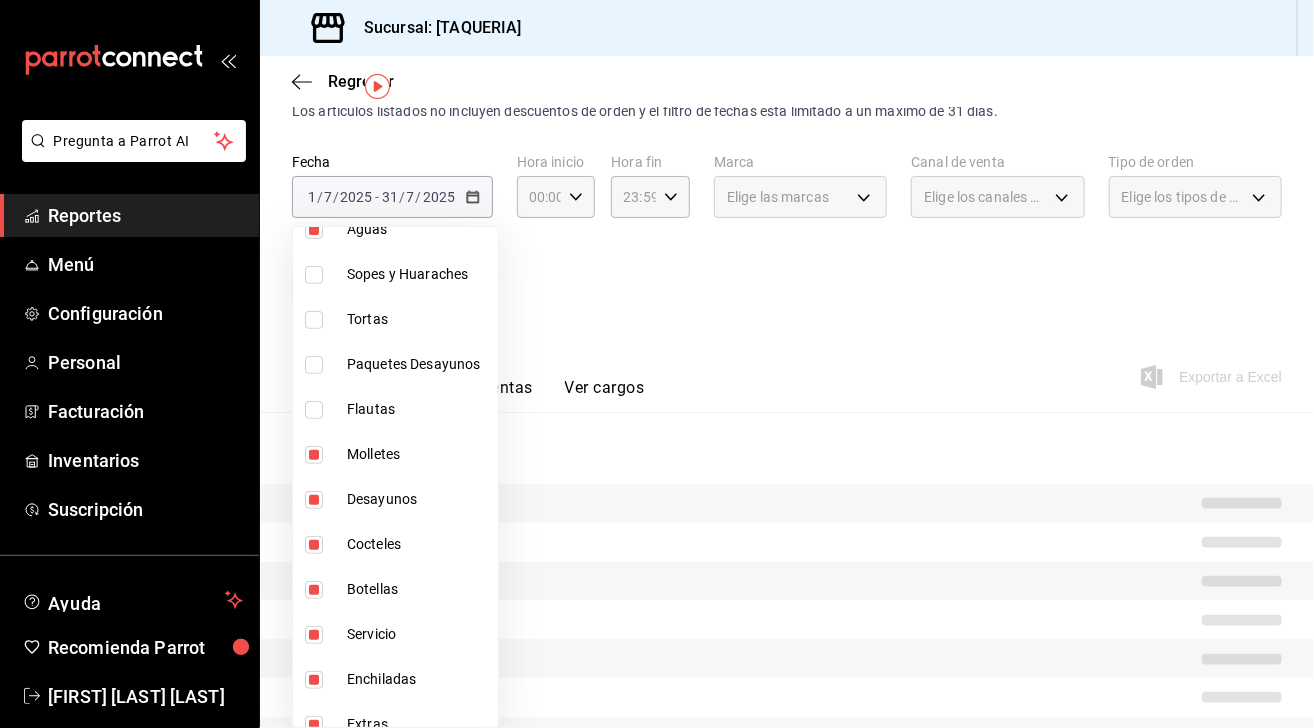 click at bounding box center [314, 455] 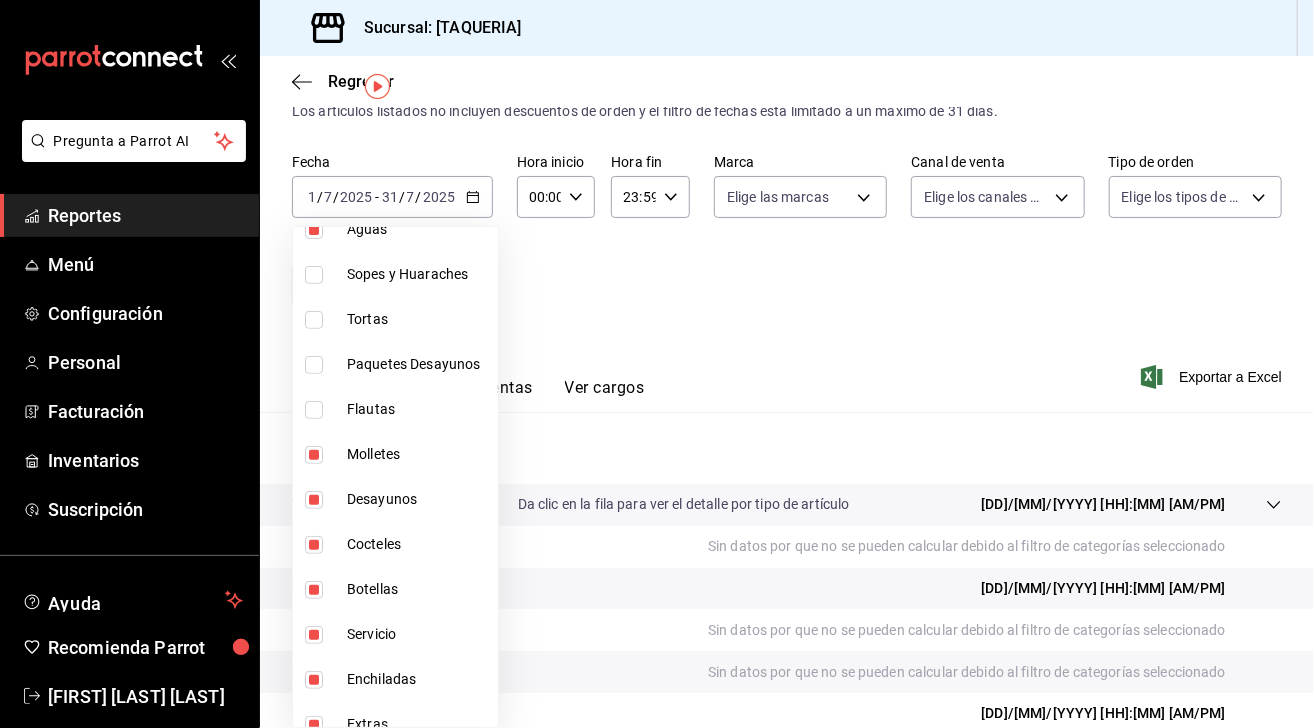 click at bounding box center (314, 455) 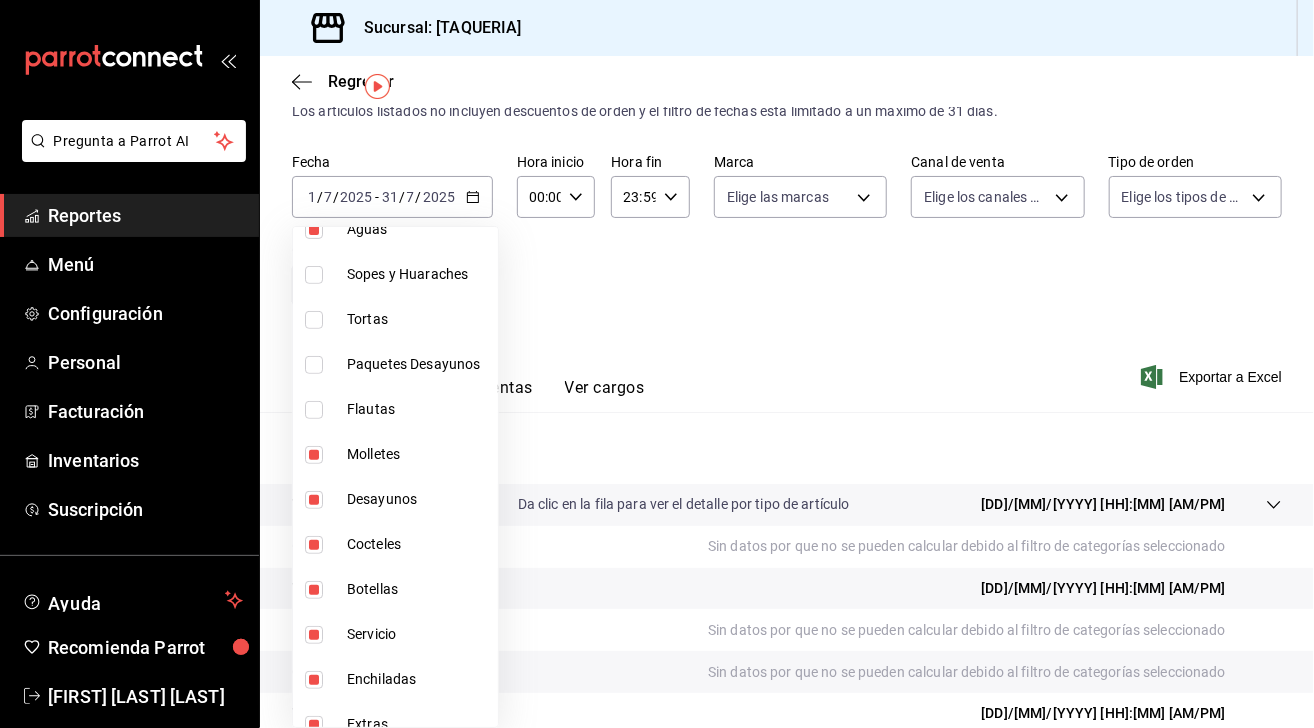 checkbox on "false" 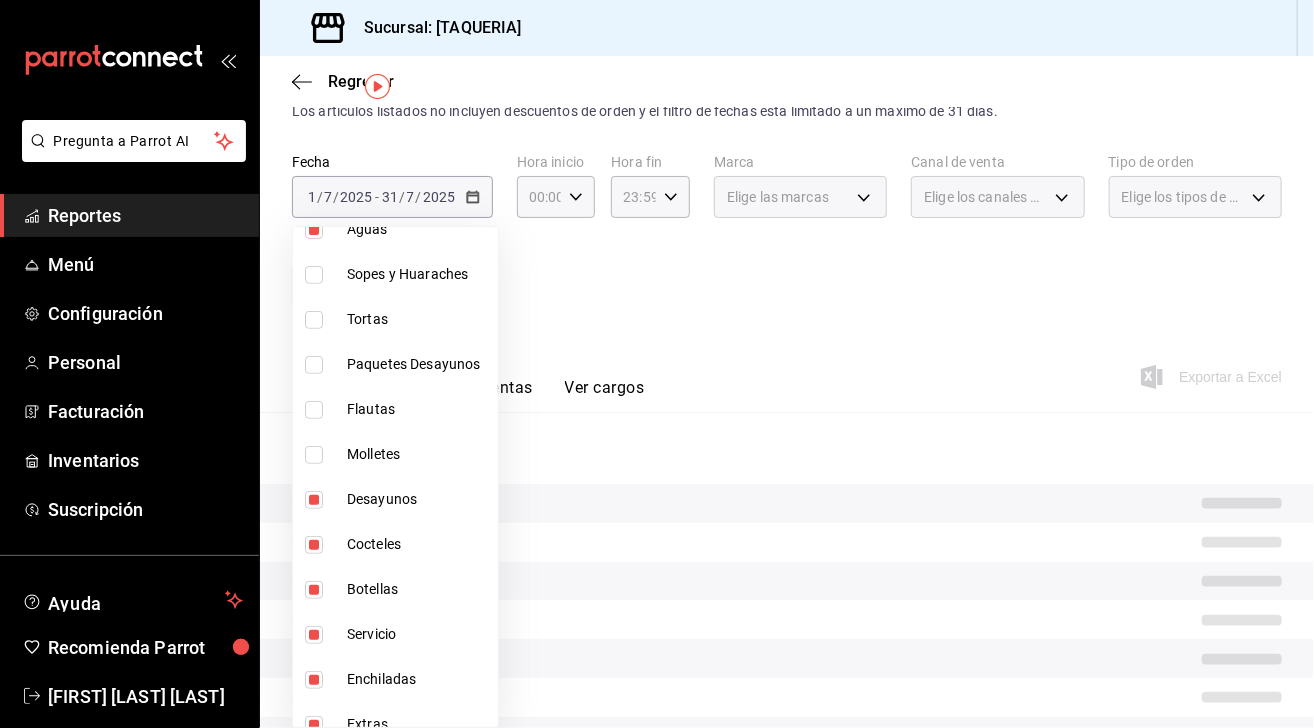click at bounding box center [314, 500] 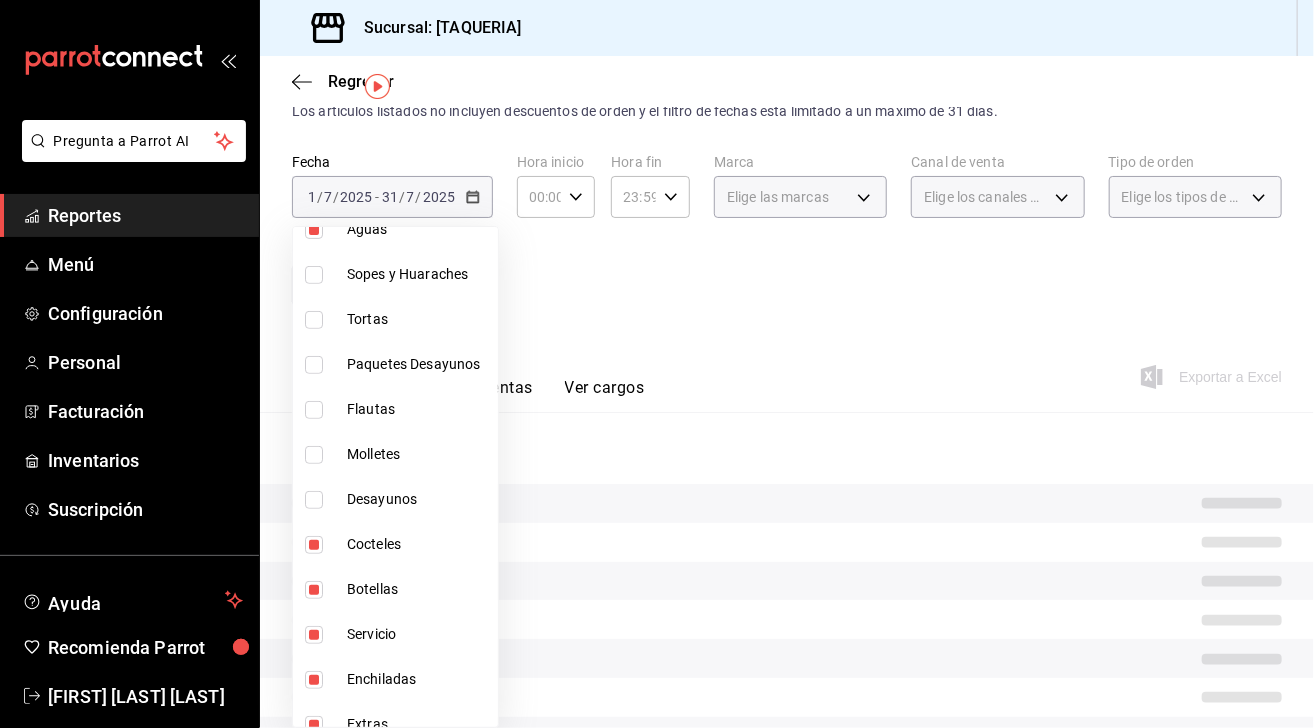 click on "Cocteles" at bounding box center (395, 544) 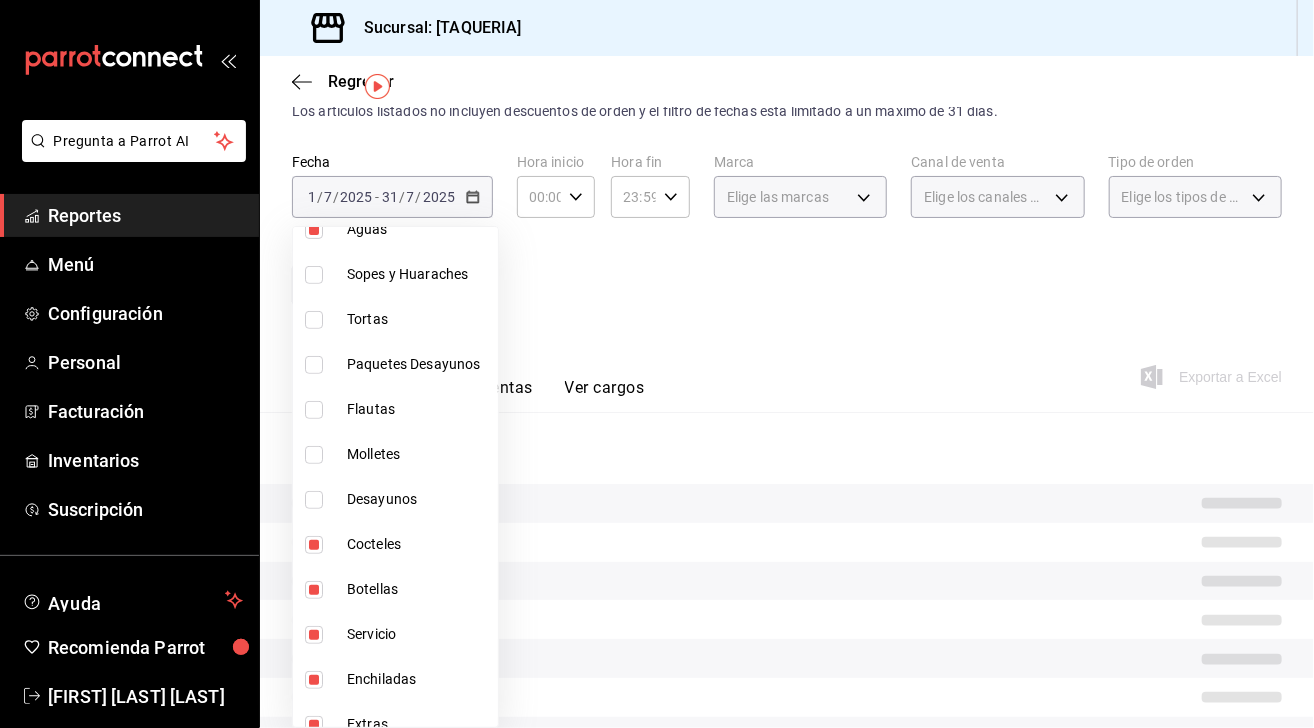 type on "[UUID],[UUID],[UUID],[UUID],[UUID],[UUID],[UUID],[UUID],[UUID],[UUID],[UUID],[UUID],[UUID],[UUID],[UUID],[UUID],[UUID]" 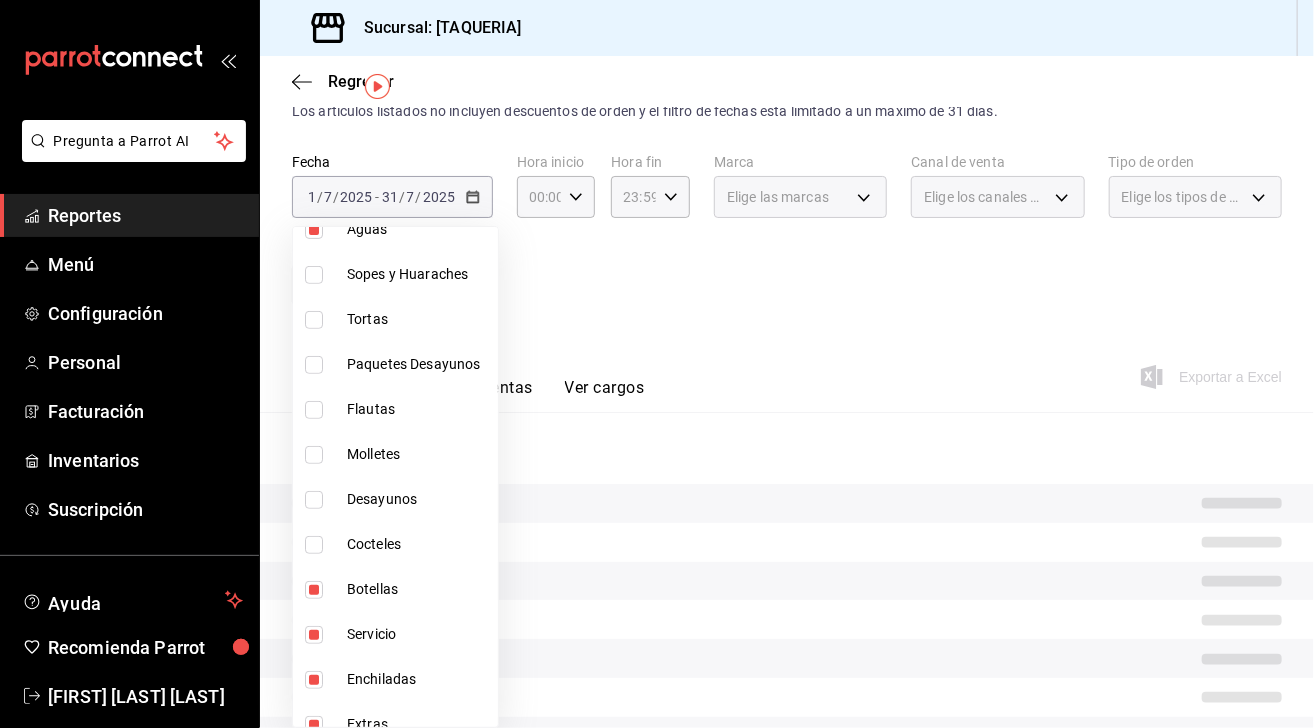 click at bounding box center [314, 545] 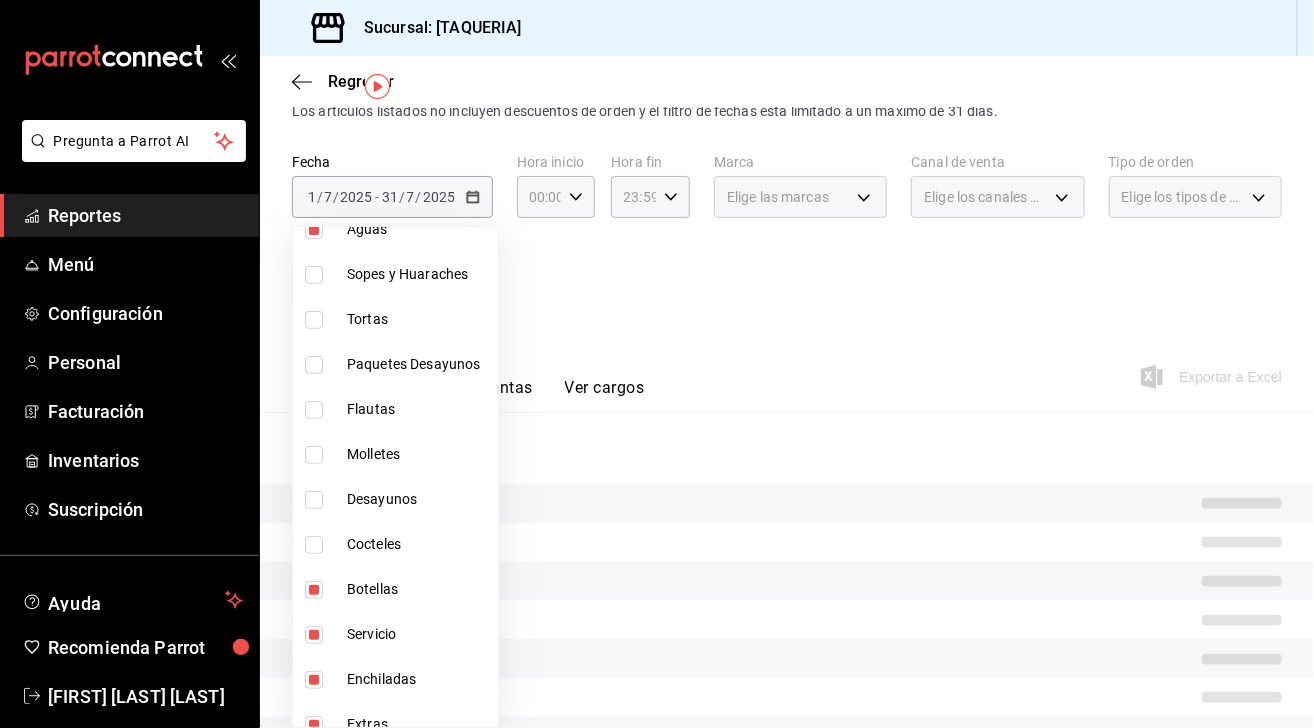checkbox on "true" 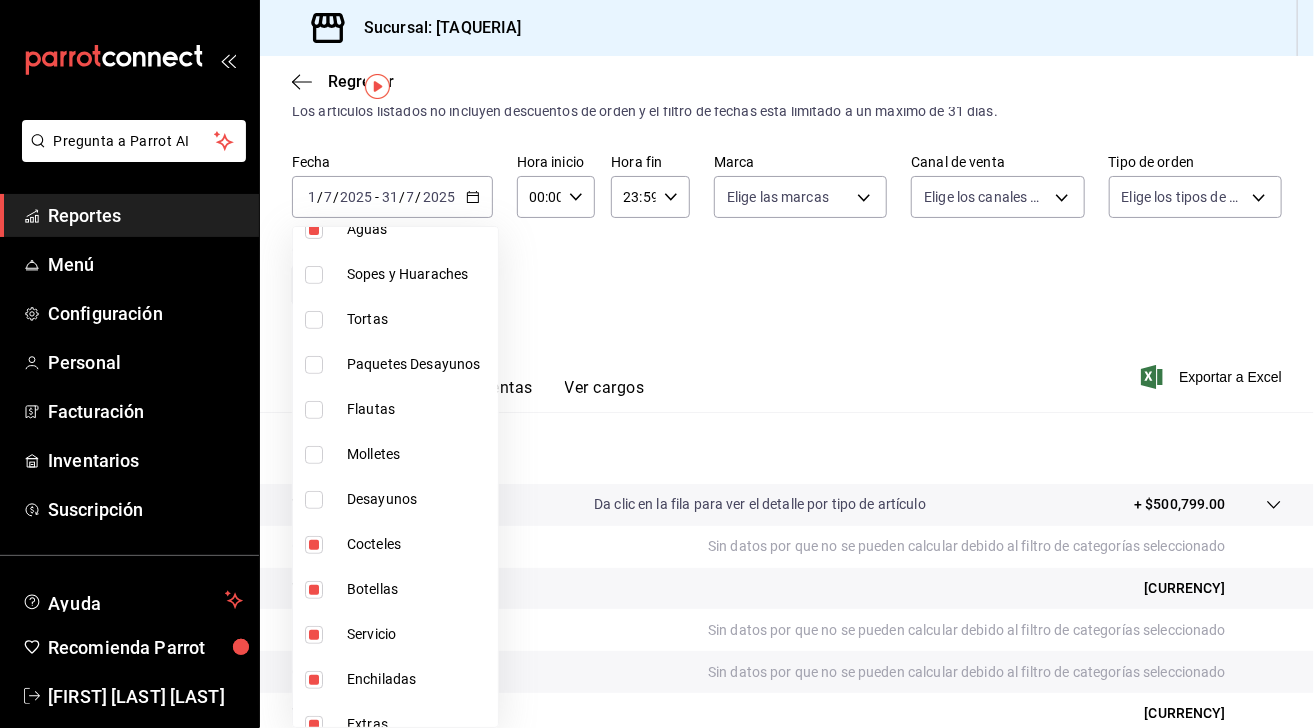 click at bounding box center (314, 590) 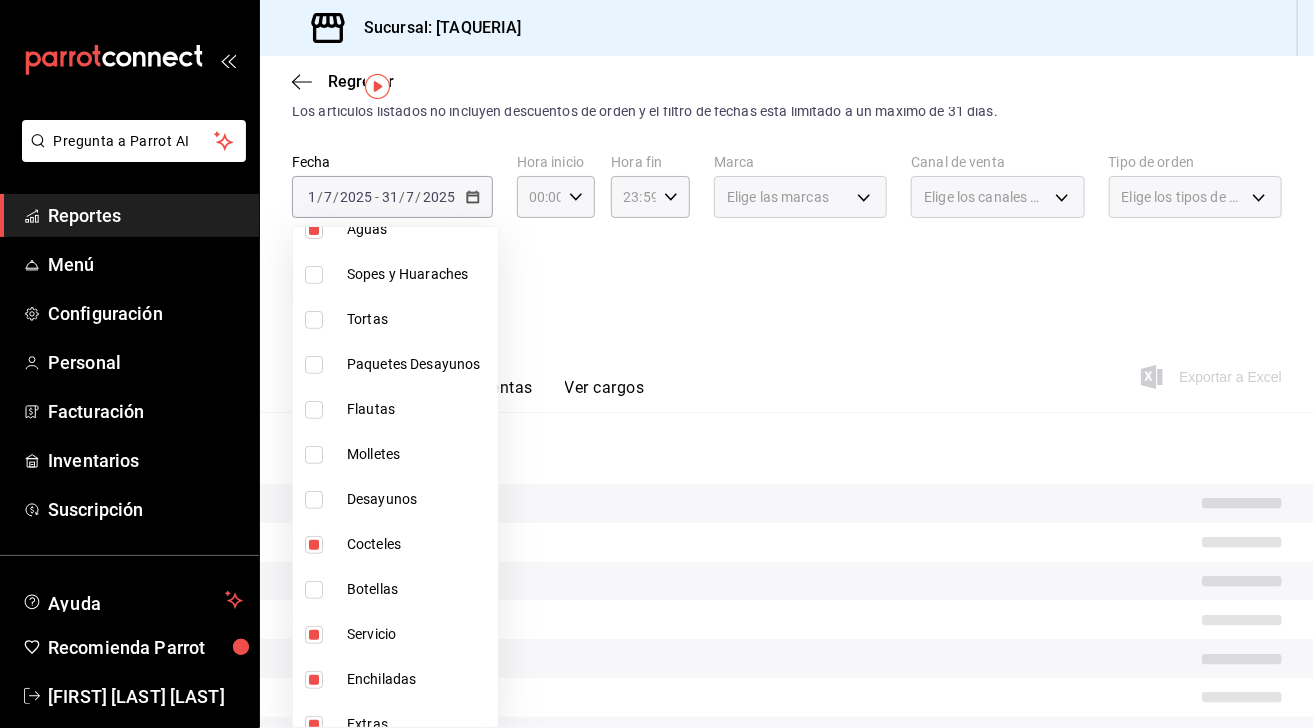 click at bounding box center (314, 590) 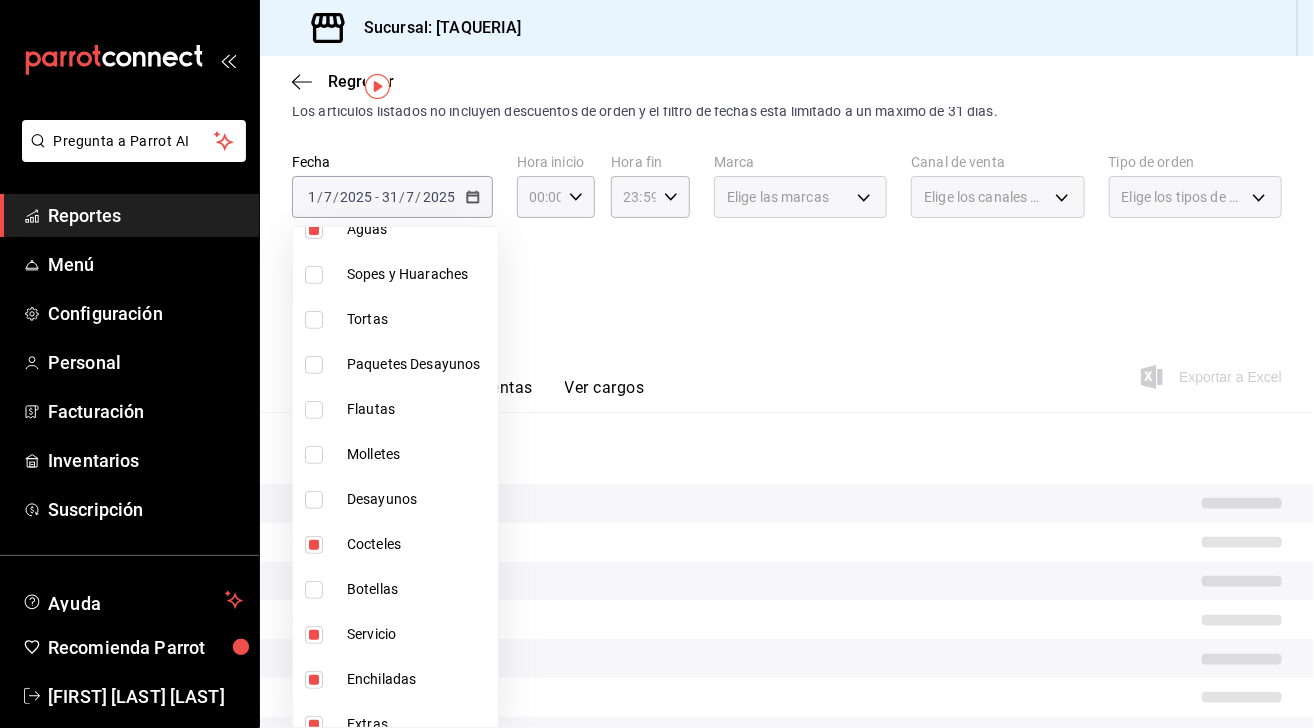 checkbox on "true" 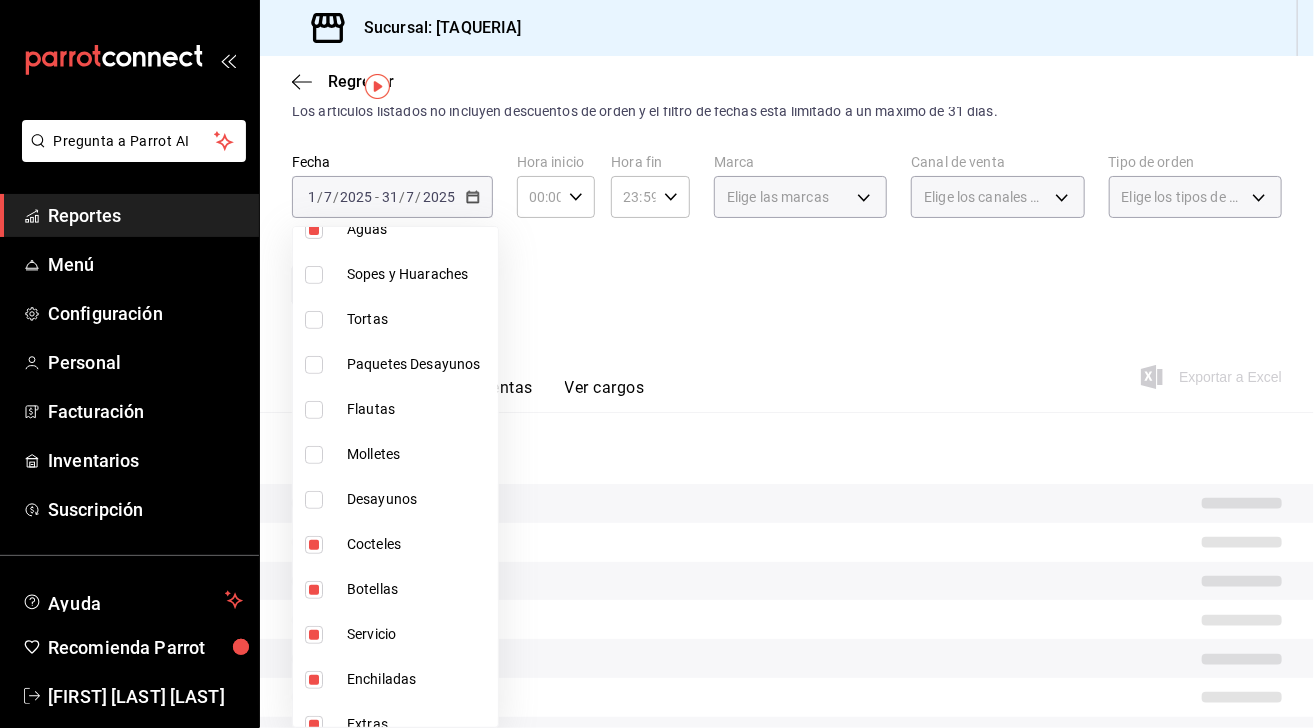 click at bounding box center [314, 635] 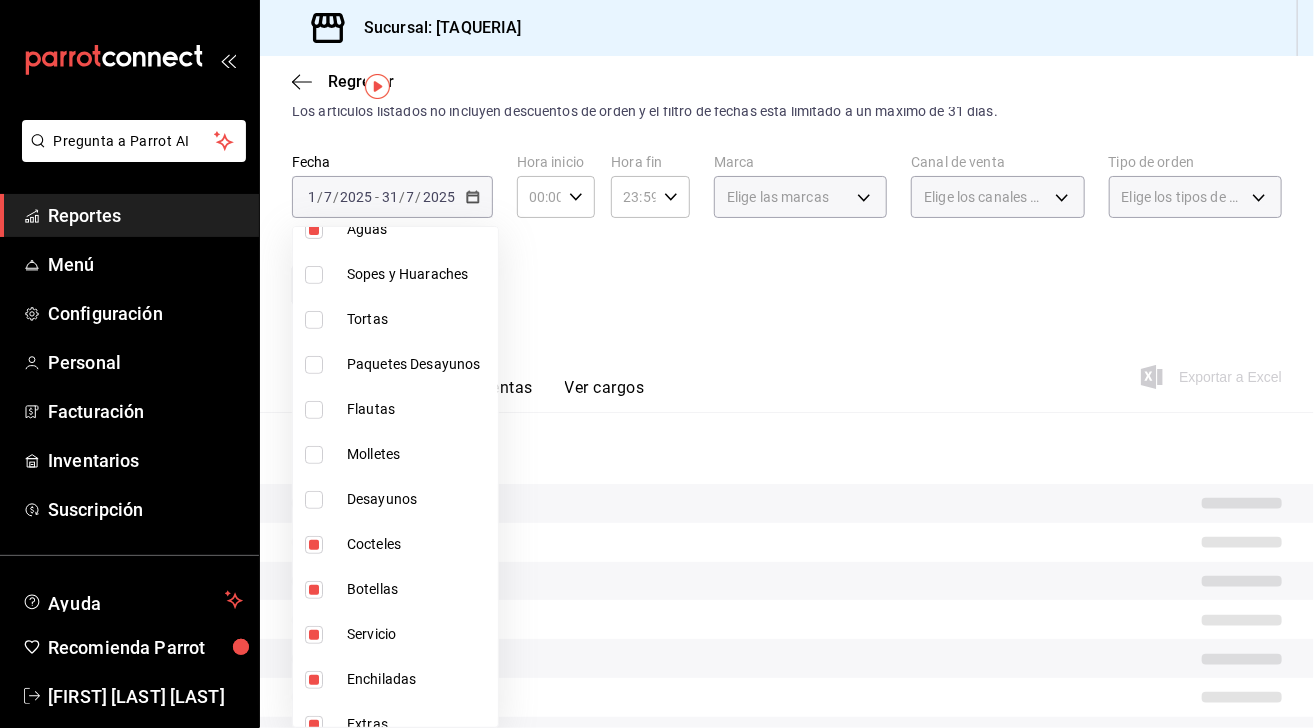 checkbox on "false" 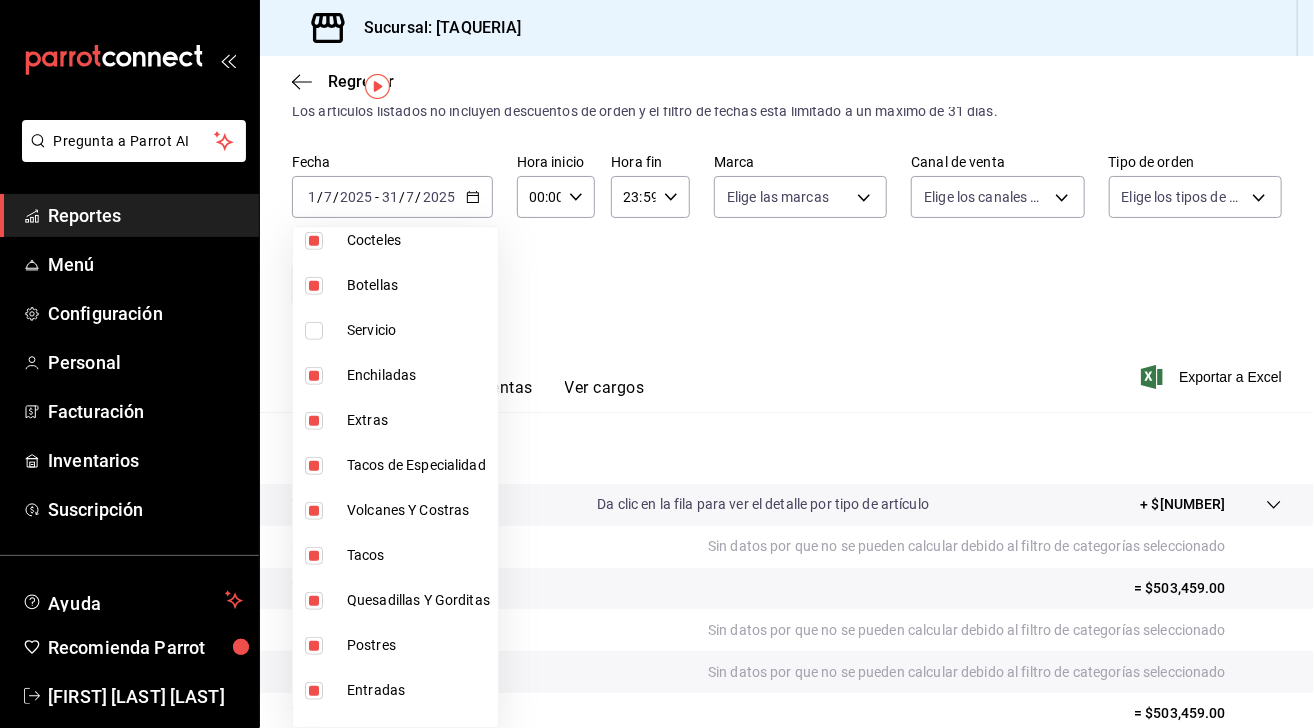 scroll, scrollTop: 726, scrollLeft: 0, axis: vertical 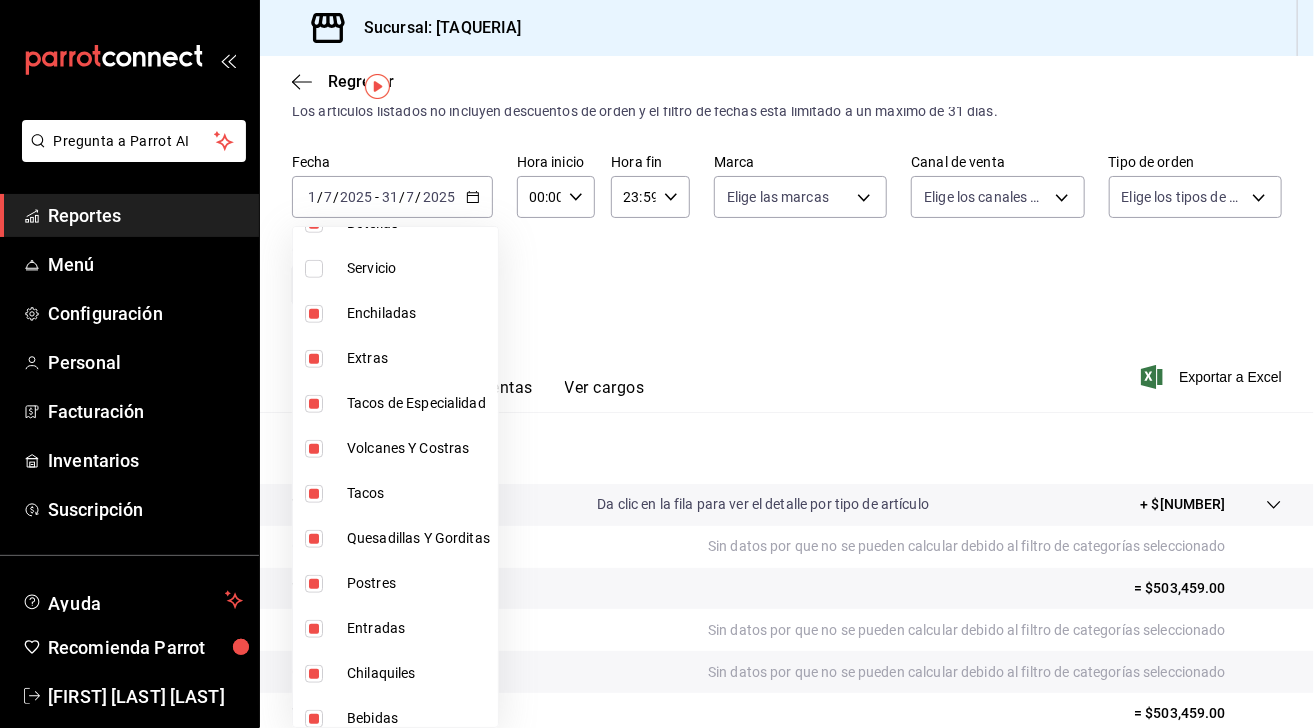 click at bounding box center (314, 314) 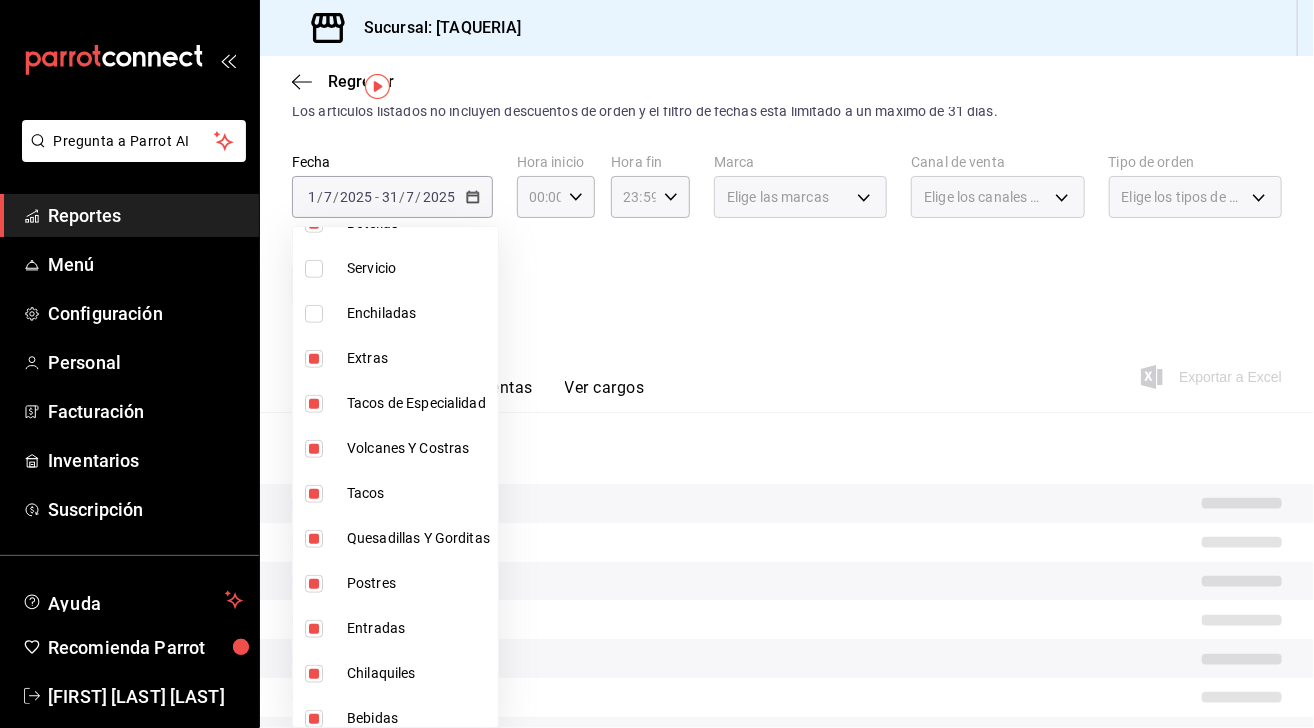 click at bounding box center [314, 359] 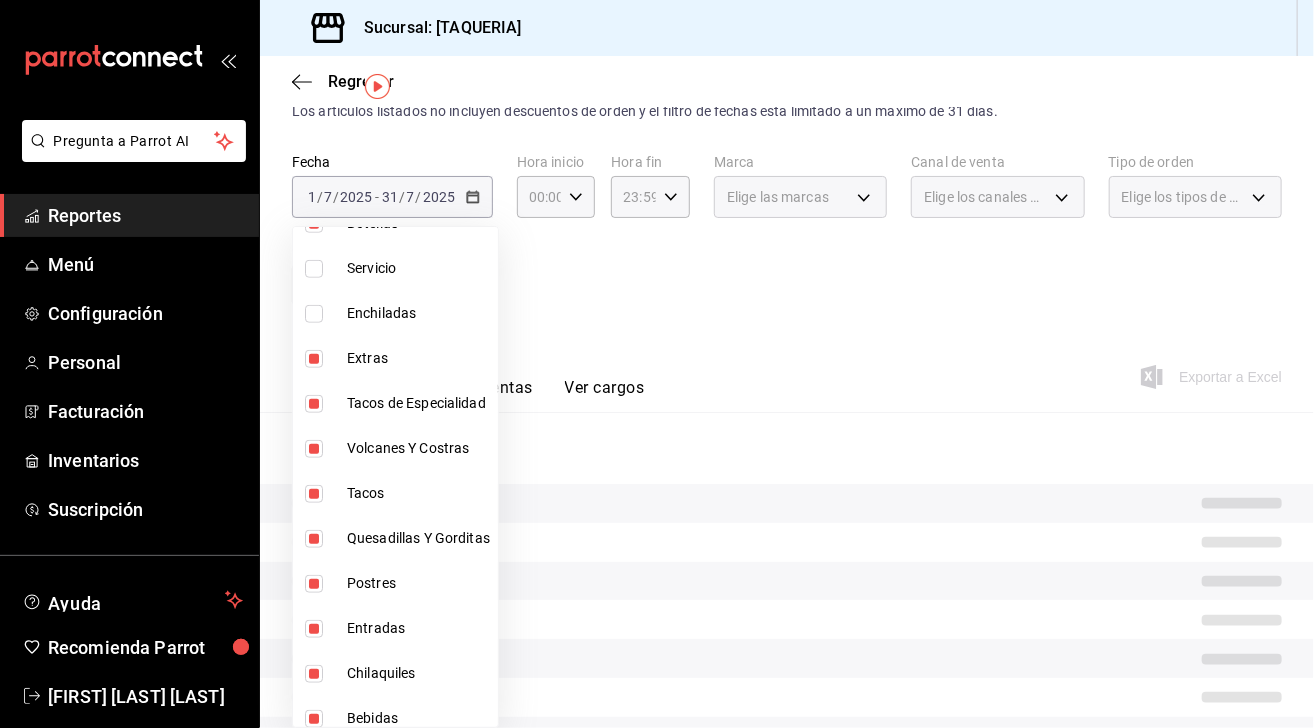 checkbox on "false" 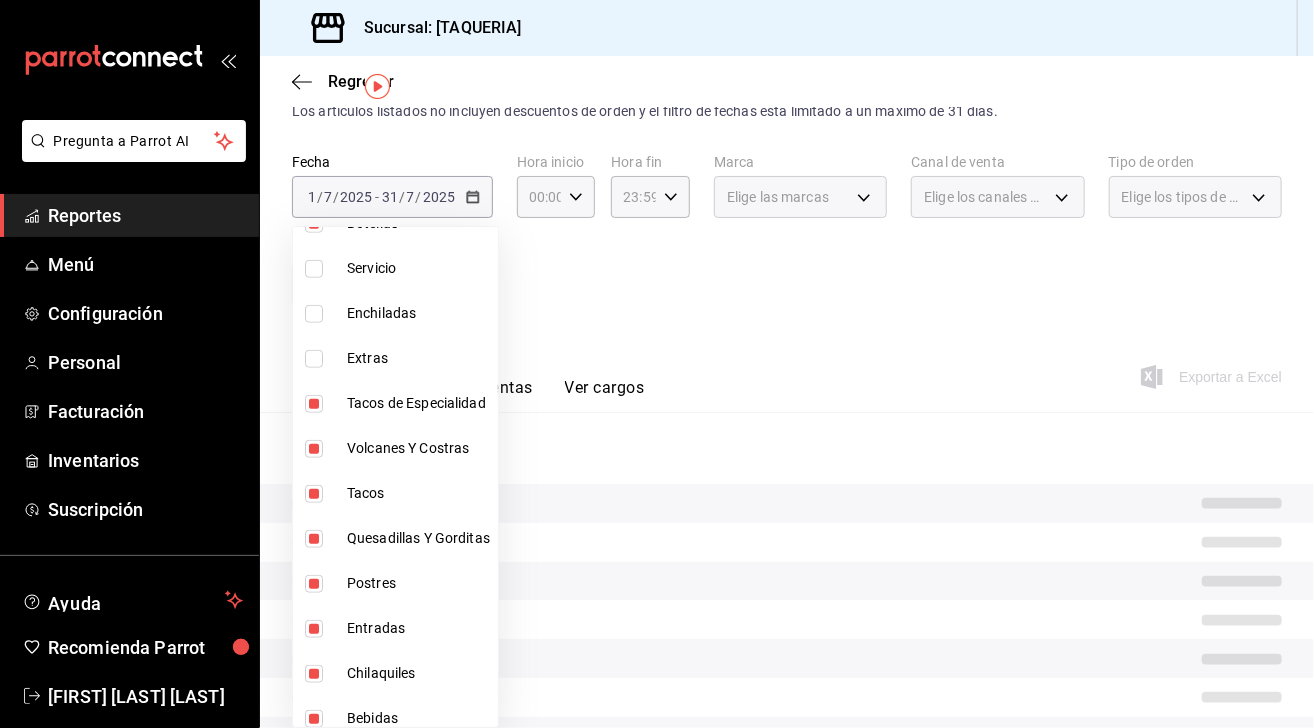 click on "Tacos de Especialidad" at bounding box center (395, 403) 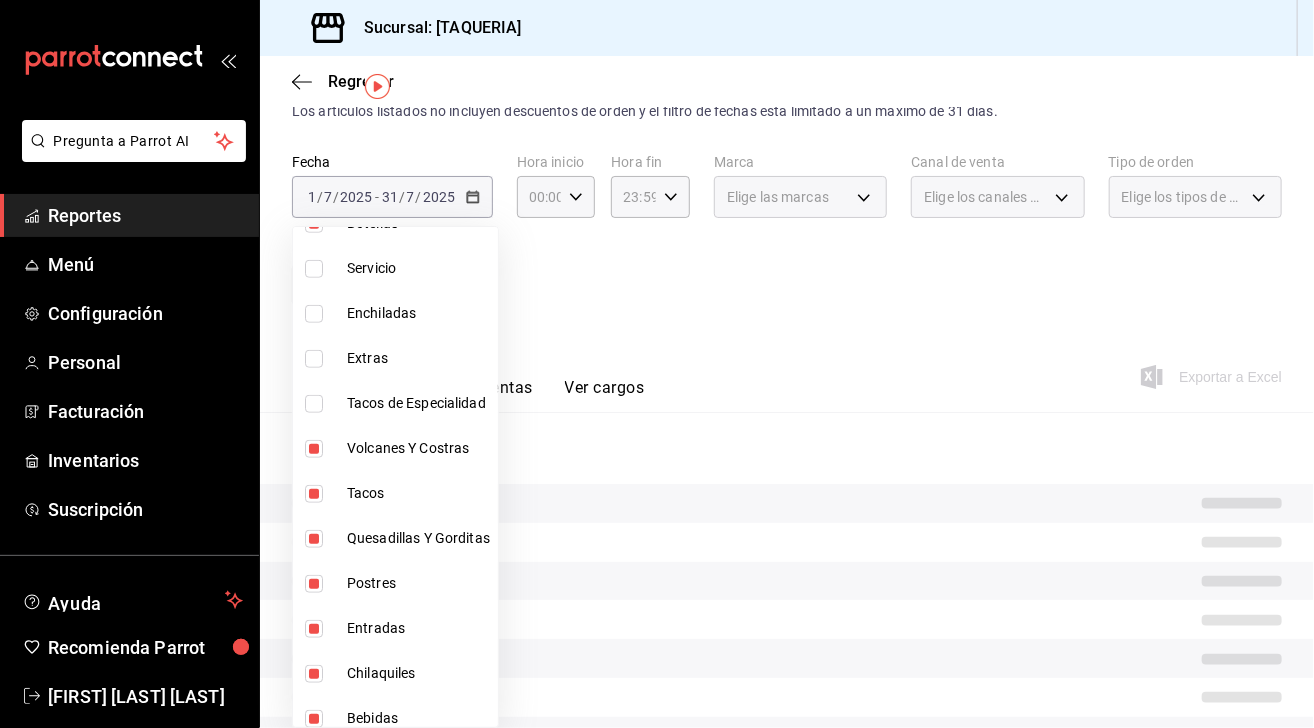 click at bounding box center (314, 449) 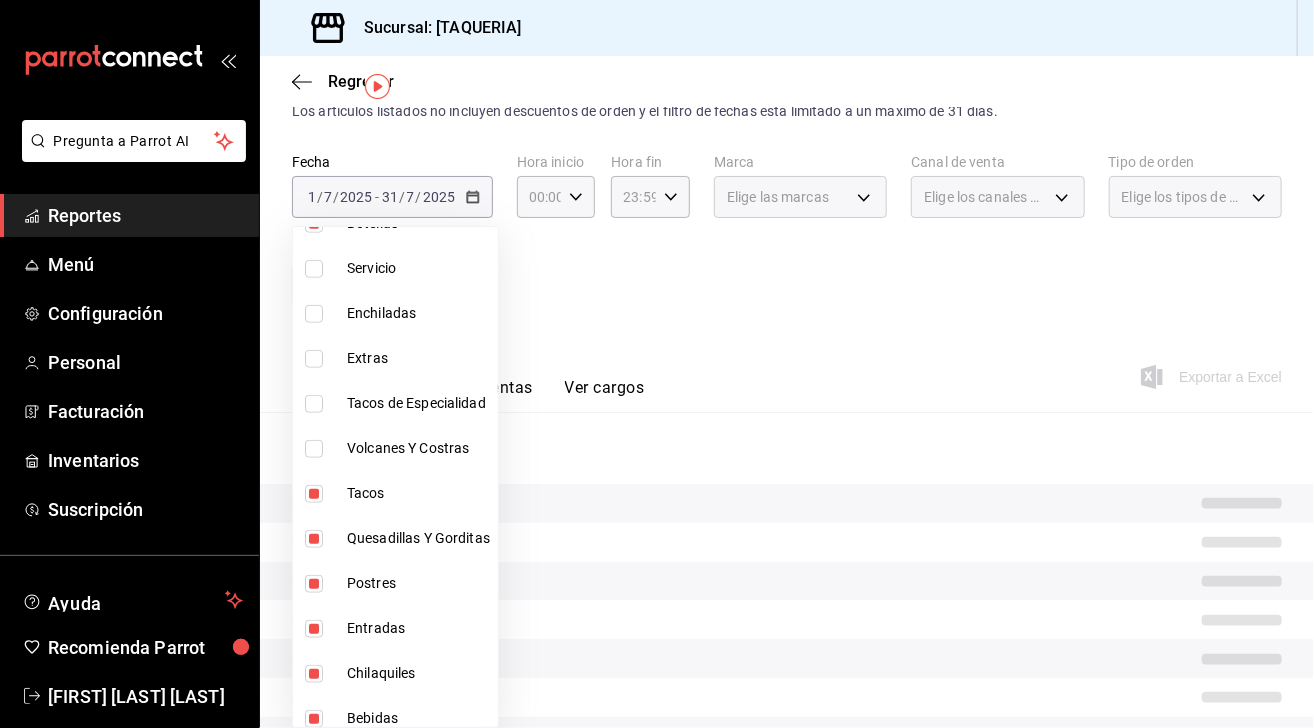 click at bounding box center (314, 494) 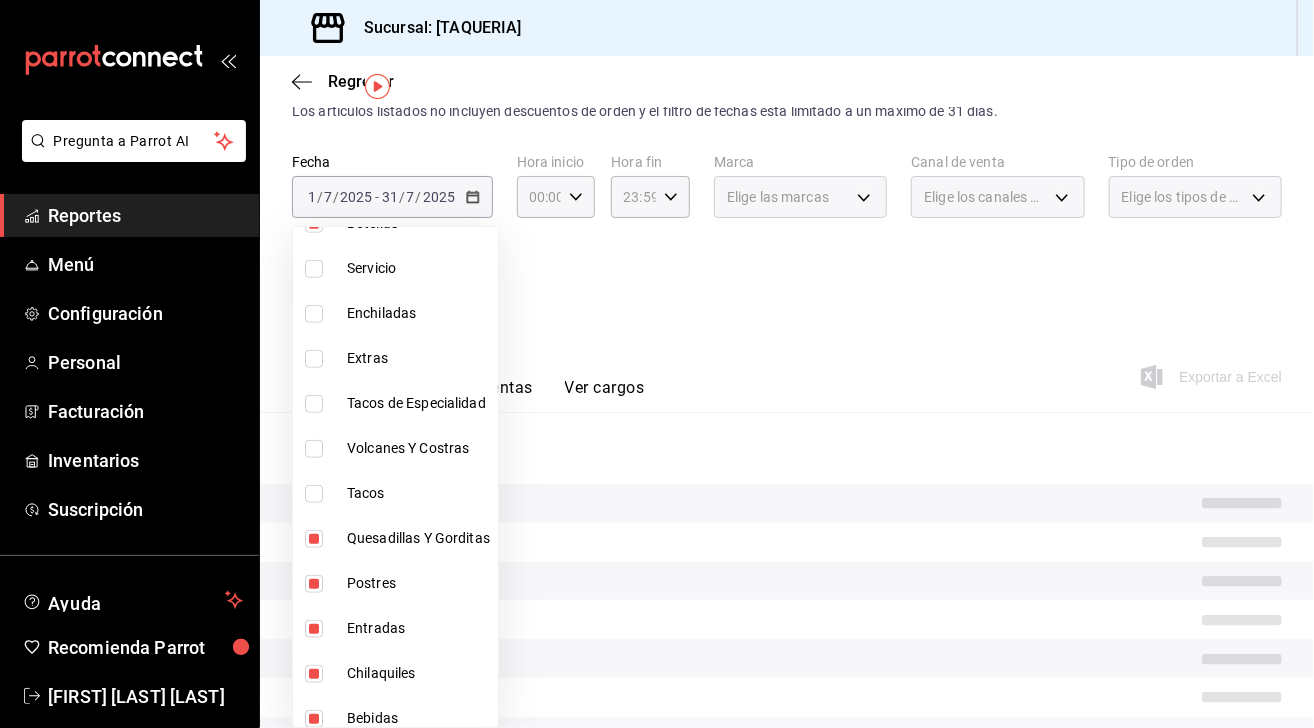 click on "Quesadillas Y Gorditas" at bounding box center (395, 538) 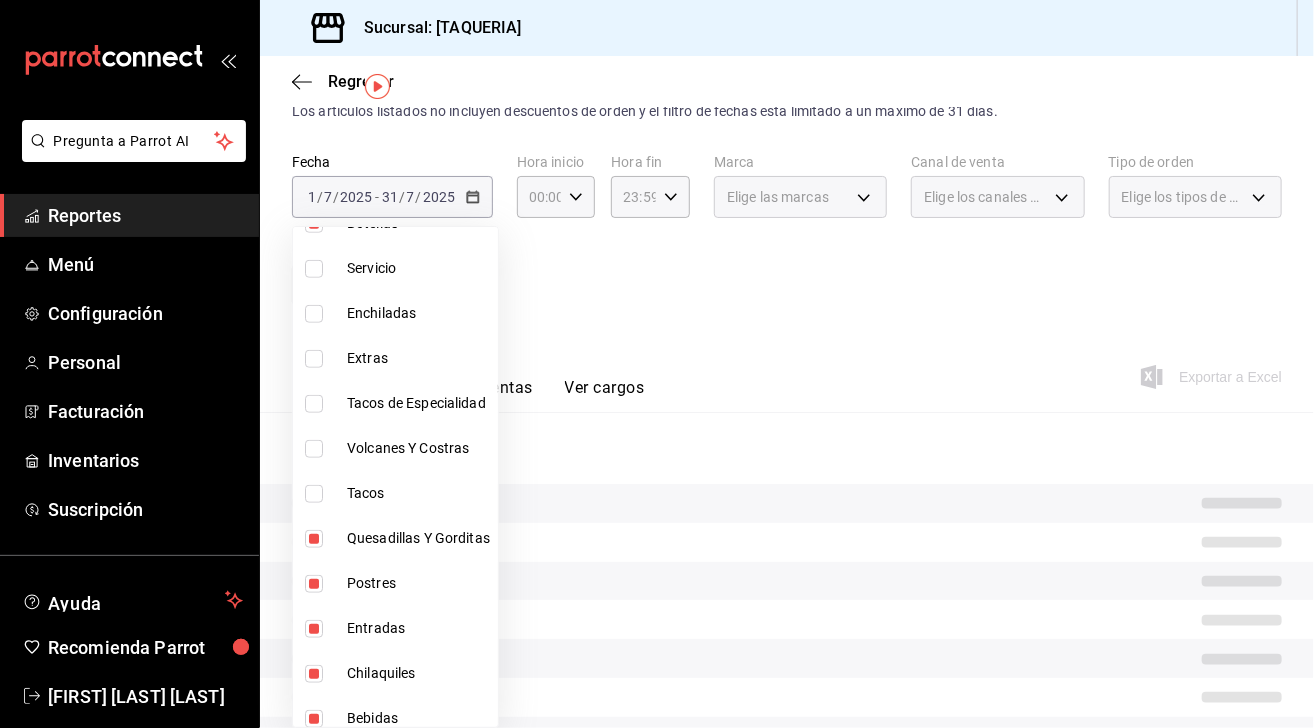 type on "[UUID],[UUID],[UUID],[UUID],[UUID],[UUID],[UUID],[UUID],[UUID],[UUID],[UUID],[UUID]" 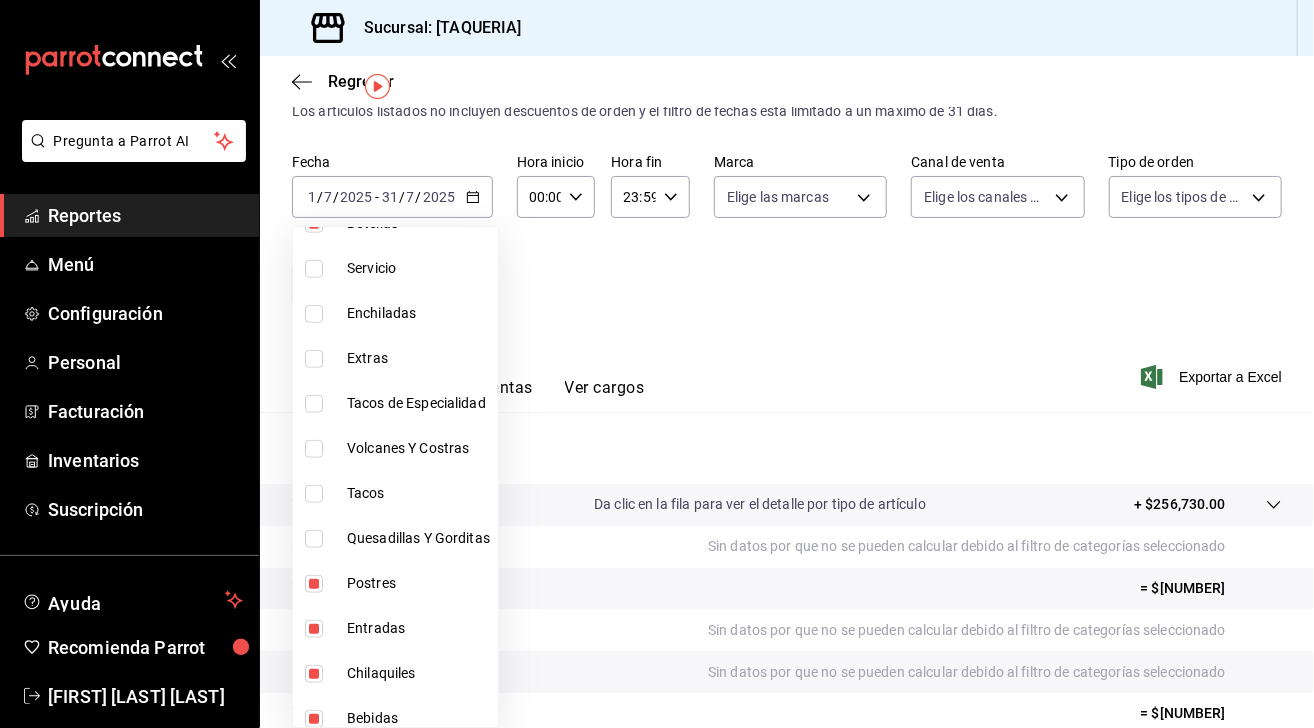 click at bounding box center [314, 584] 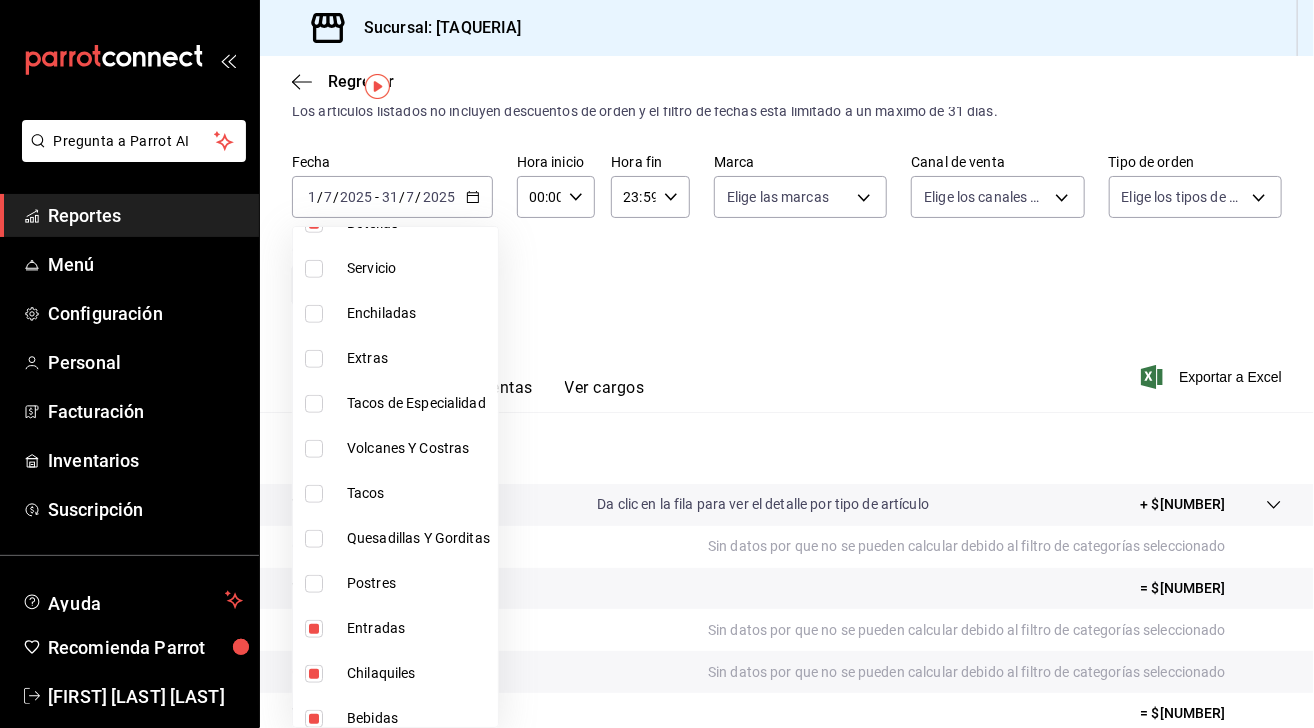 click at bounding box center (314, 629) 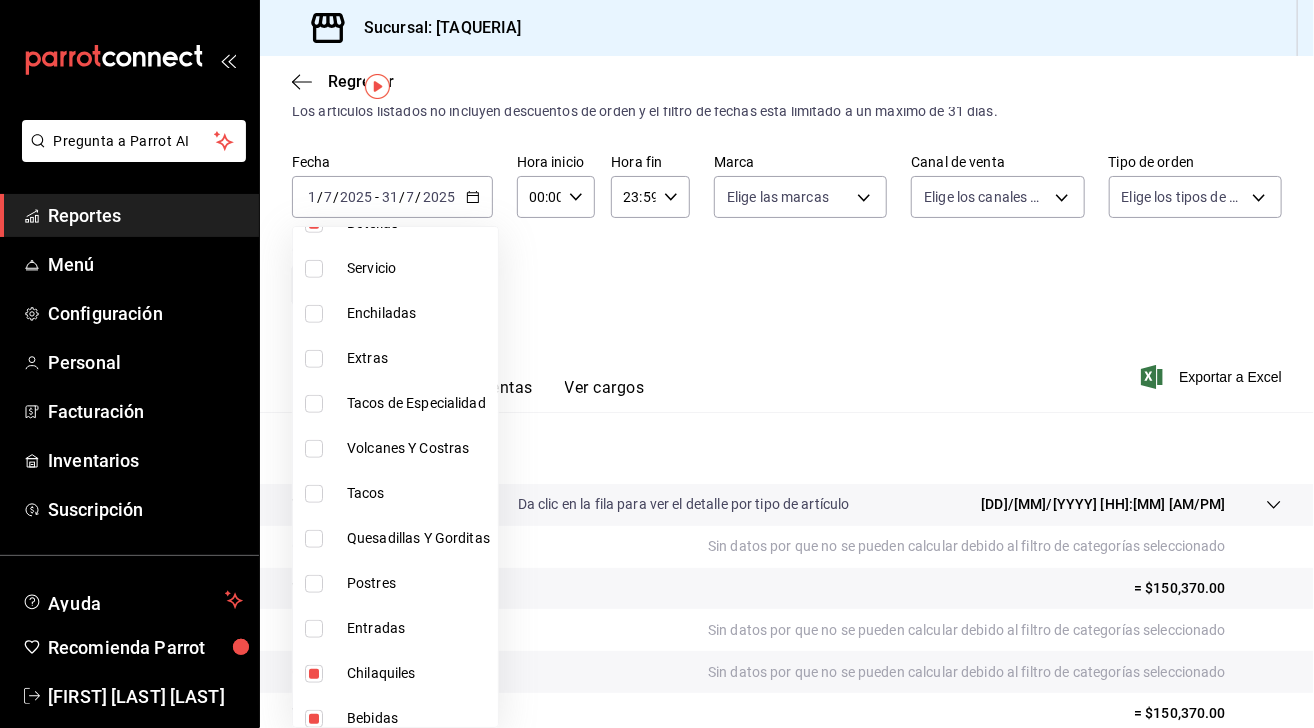 scroll, scrollTop: 829, scrollLeft: 0, axis: vertical 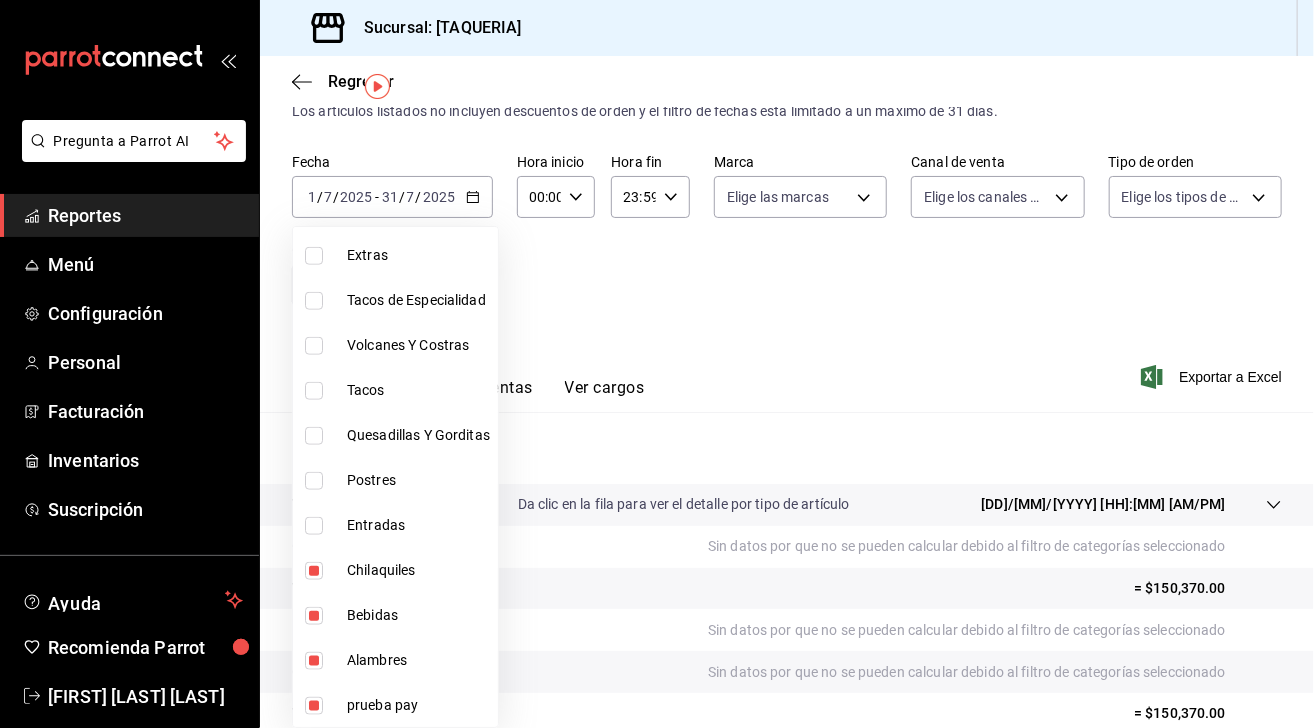 click at bounding box center [314, 571] 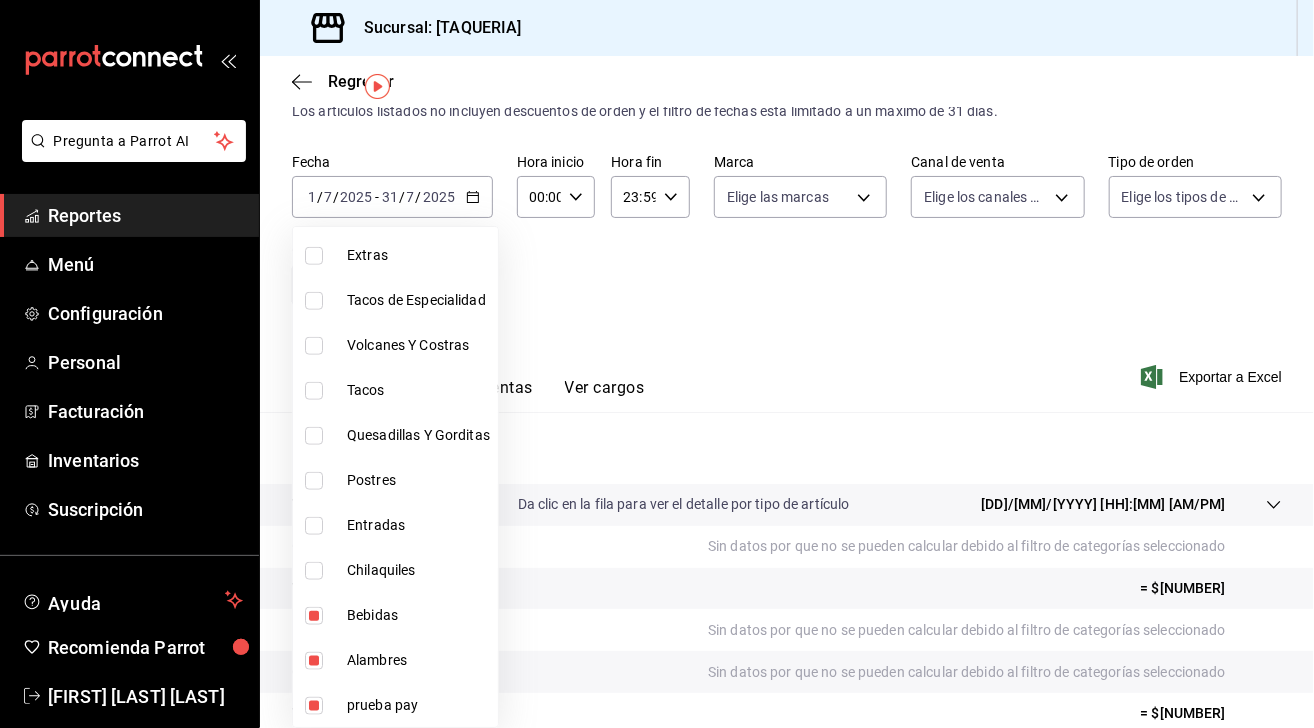click at bounding box center [314, 661] 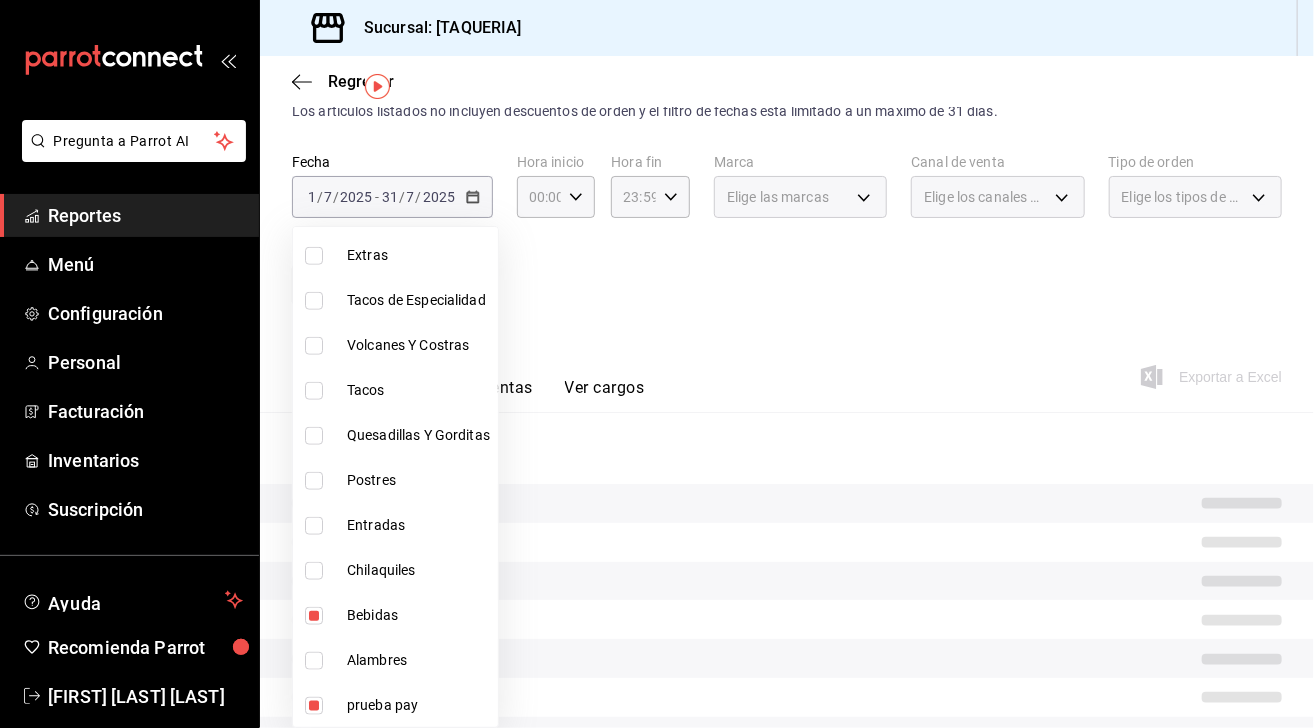 click at bounding box center (314, 706) 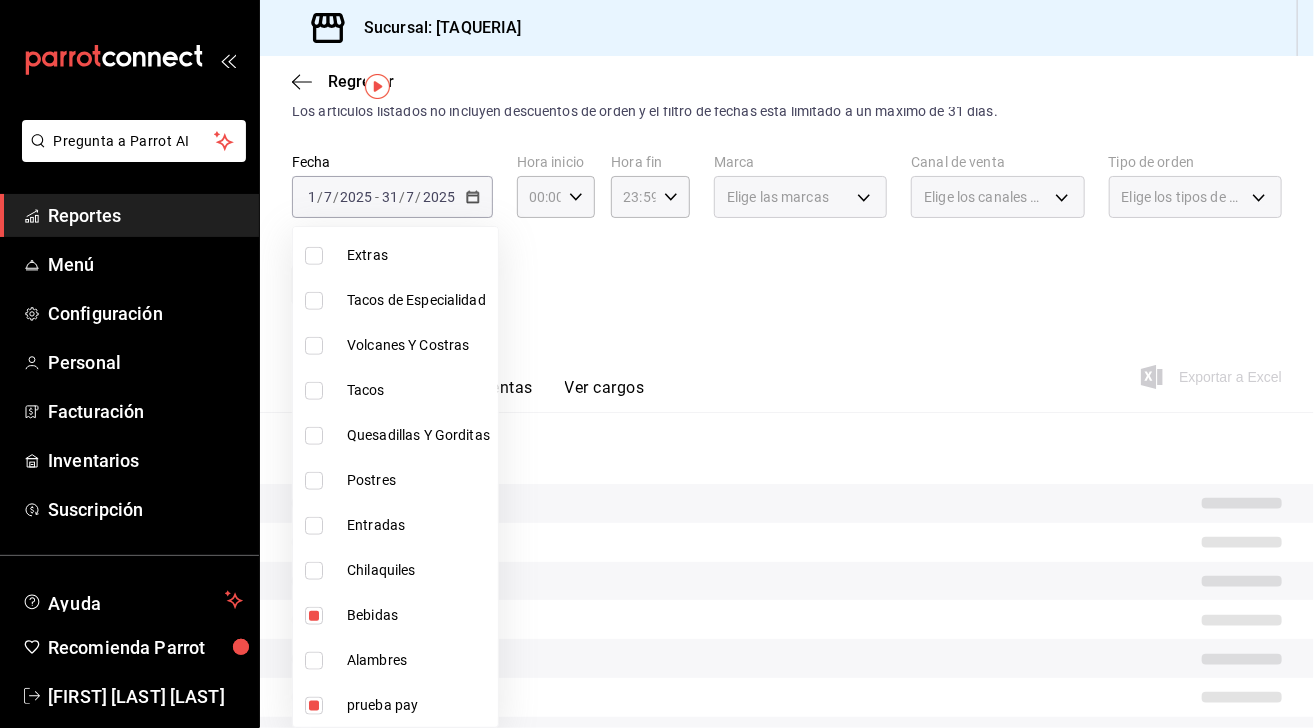 checkbox on "false" 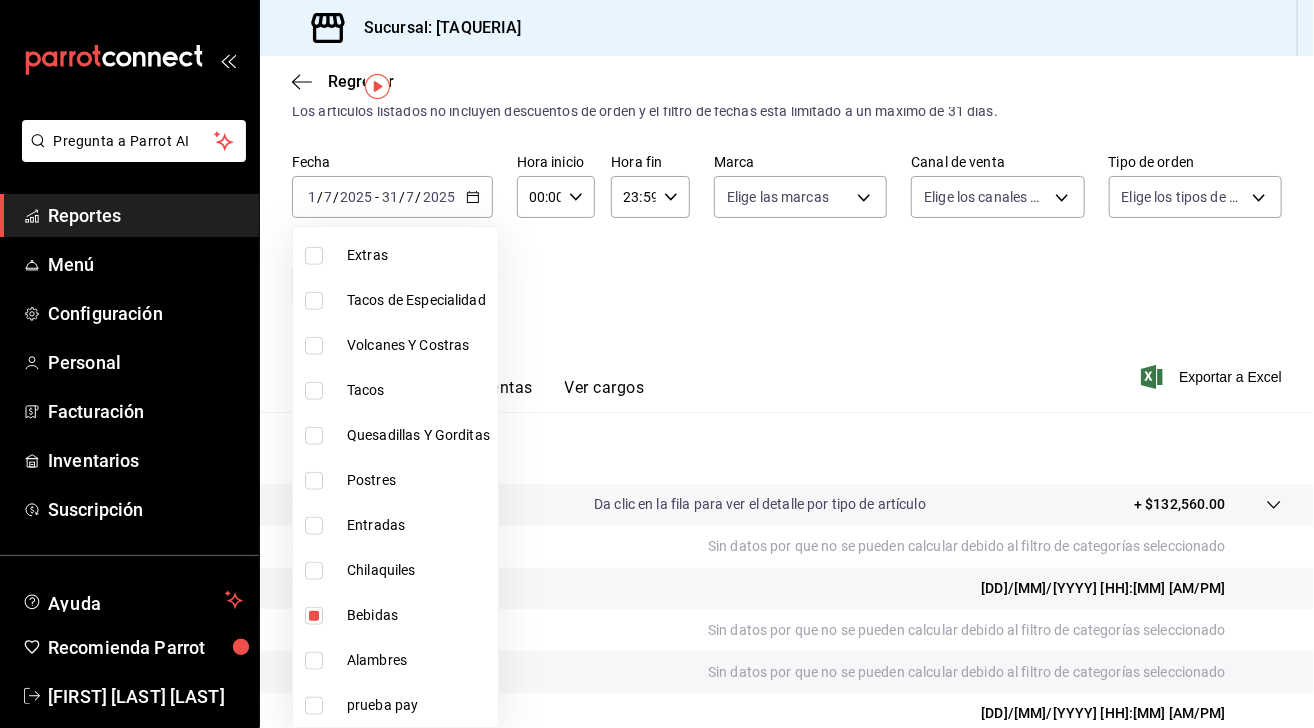 click at bounding box center (657, 364) 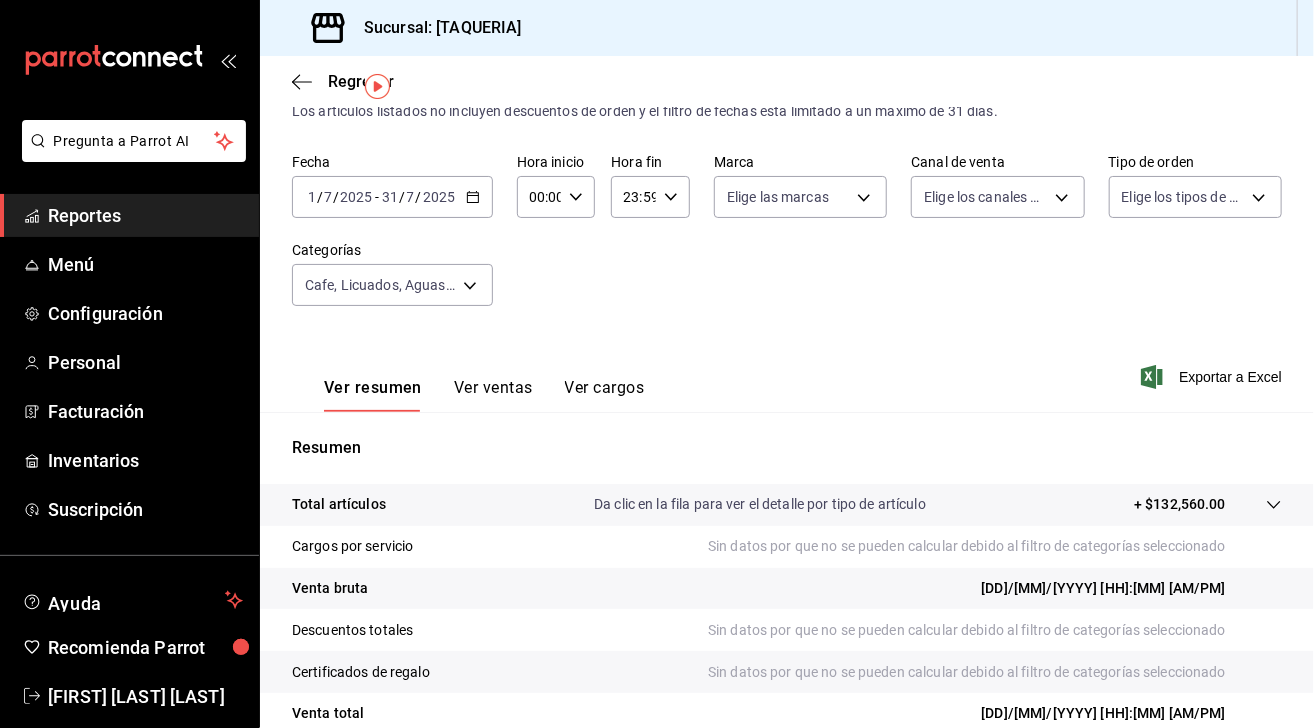 click 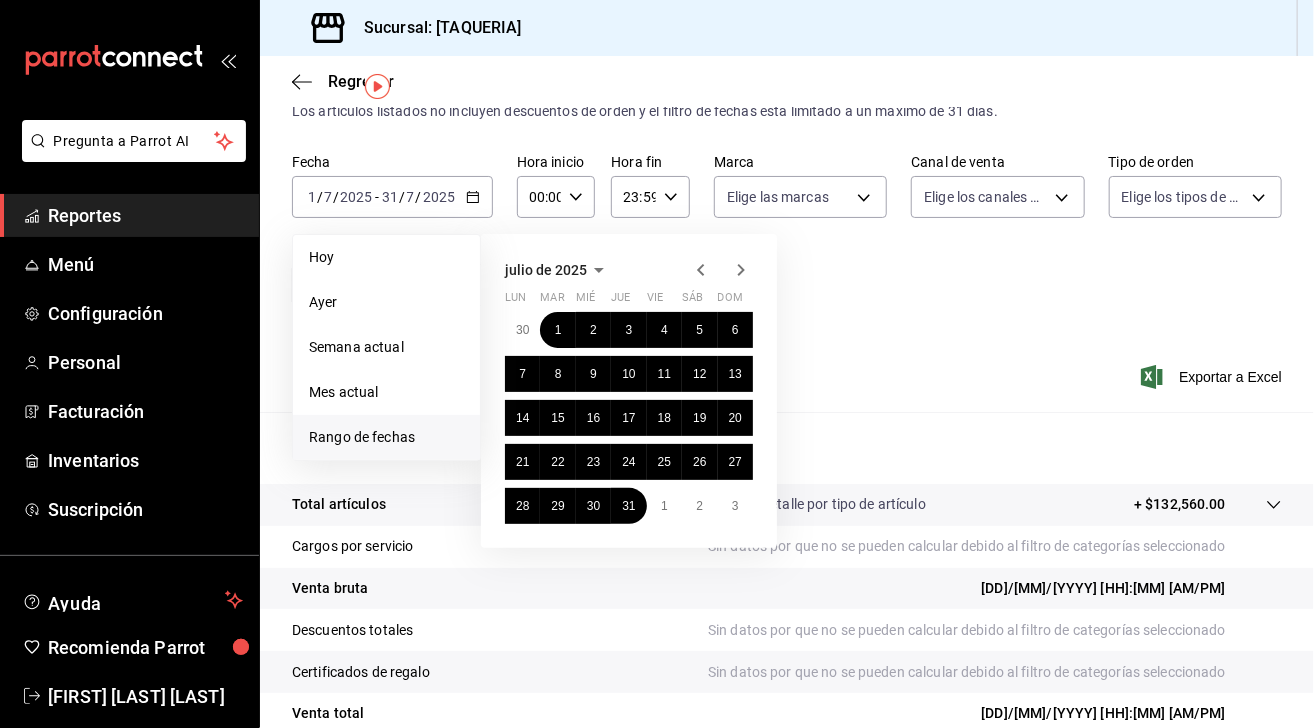 click on "julio de 2025 lun mar mié jue vie sáb dom 30 1 2 3 4 5 6 7 8 9 10 11 12 13 14 15 16 17 18 19 20 21 22 23 24 25 26 27 28 29 30 31 1 2 3" at bounding box center (656, 383) 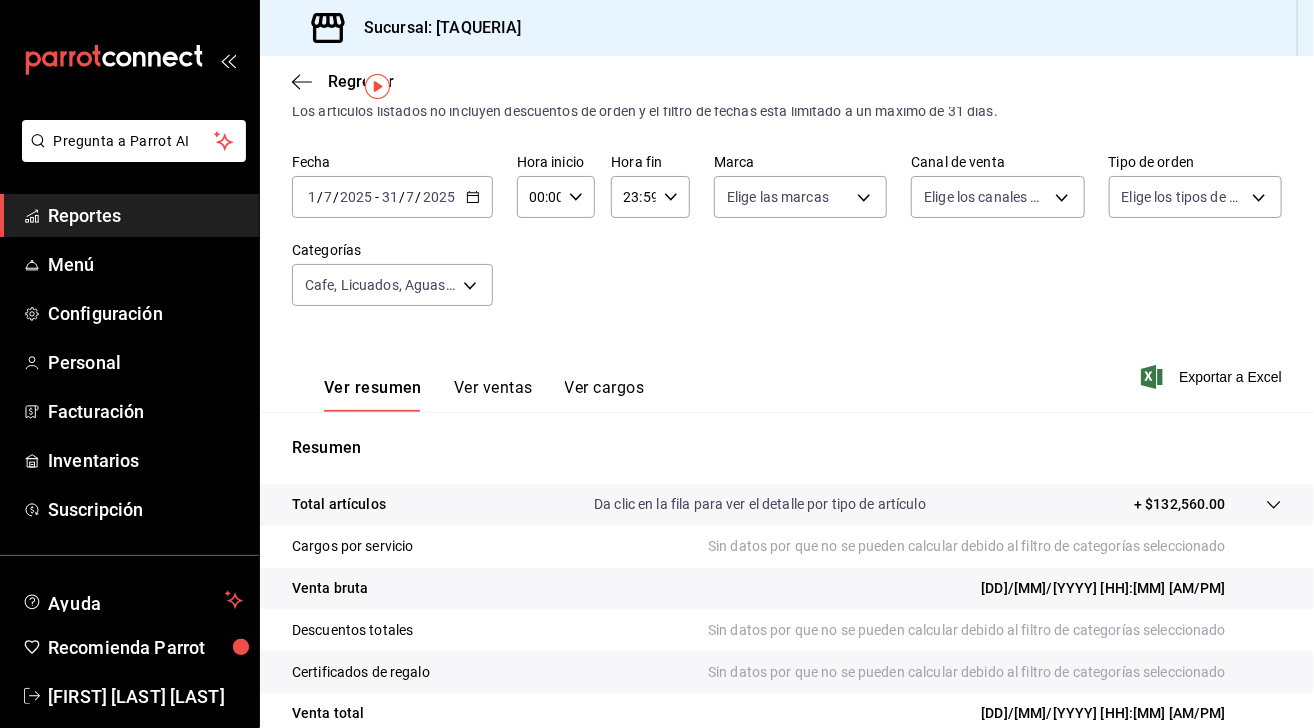 click on "Ver resumen Ver ventas Ver cargos Exportar a Excel" at bounding box center [787, 371] 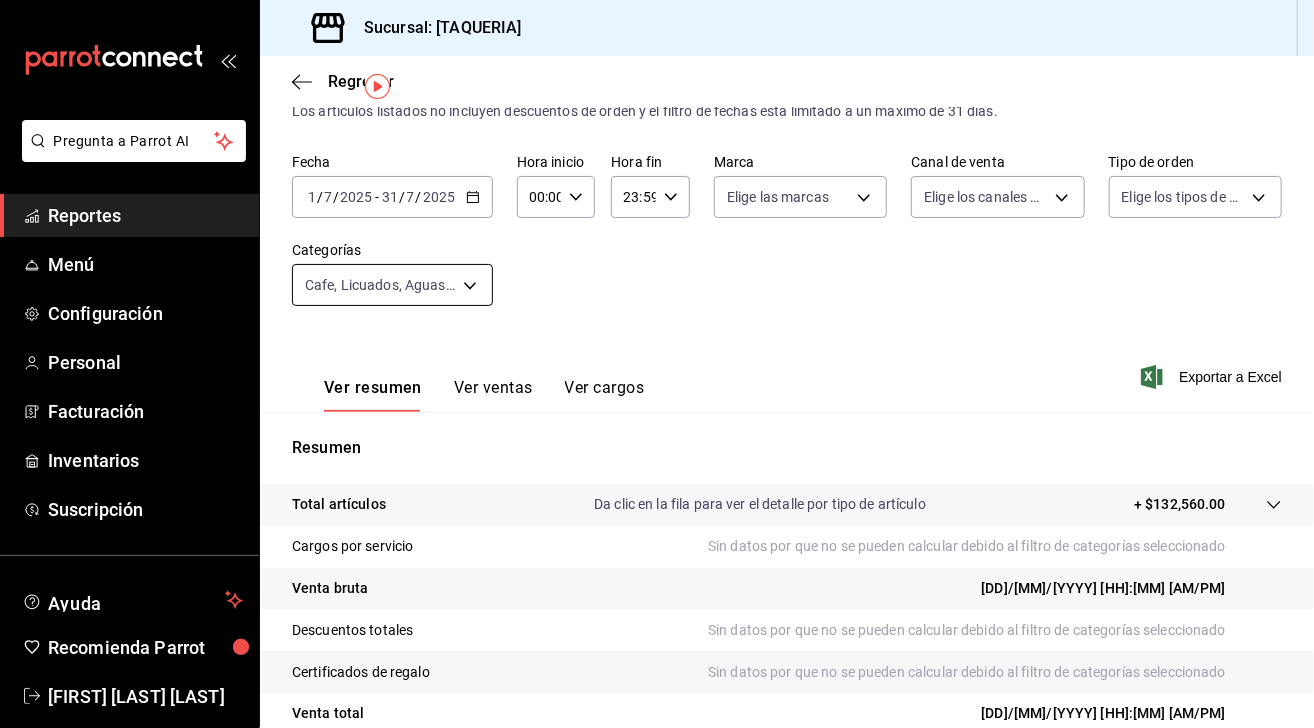 click on "Pregunta a Parrot AI Reportes   Menú   Configuración   Personal   Facturación   Inventarios   Suscripción   Ayuda Recomienda Parrot   [FIRST] [LAST] [LAST]   Sugerir nueva función   Sucursal: [RESTAURANT_NAME] ([LOCATION]) Regresar Ventas Los artículos listados no incluyen descuentos de orden y el filtro de fechas está limitado a un máximo de 31 días. Fecha [YYYY]-[MM]/[DD] [DD] / [MM] / [YYYY] - [YYYY]-[MM]/[DD] [DD] / [MM] / [YYYY] Hora inicio 00:00 Hora inicio Hora fin 23:59 Hora fin Marca Elige las marcas Canal de venta Elige los canales de venta Tipo de orden Elige los tipos de orden Categorías Cafe, Licuados, Aguas, Cocteles, Botellas, Bebidas [UUID],[UUID],[UUID],[UUID],[UUID] Ver resumen Ver ventas Ver cargos Exportar a Excel Resumen Total artículos Da clic en la fila para ver el detalle por tipo de artículo" at bounding box center [657, 364] 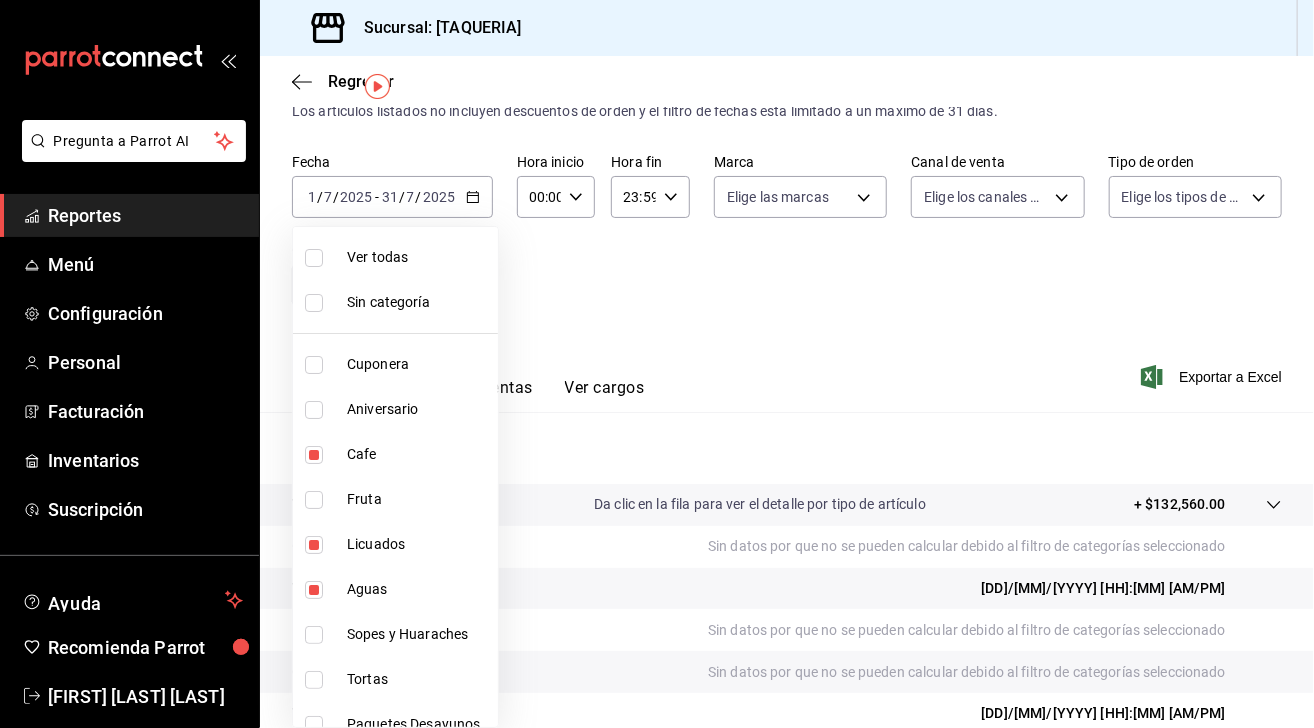 click at bounding box center (314, 258) 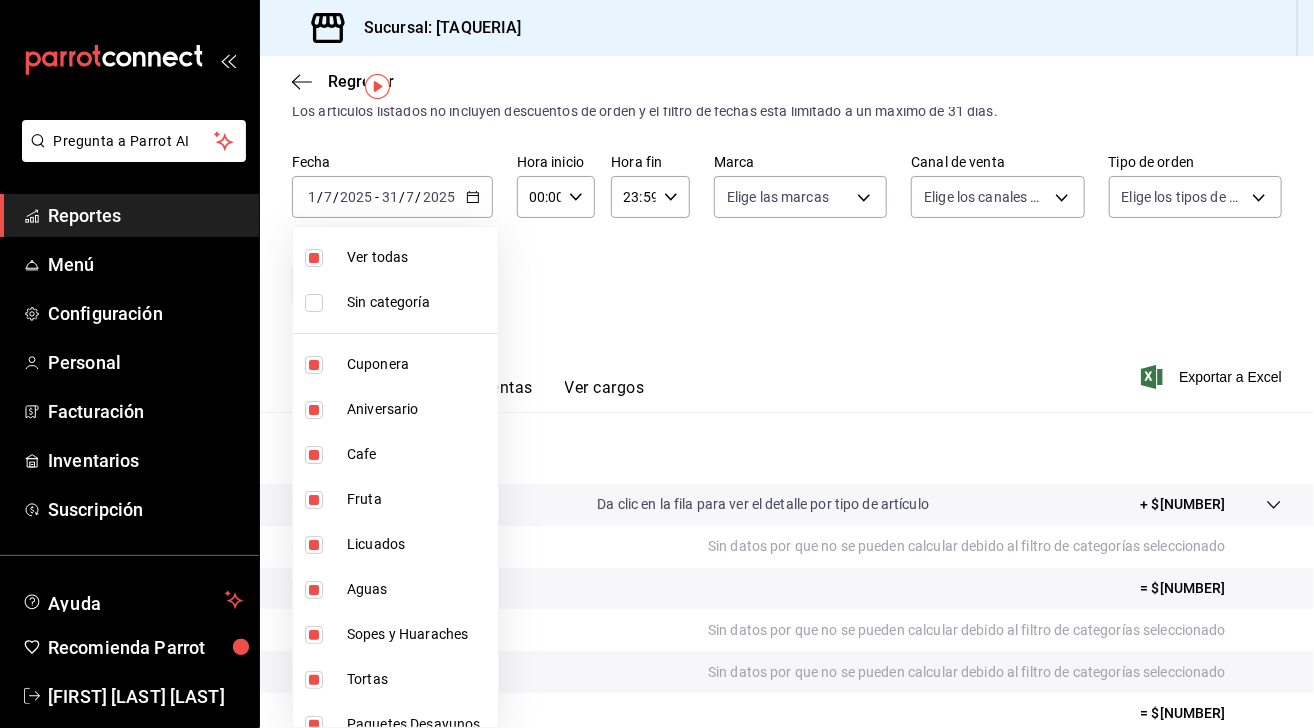 click at bounding box center [657, 364] 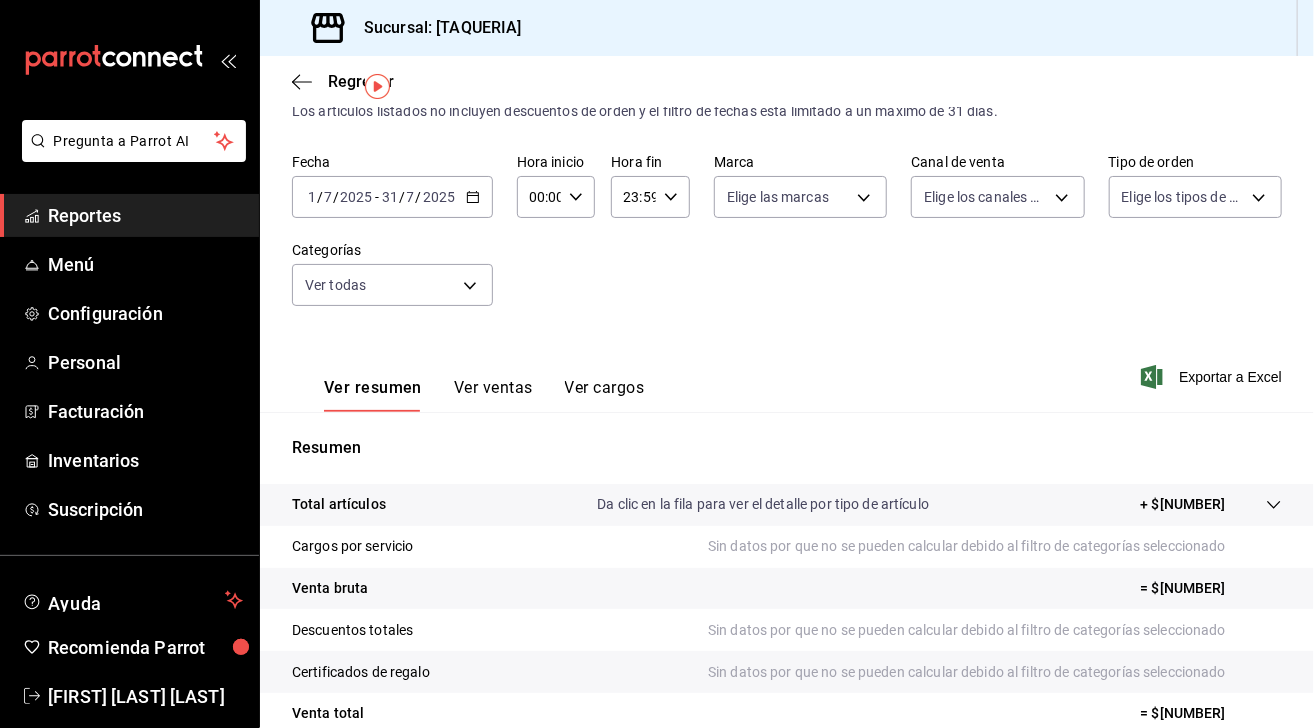 click on "Reportes" at bounding box center [145, 215] 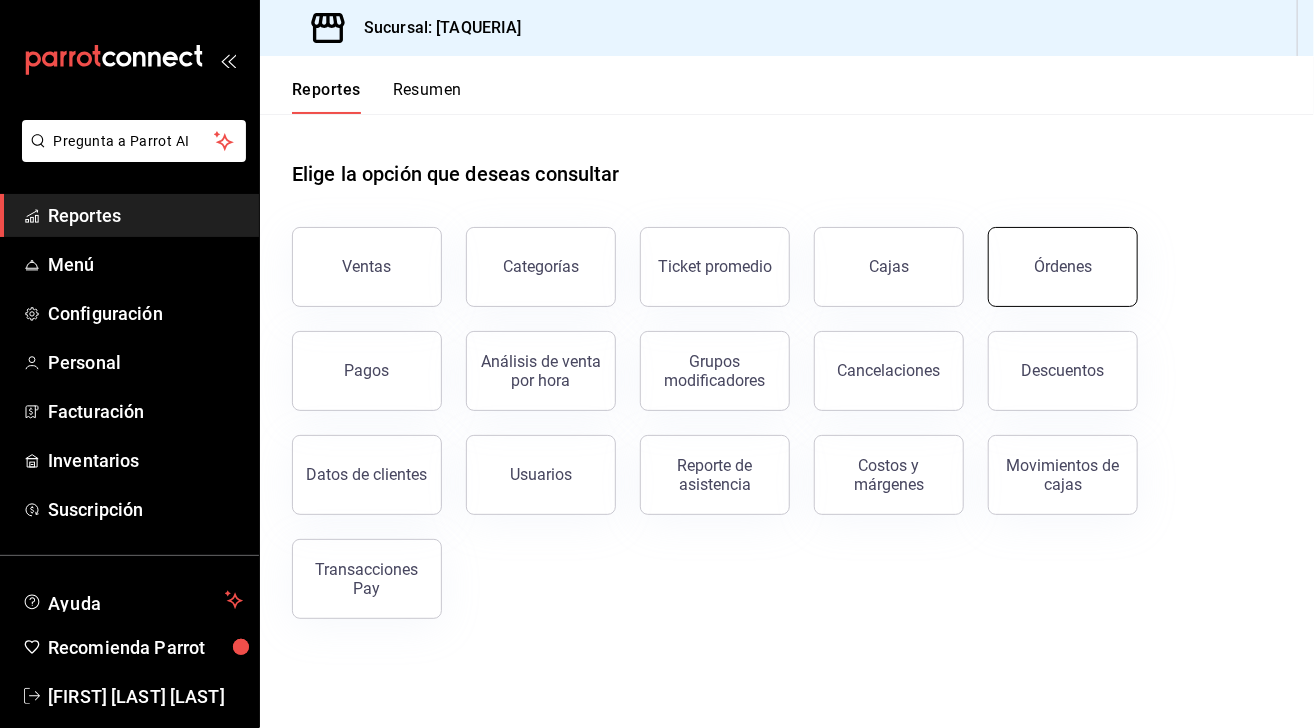 click on "Órdenes" at bounding box center [1063, 266] 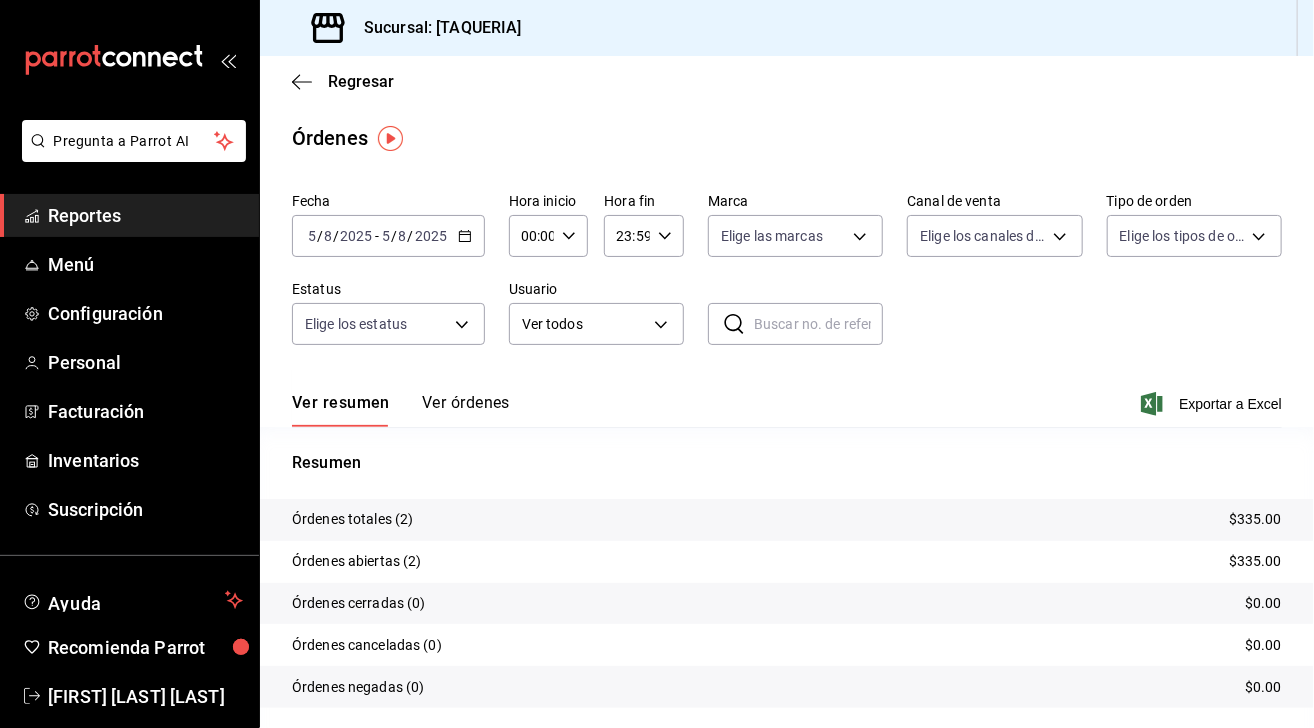 click 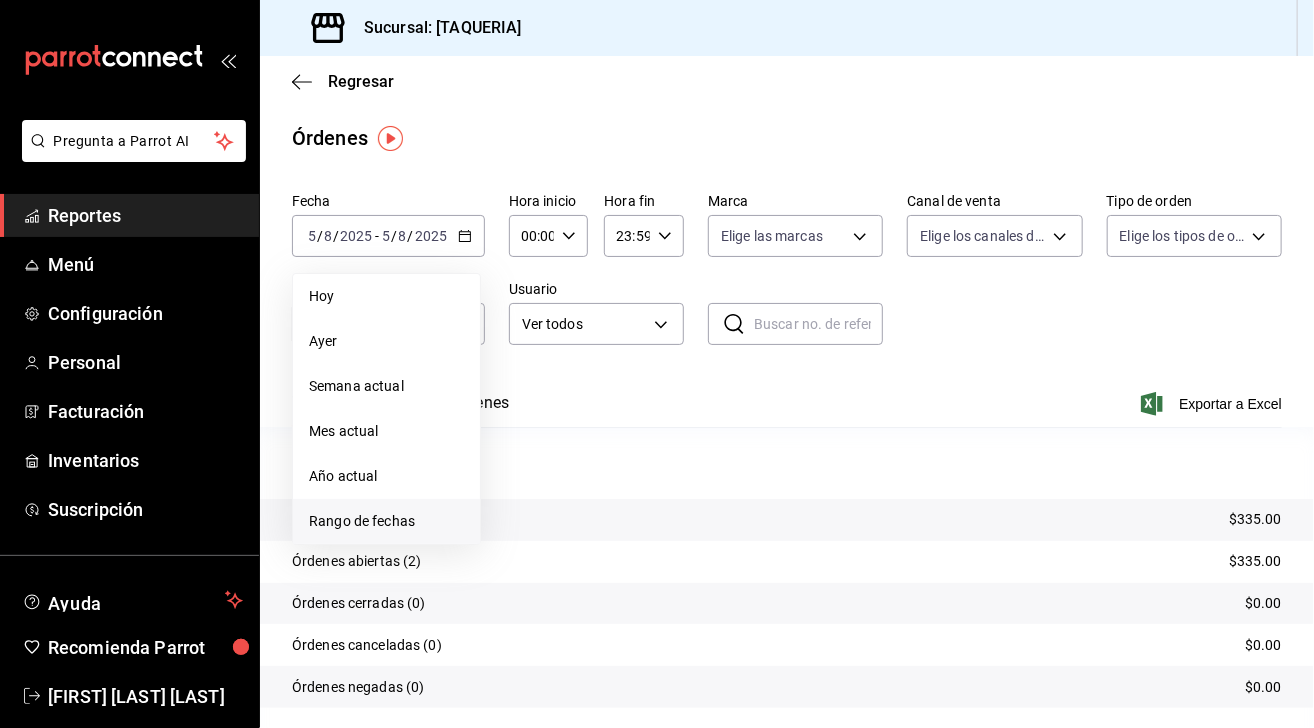 click on "Rango de fechas" at bounding box center (386, 521) 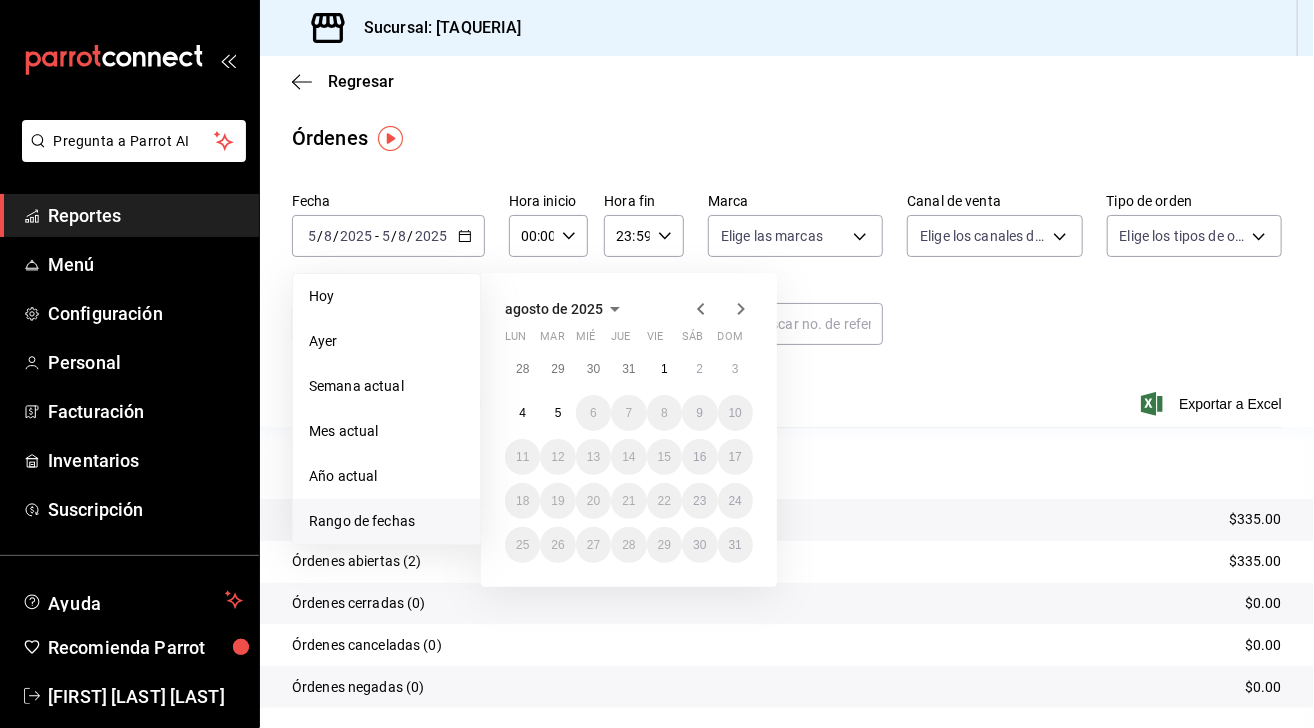 click on "Rango de fechas" at bounding box center (386, 521) 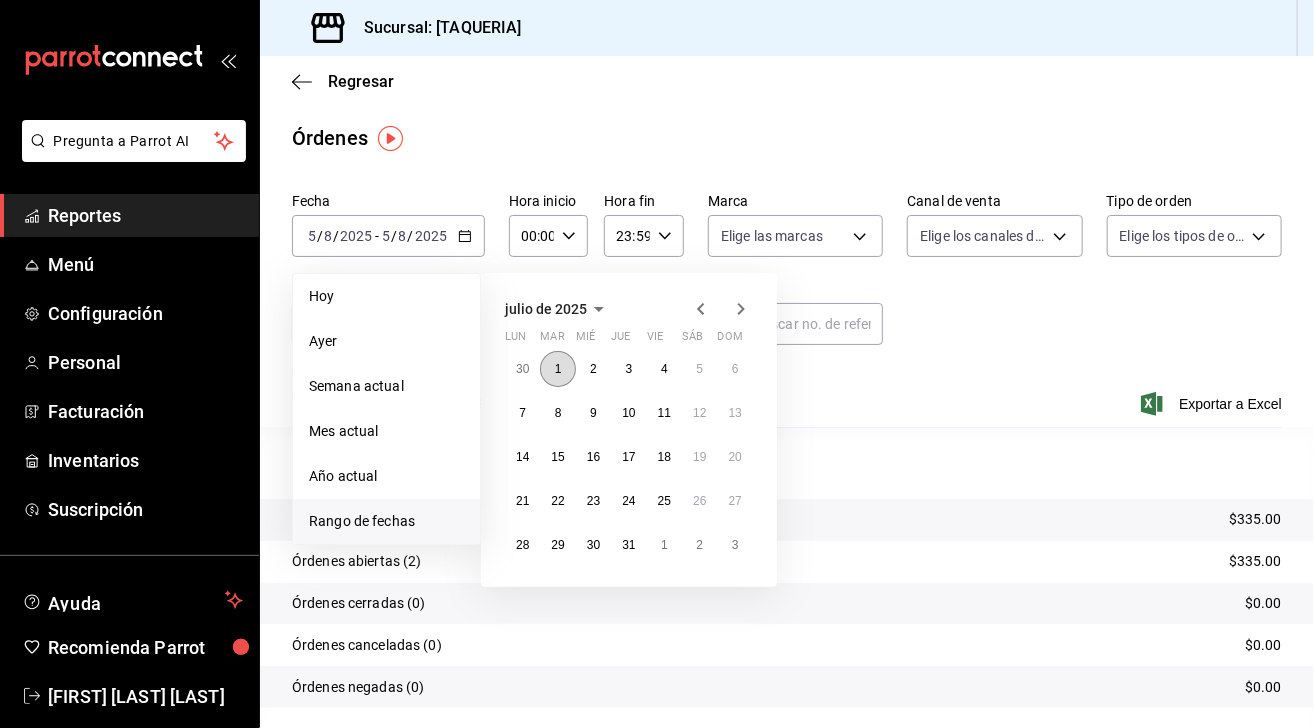 click on "1" at bounding box center [558, 369] 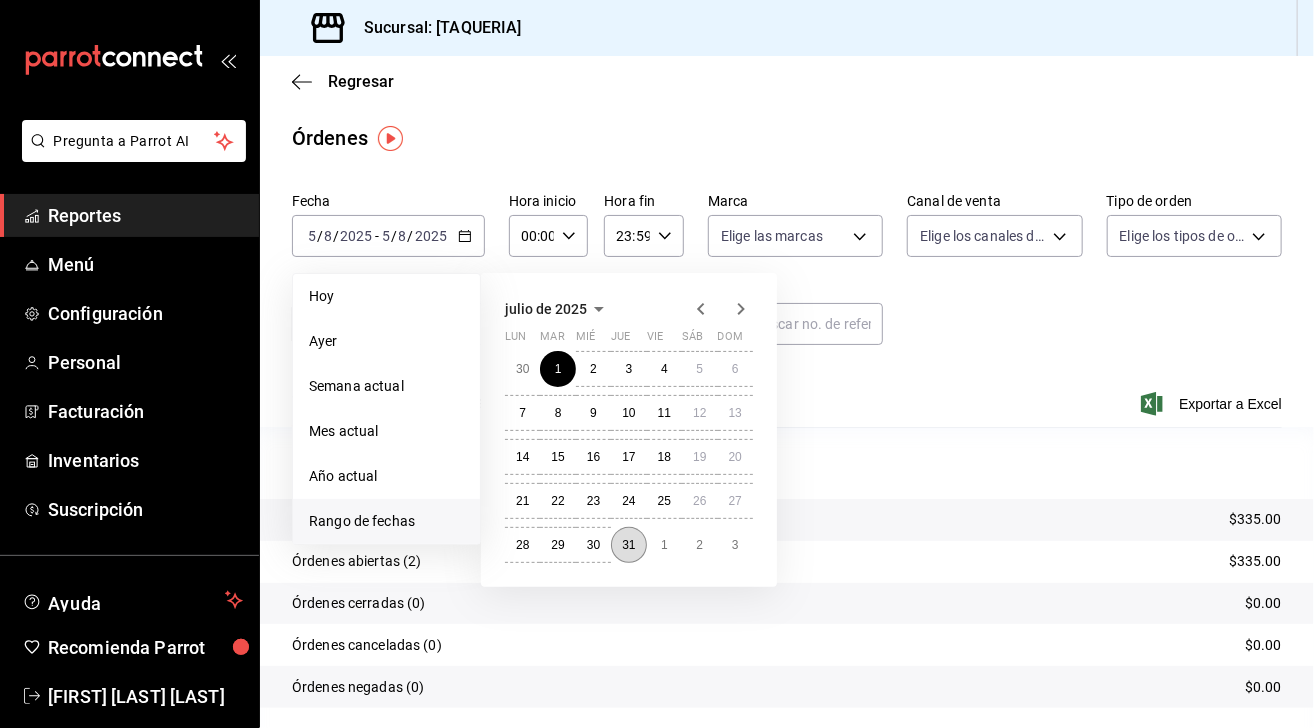 click on "31" at bounding box center (628, 545) 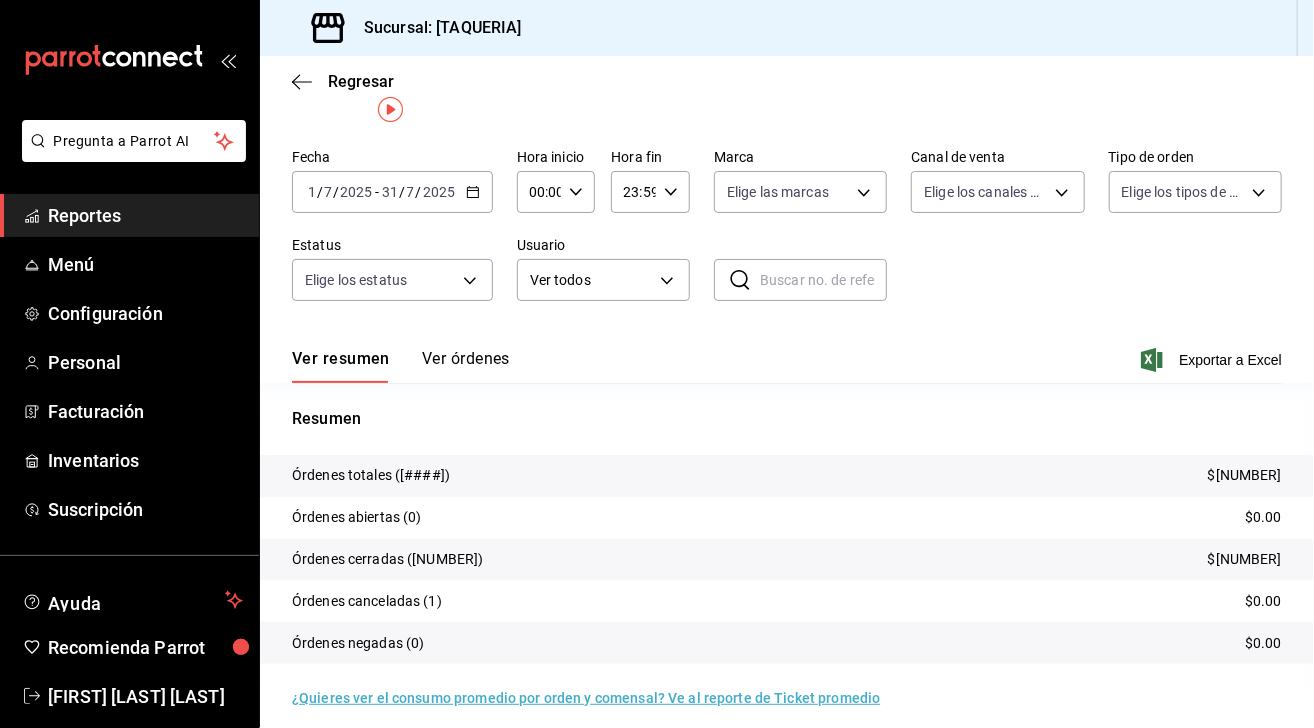 scroll, scrollTop: 4, scrollLeft: 0, axis: vertical 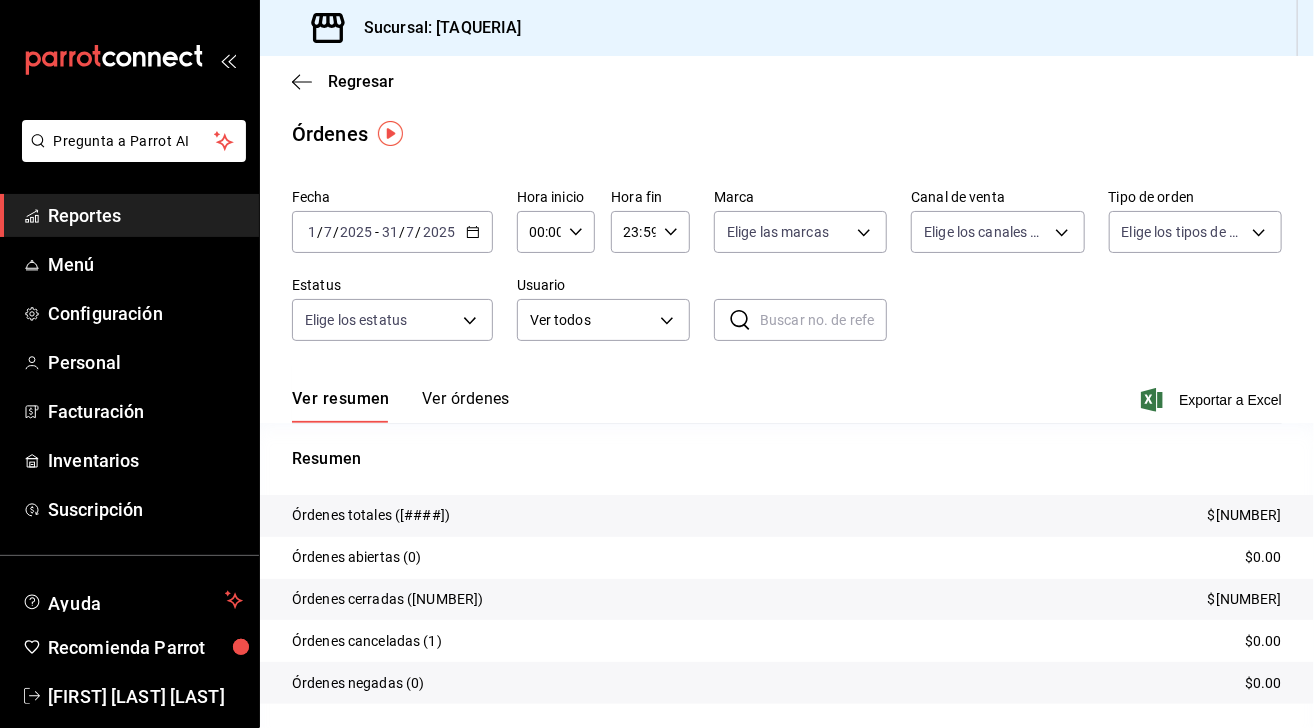 click on "Ver resumen Ver órdenes Exportar a Excel" at bounding box center [787, 394] 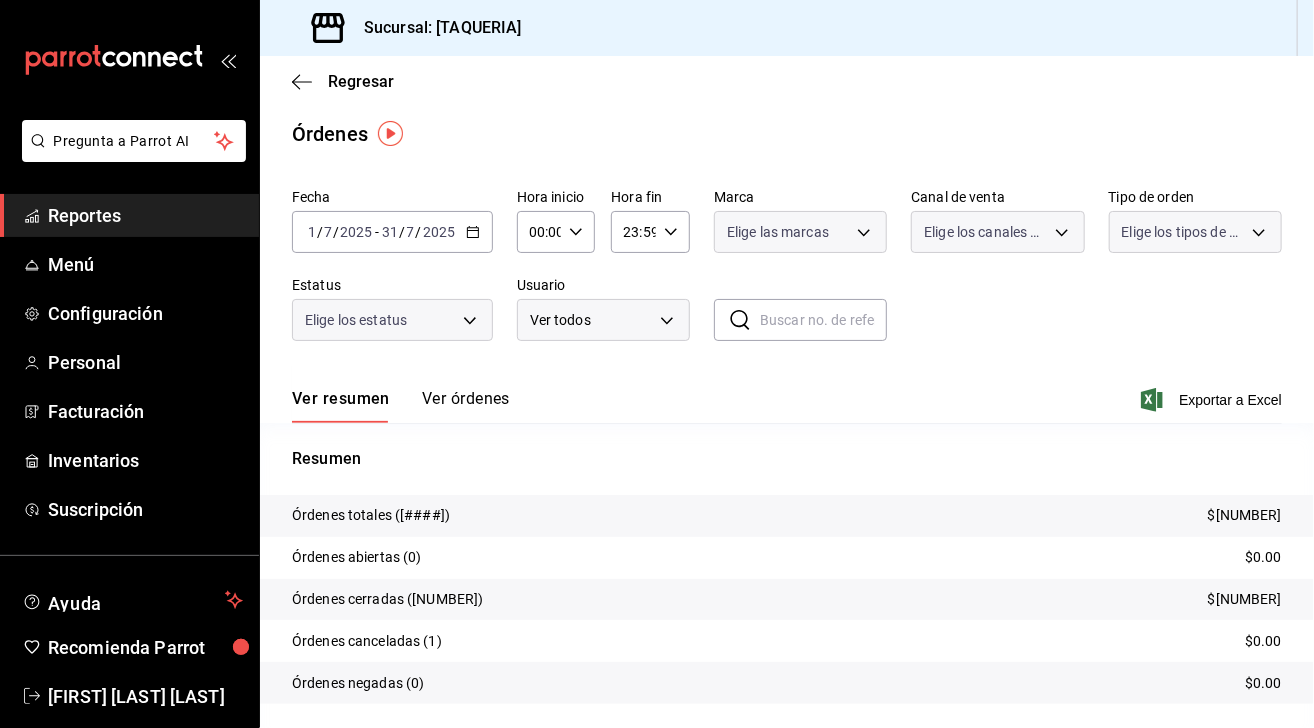 scroll, scrollTop: 0, scrollLeft: 0, axis: both 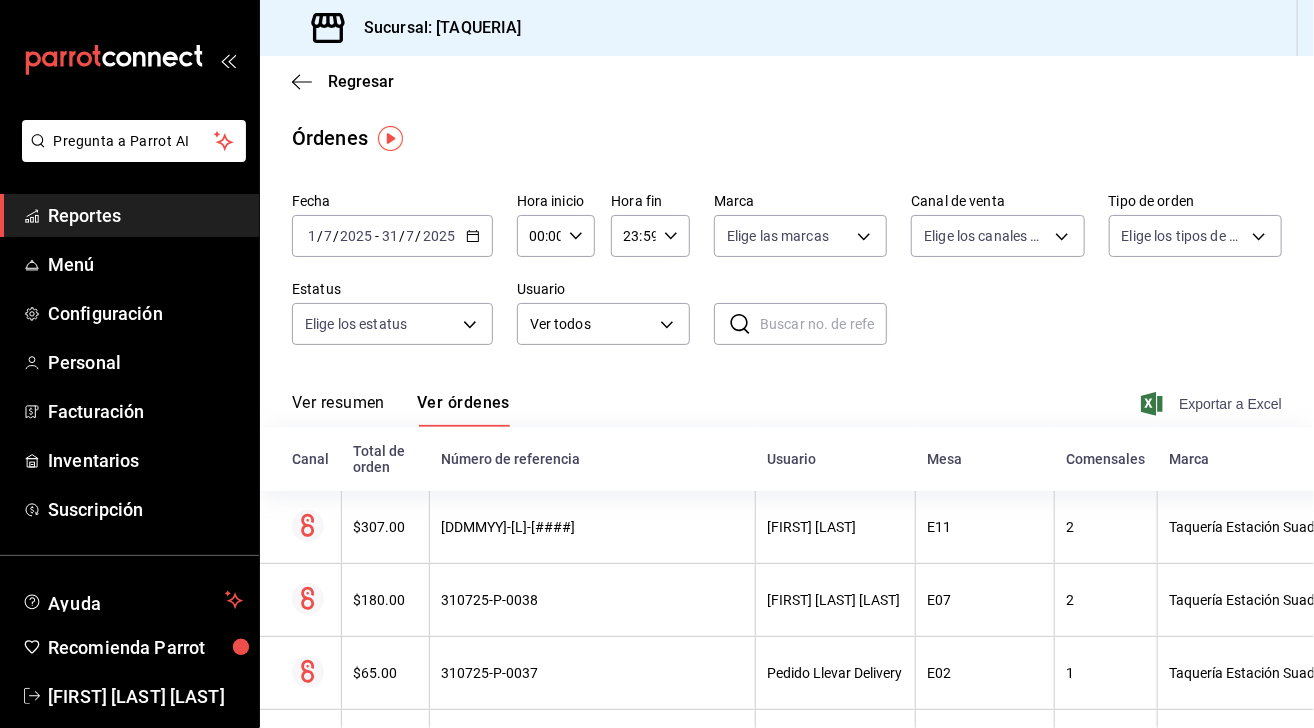 click on "Exportar a Excel" at bounding box center [1213, 404] 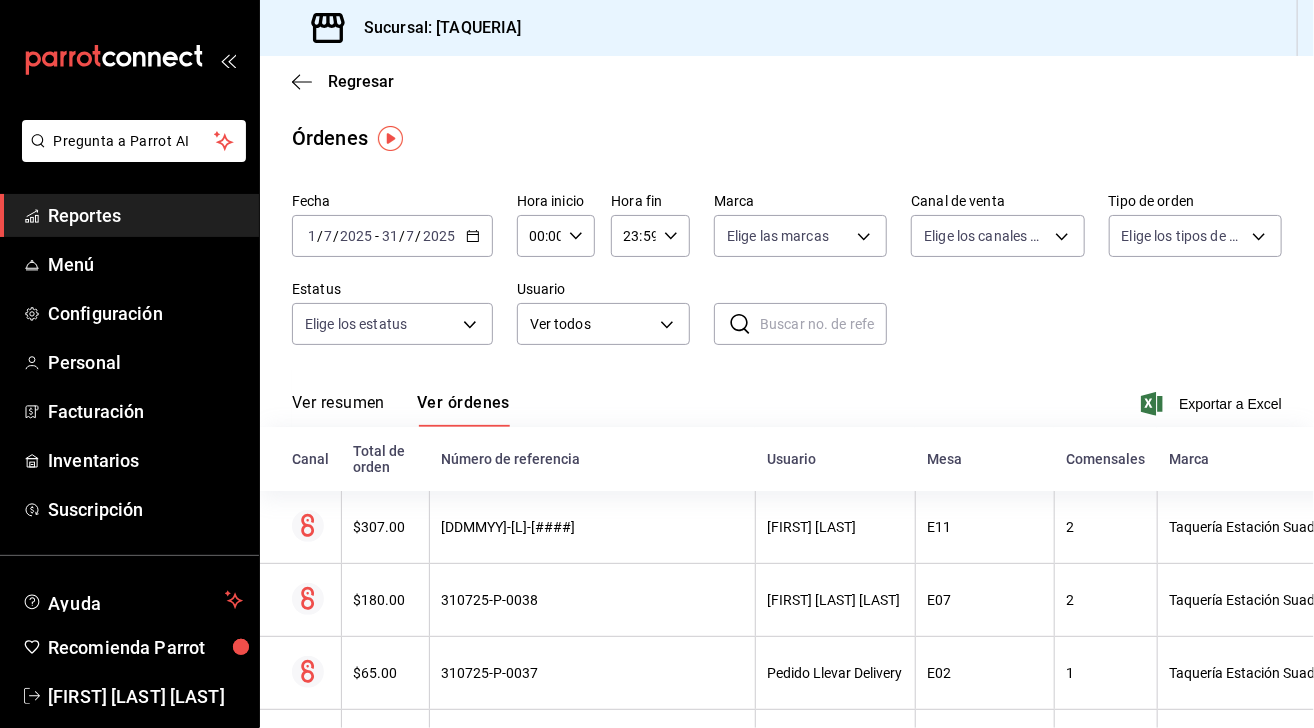 click on "Reportes" at bounding box center (145, 215) 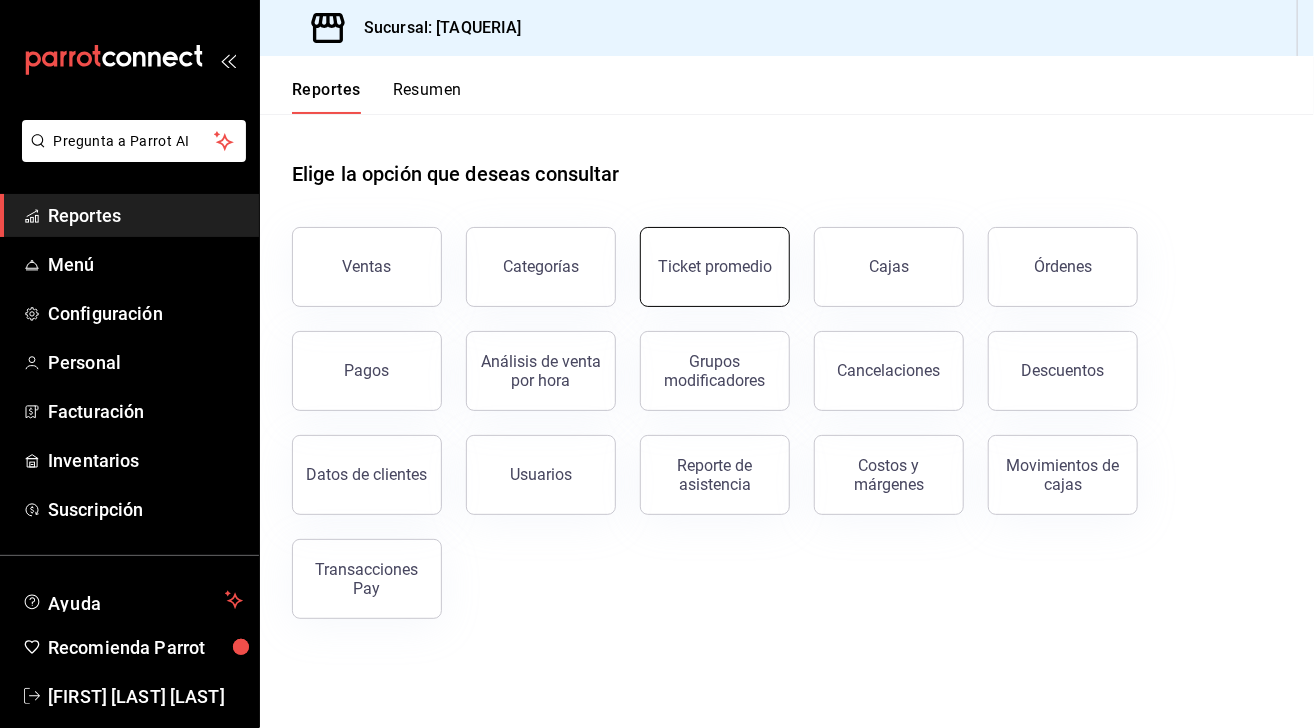 click on "Ticket promedio" at bounding box center [715, 266] 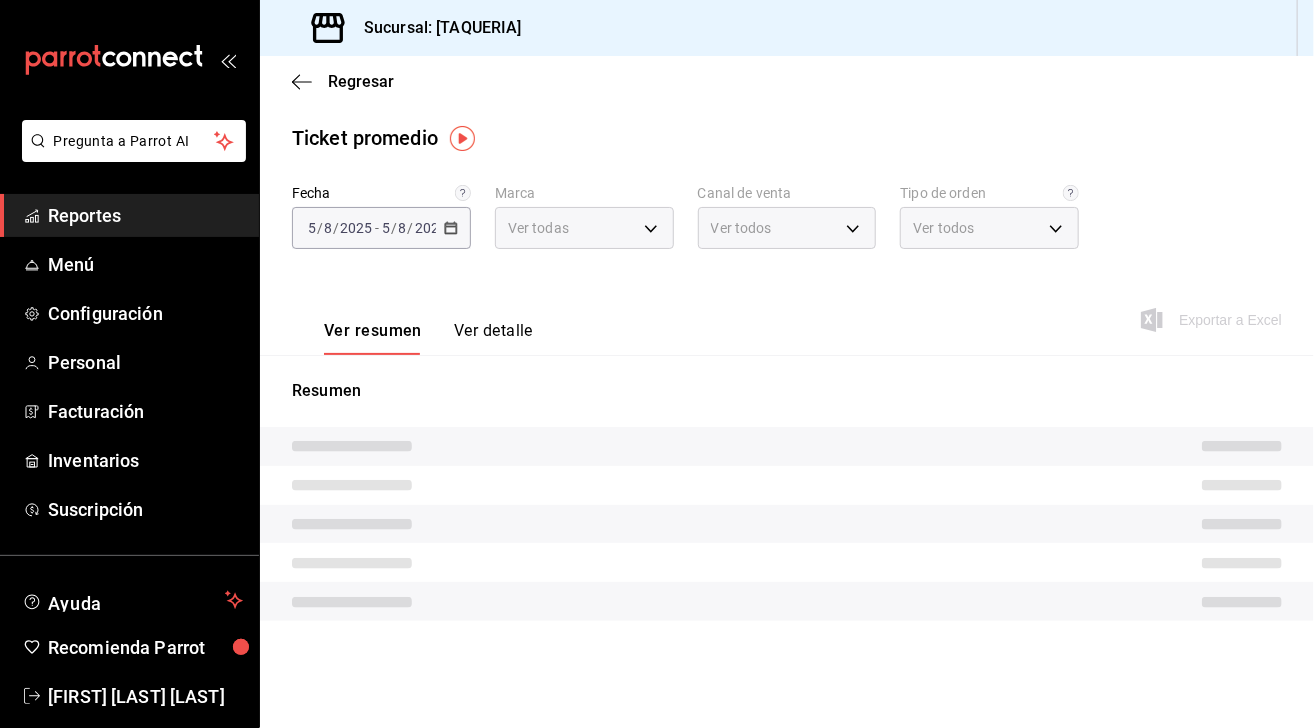 type on "[UUID]" 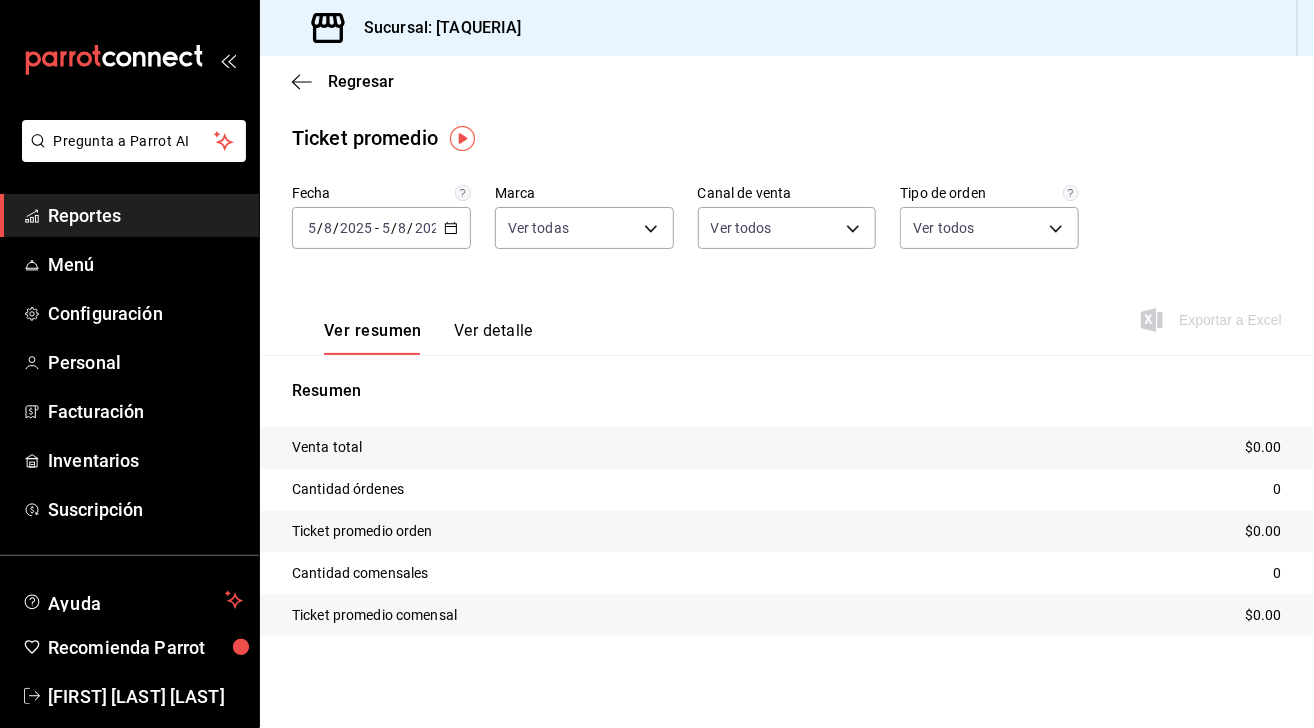 click on "2025-08-05 5 / 8 / 2025 - 2025-08-05 5 / 8 / 2025" at bounding box center (381, 228) 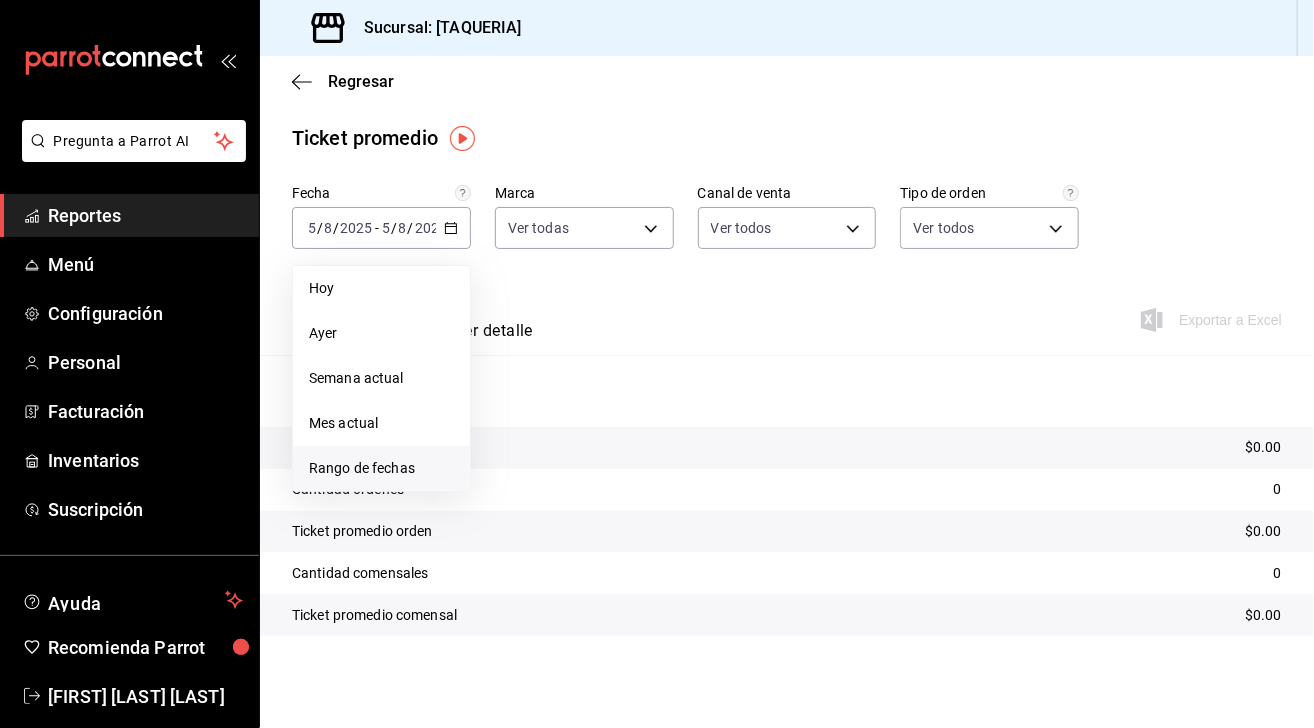 click on "Rango de fechas" at bounding box center [381, 468] 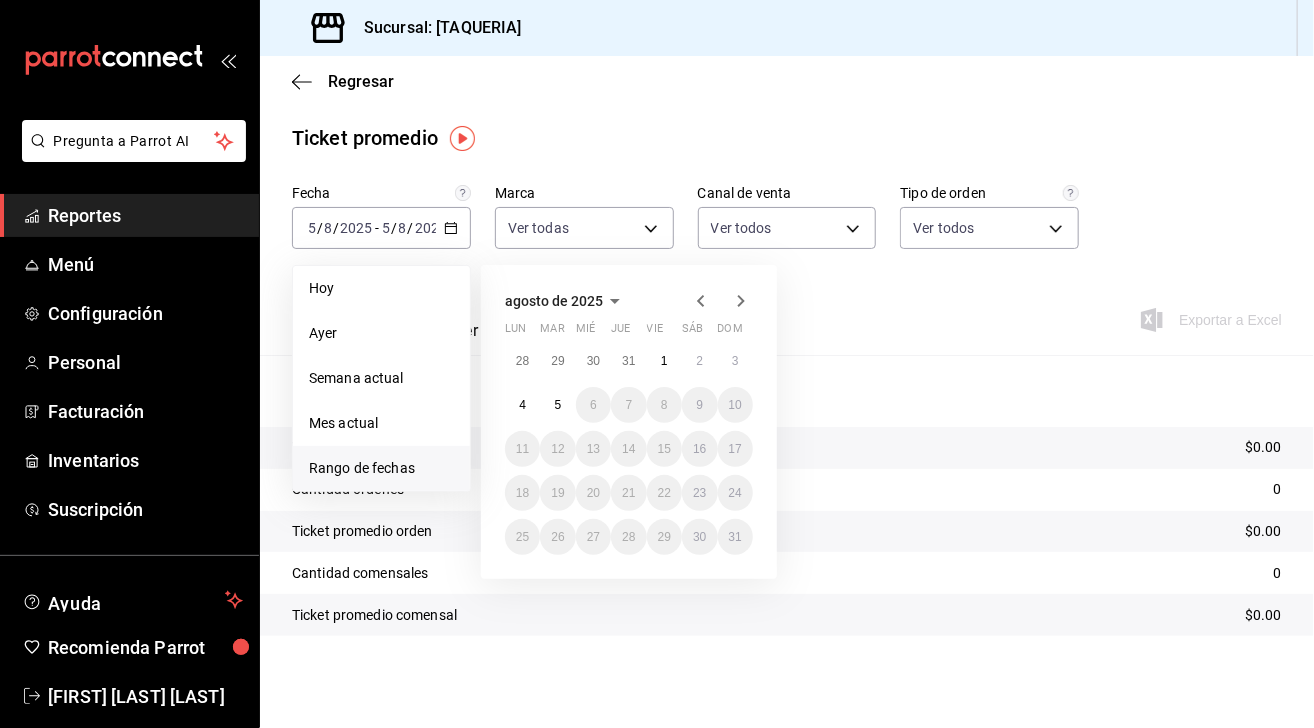 click 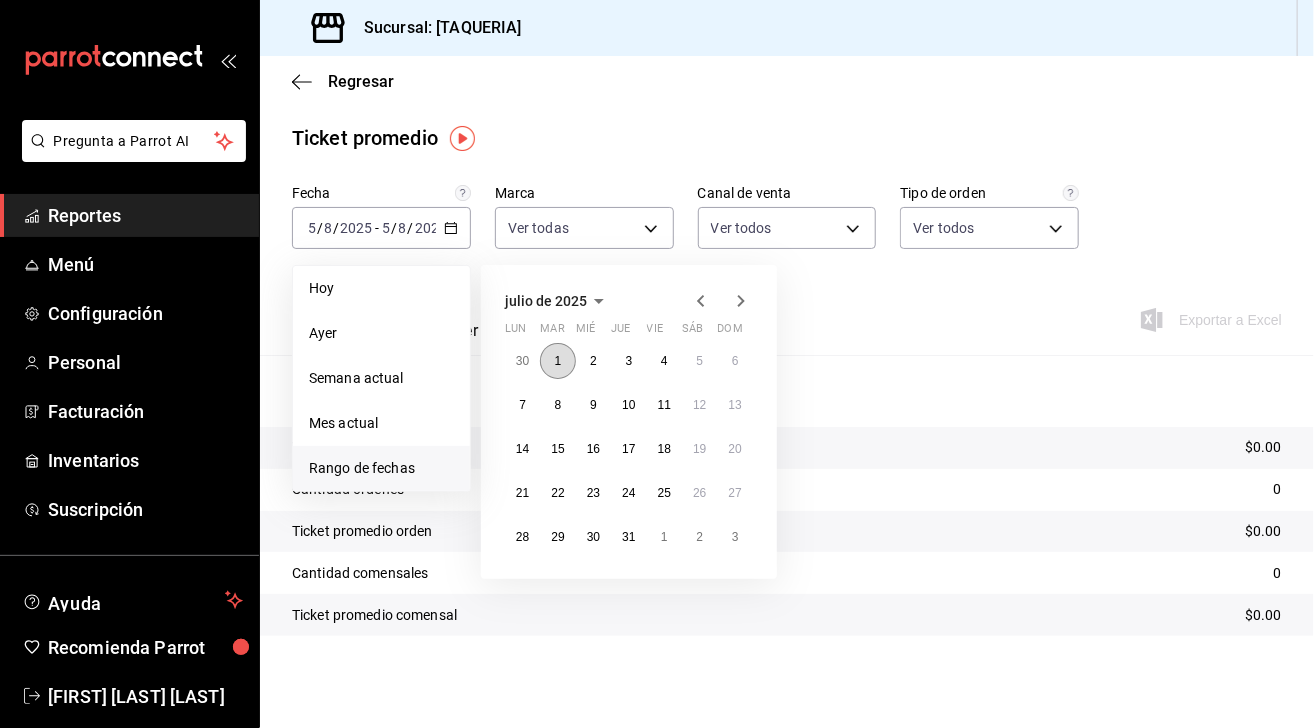 click on "1" at bounding box center (557, 361) 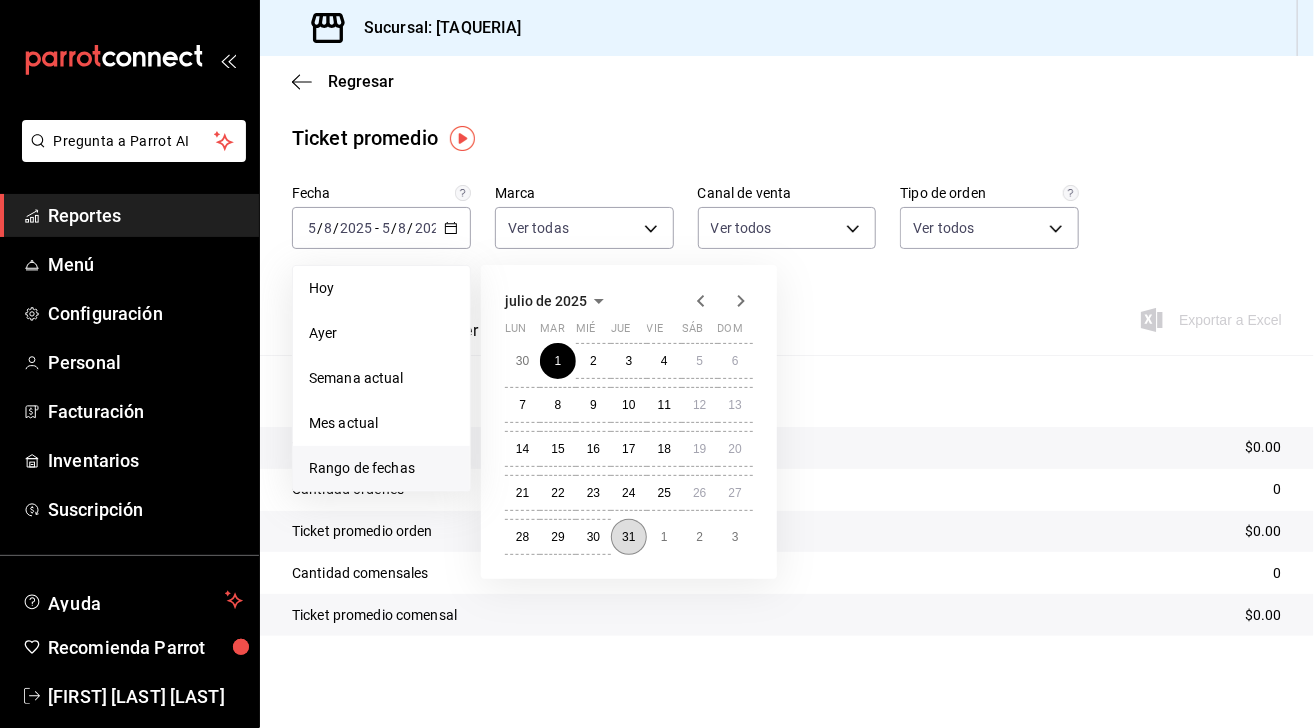 click on "31" at bounding box center [628, 537] 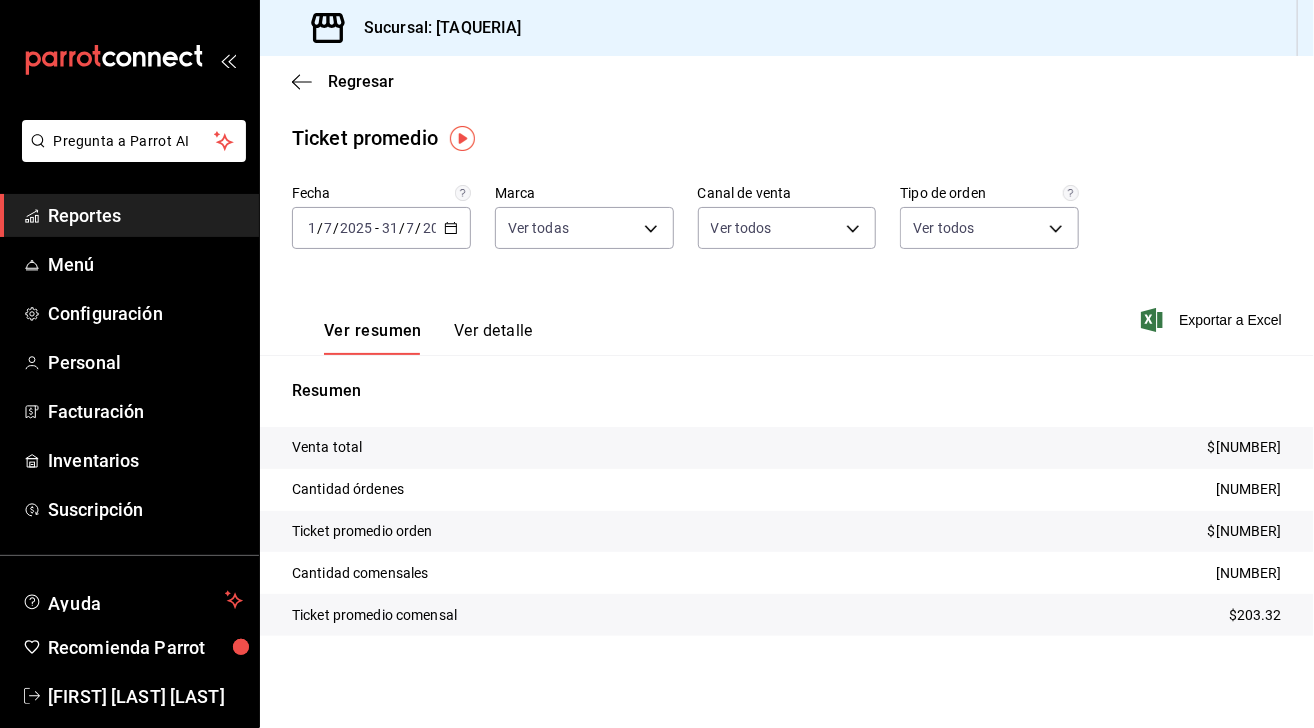 click 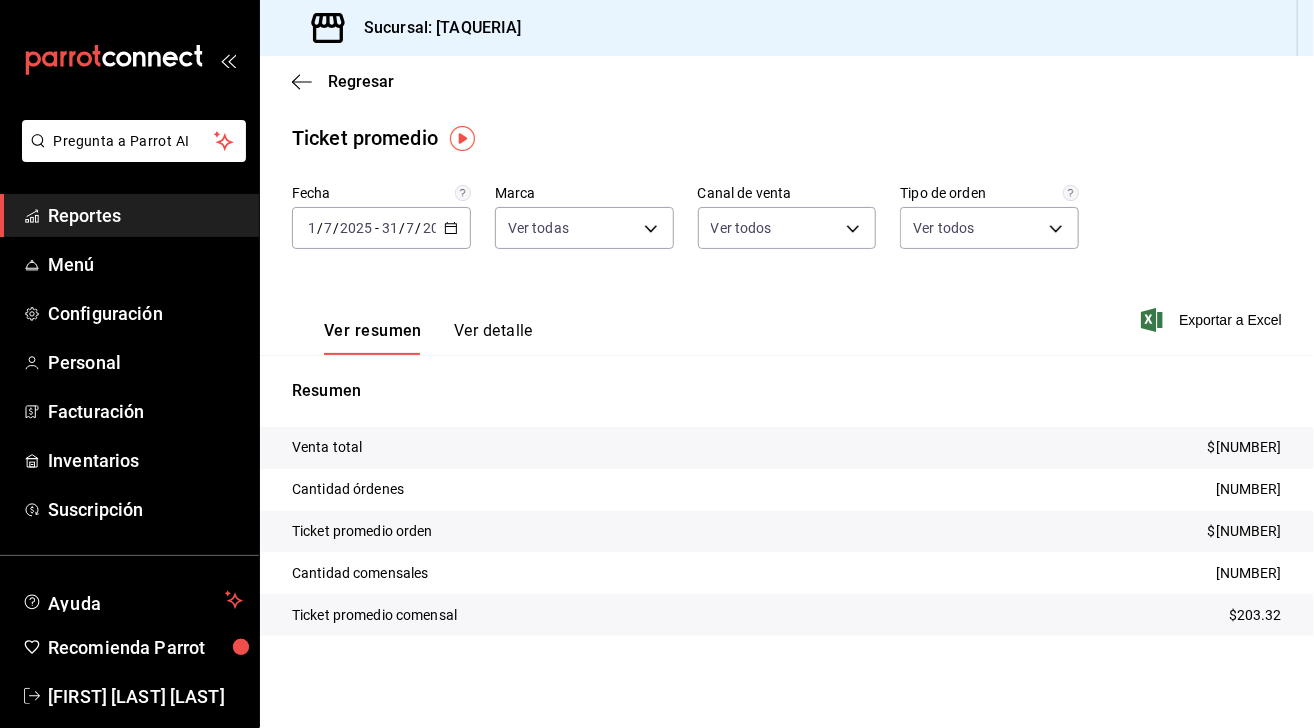 click on "Venta total $[NUMBER]" at bounding box center [787, 448] 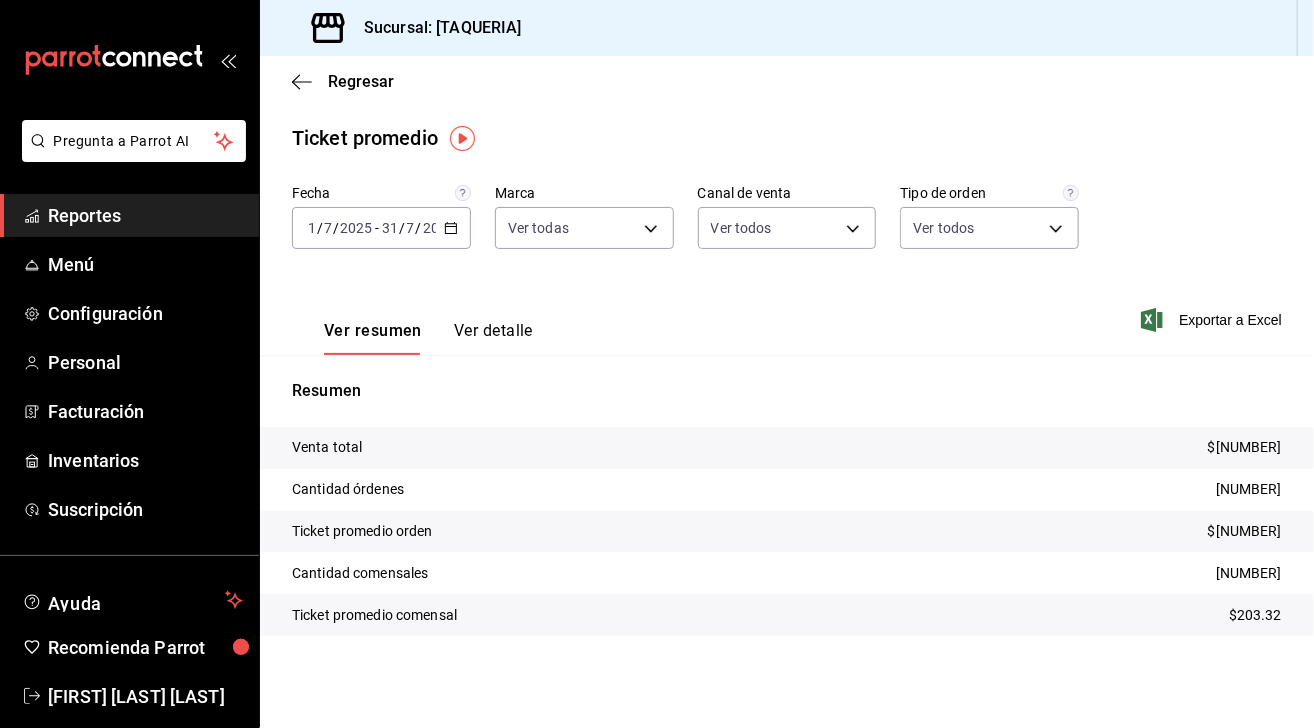 click on "2025-07-01 1 / 7 / 2025 - 2025-07-31 31 / 7 / 2025" at bounding box center (381, 228) 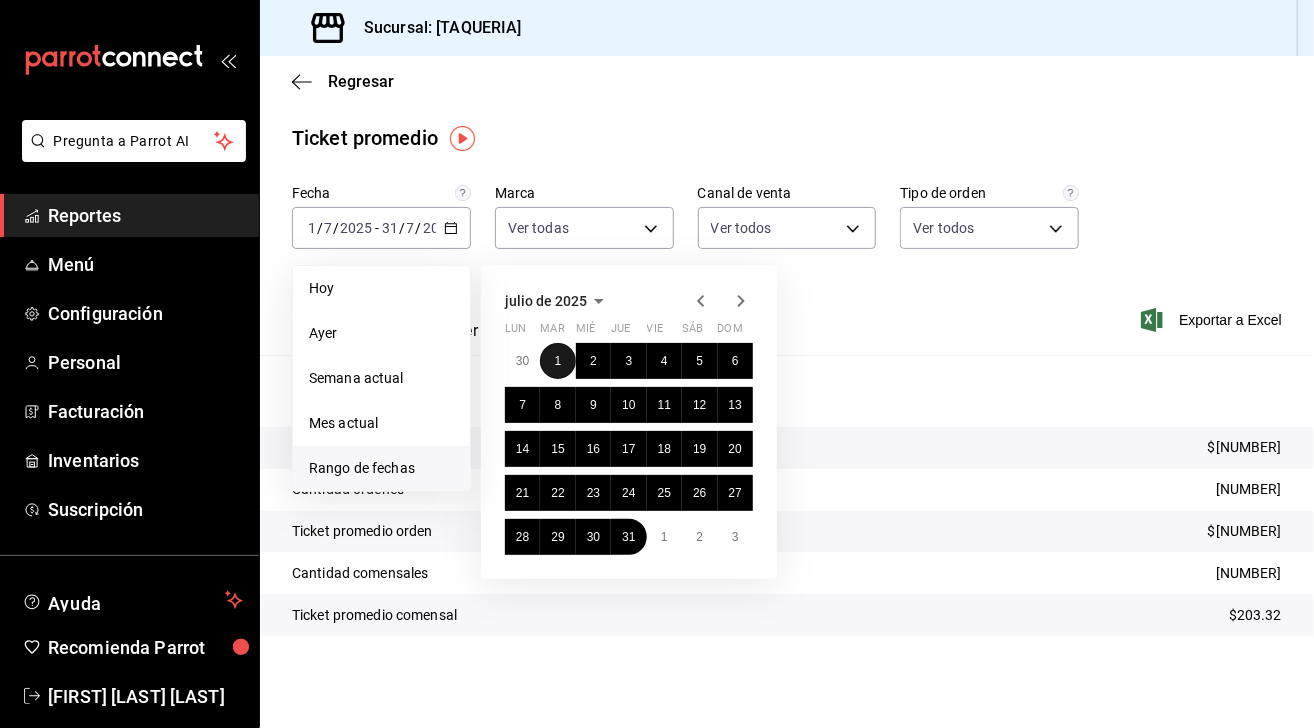 click on "1" at bounding box center [558, 361] 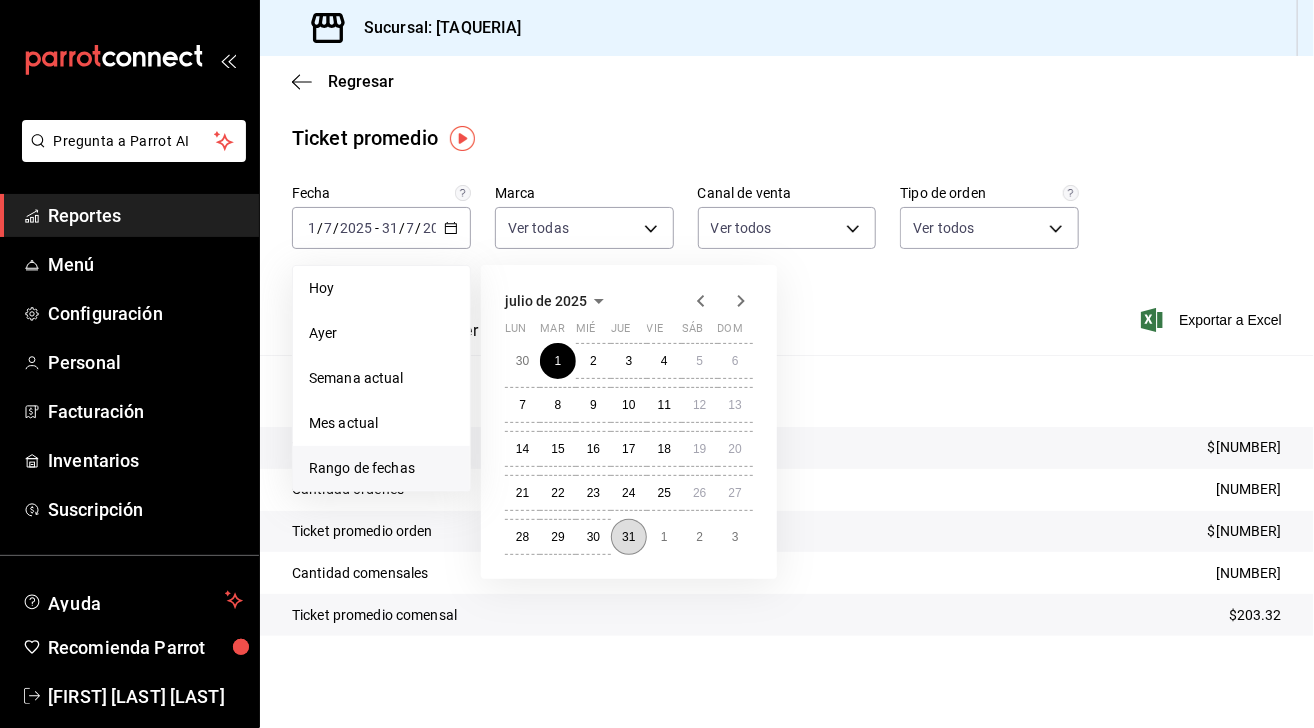 click on "31" at bounding box center (628, 537) 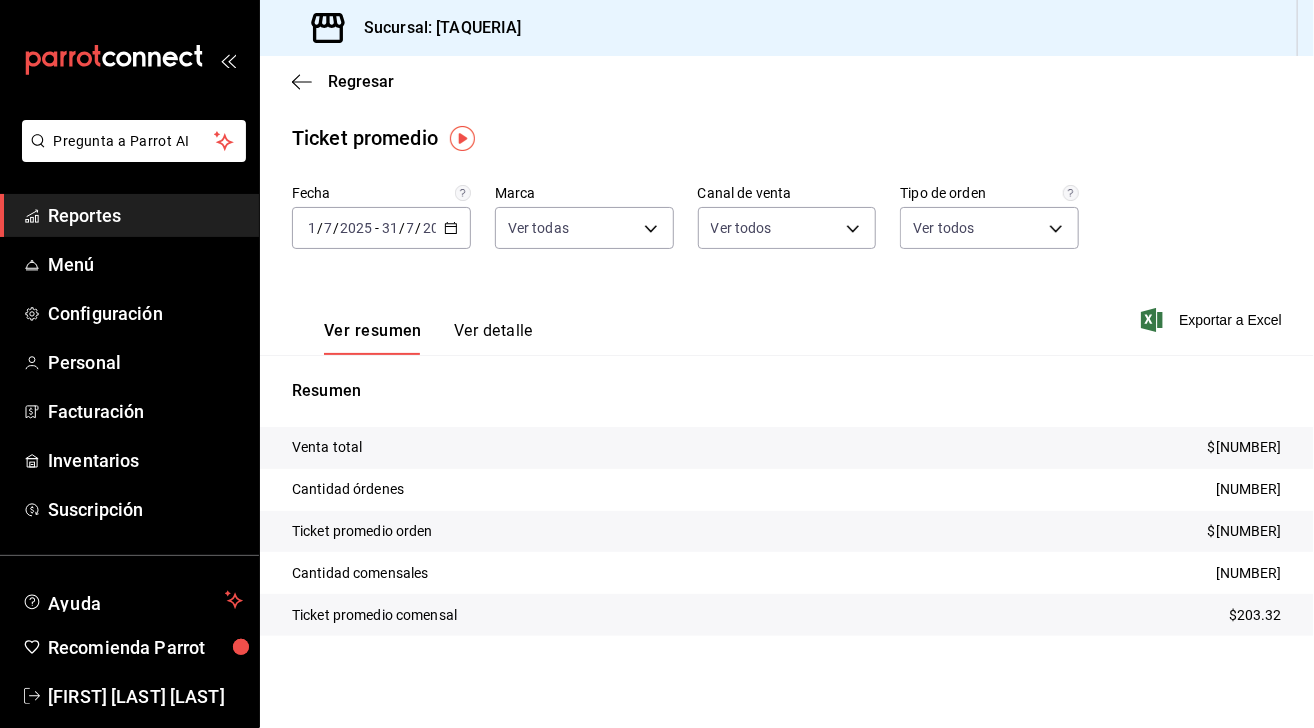 click on "2025-07-01 1 / 7 / 2025 - 2025-07-31 31 / 7 / 2025" at bounding box center [381, 228] 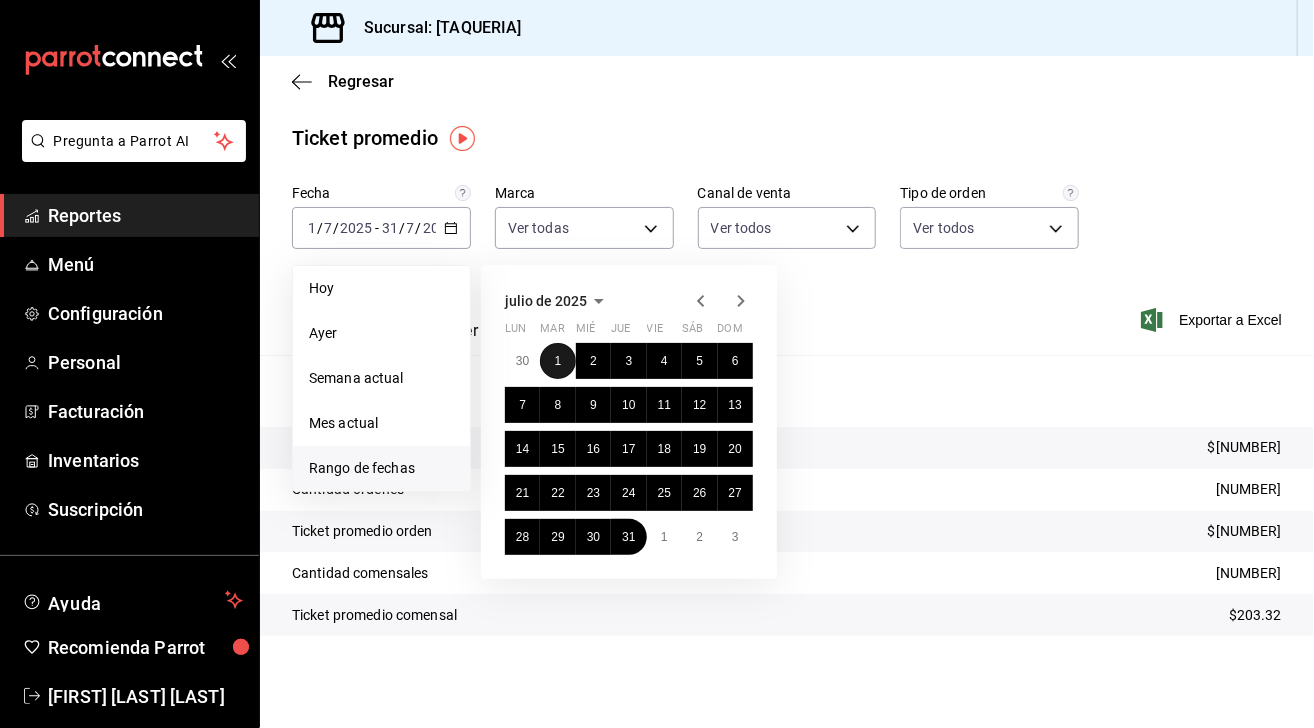 click on "1" at bounding box center (557, 361) 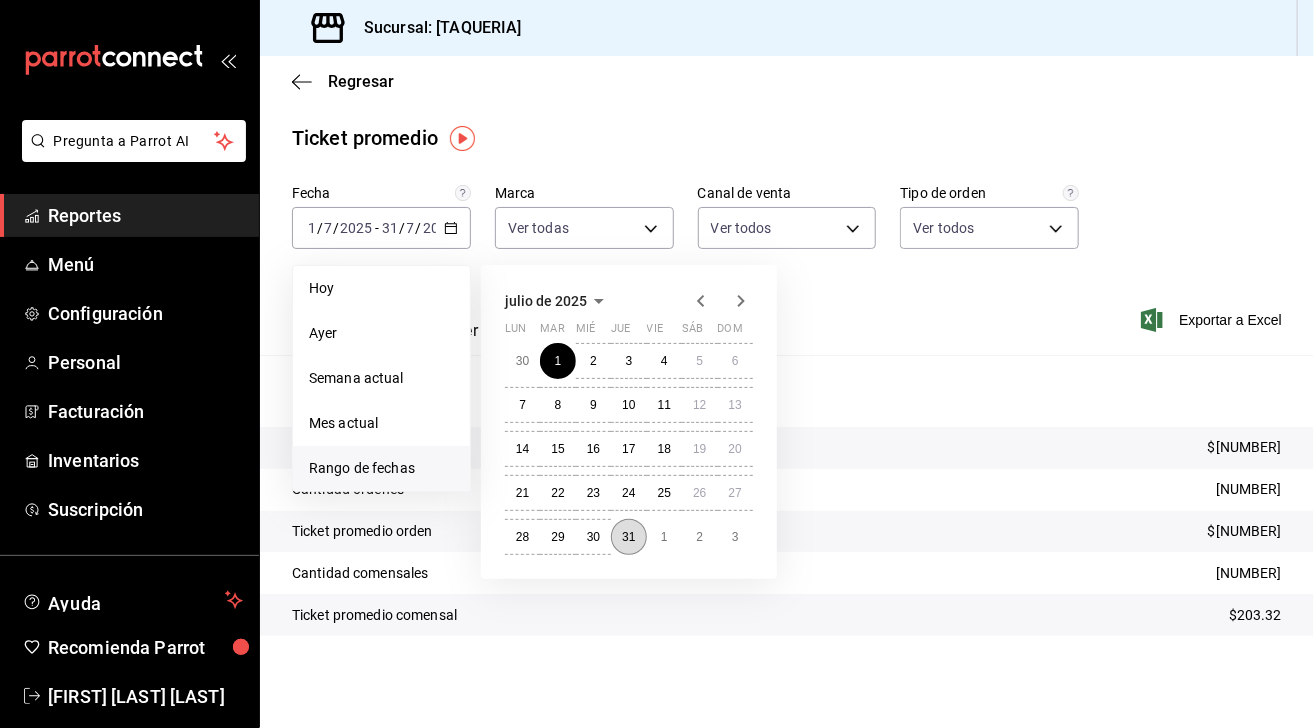click on "31" at bounding box center (628, 537) 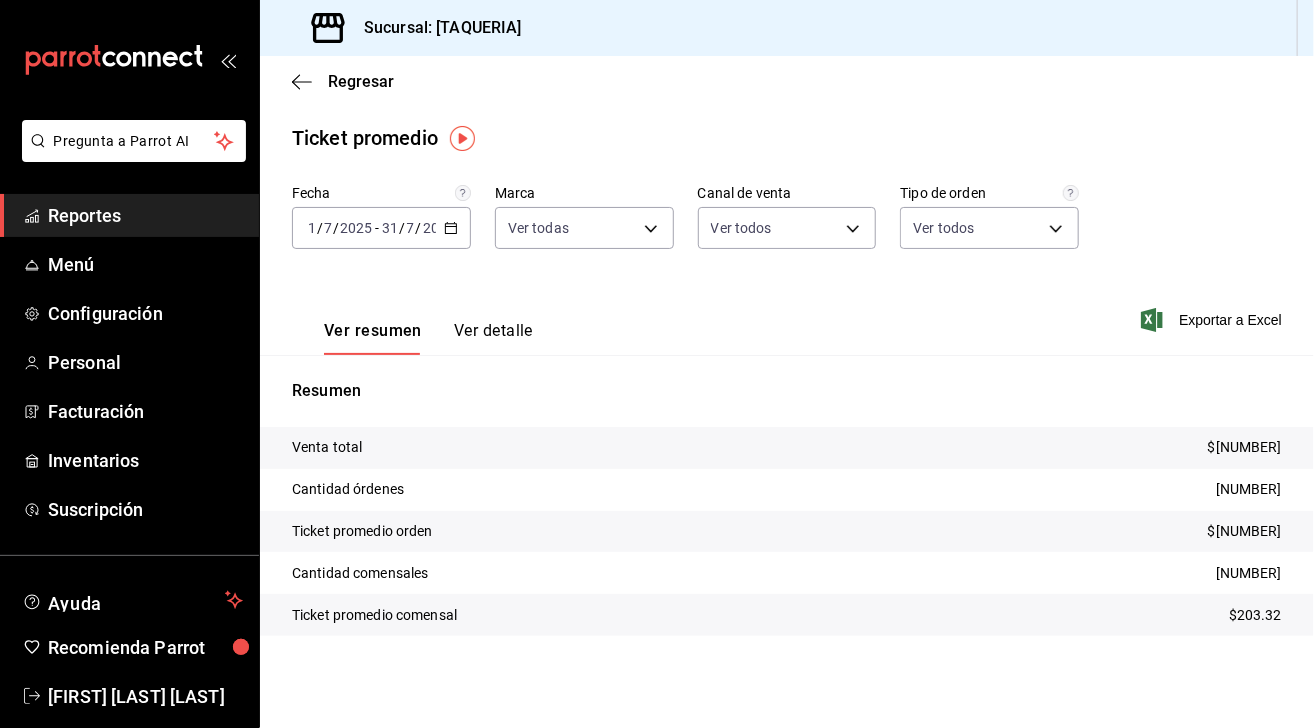 click on "Ver resumen" at bounding box center [373, 338] 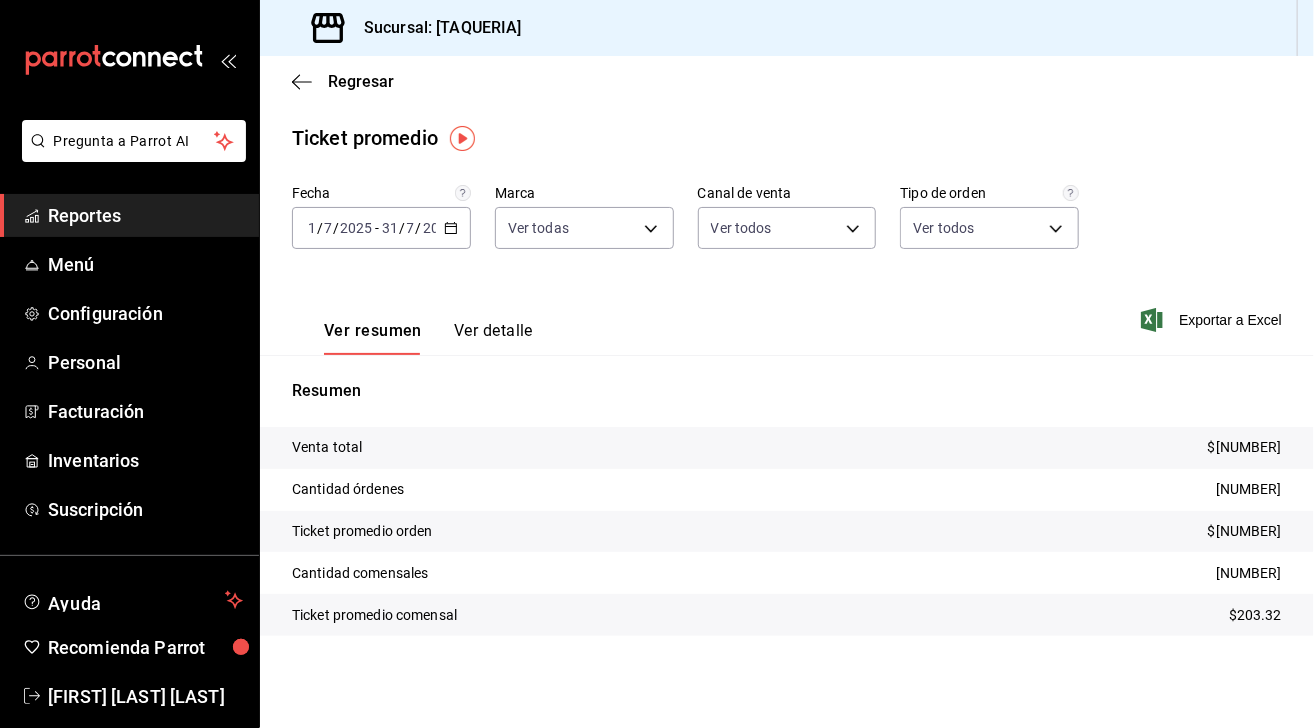 click on "Ver detalle" at bounding box center [493, 338] 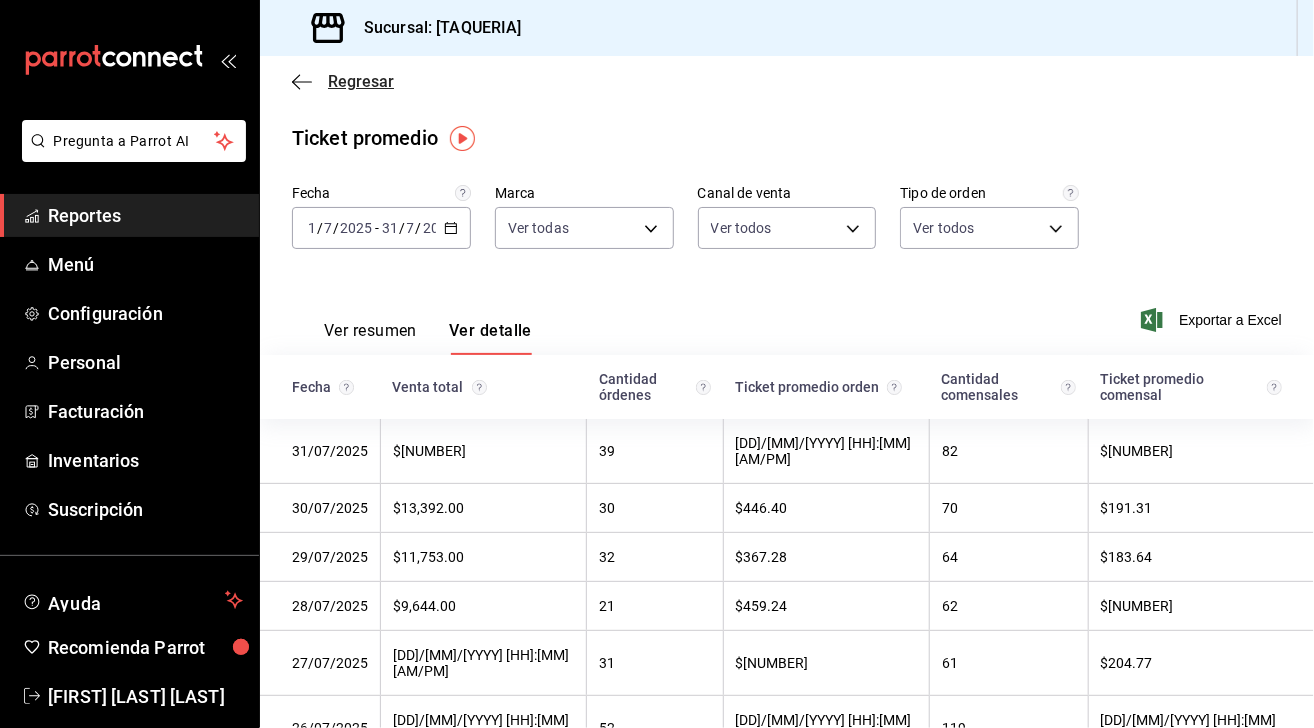 click 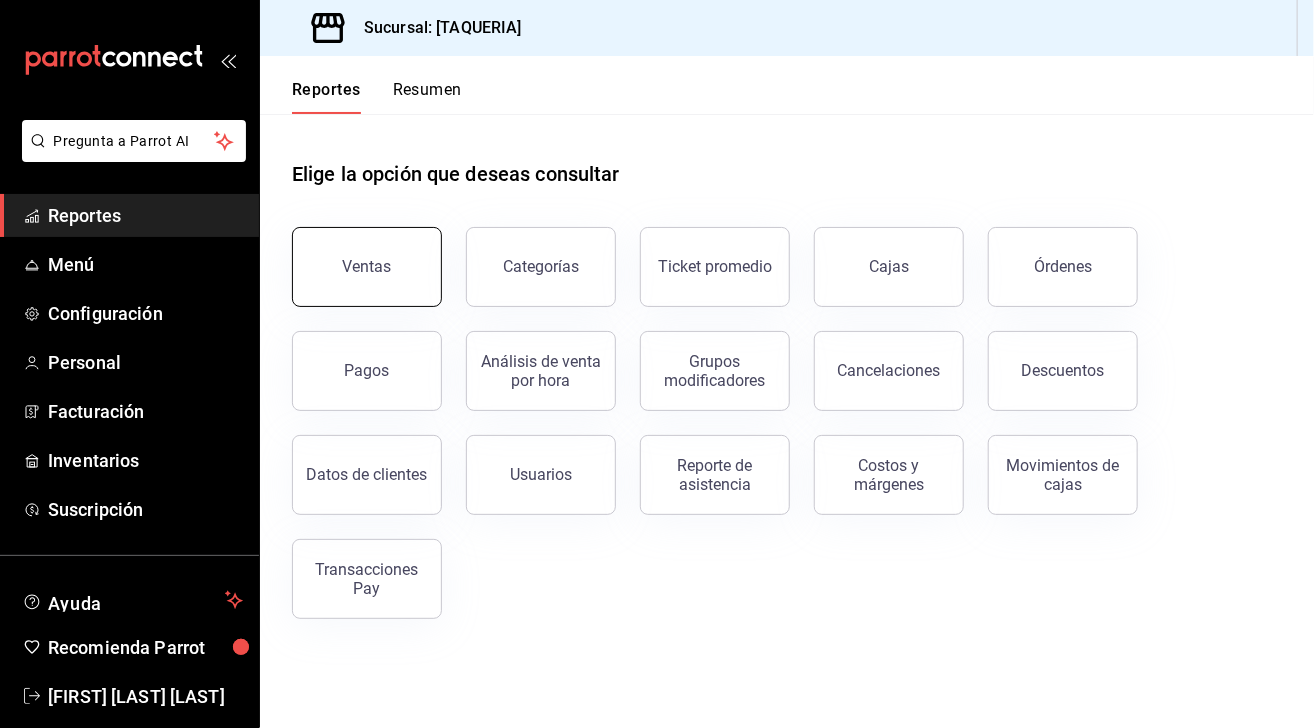 click on "Ventas" at bounding box center (367, 266) 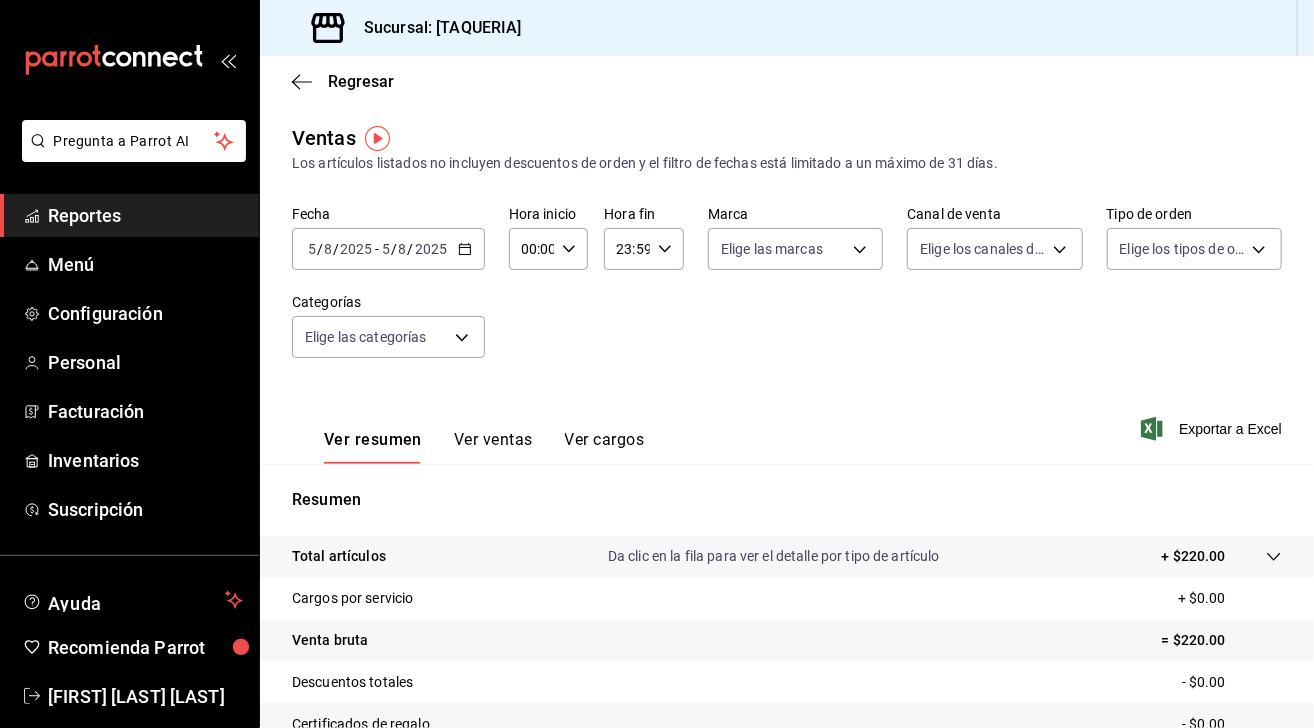 click 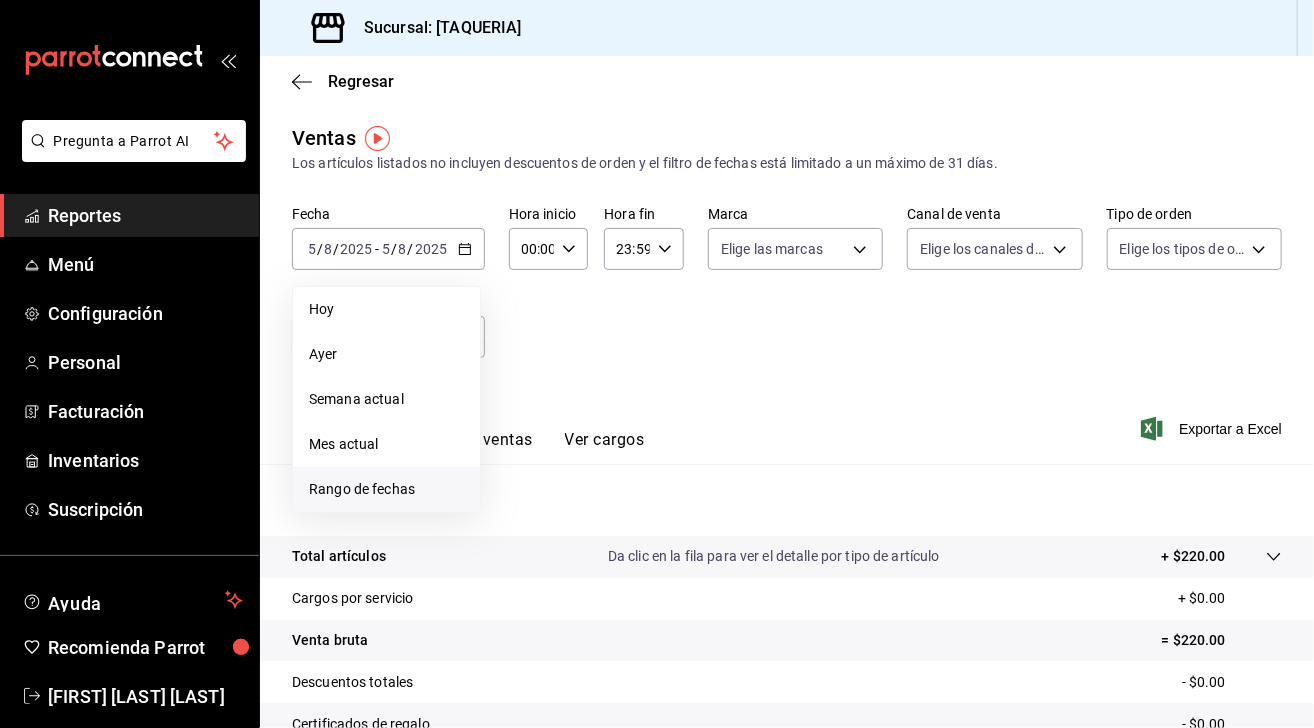 click on "Rango de fechas" at bounding box center (386, 489) 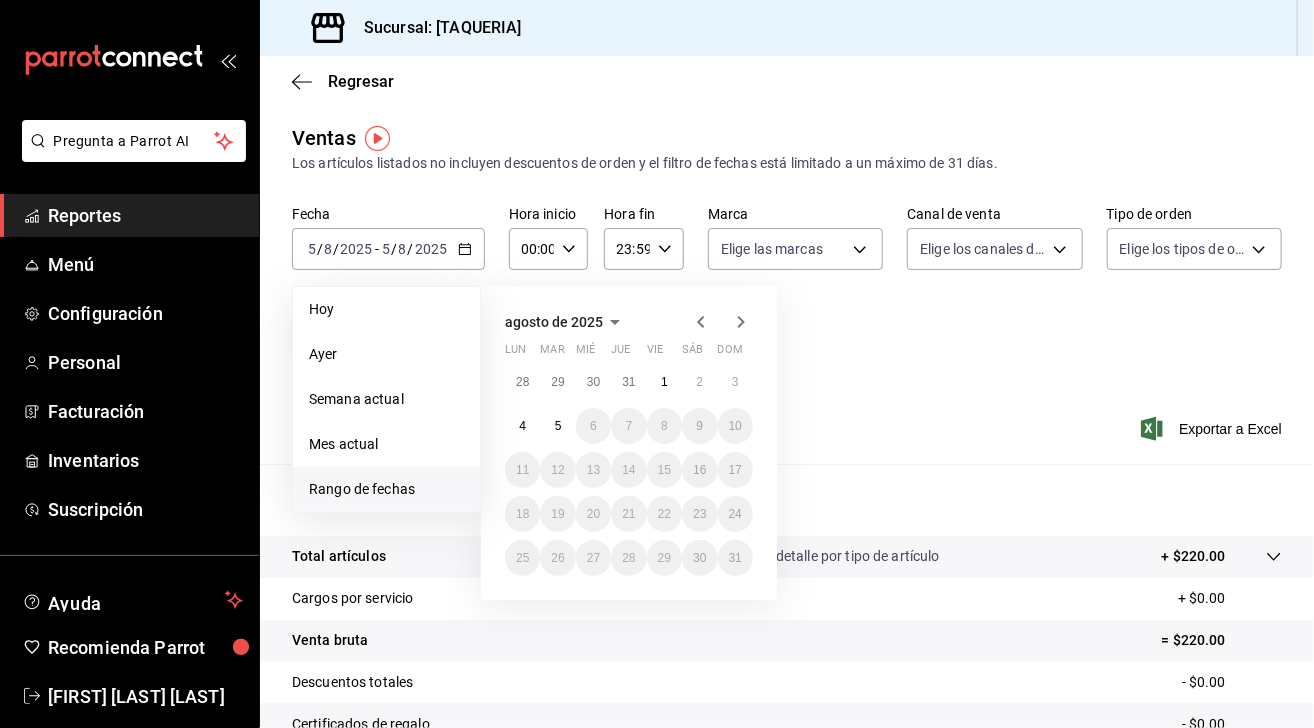 click 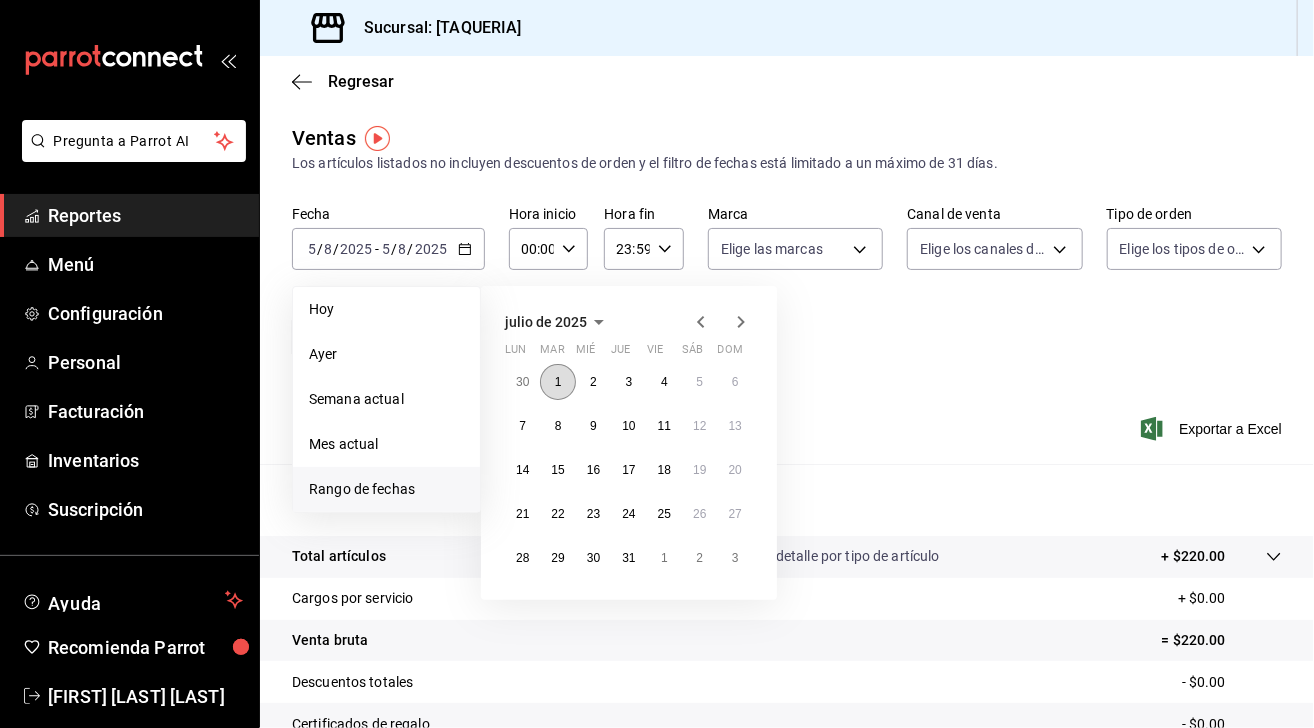 click on "1" at bounding box center (558, 382) 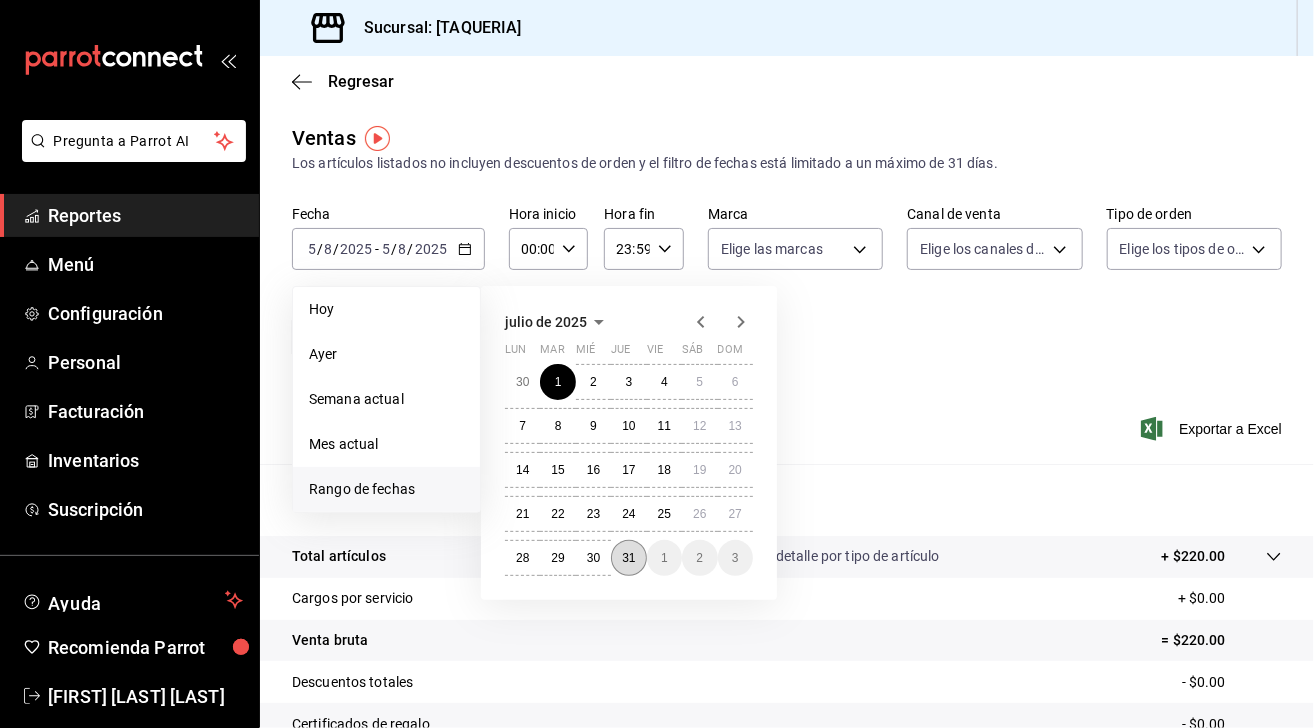 click on "31" at bounding box center (628, 558) 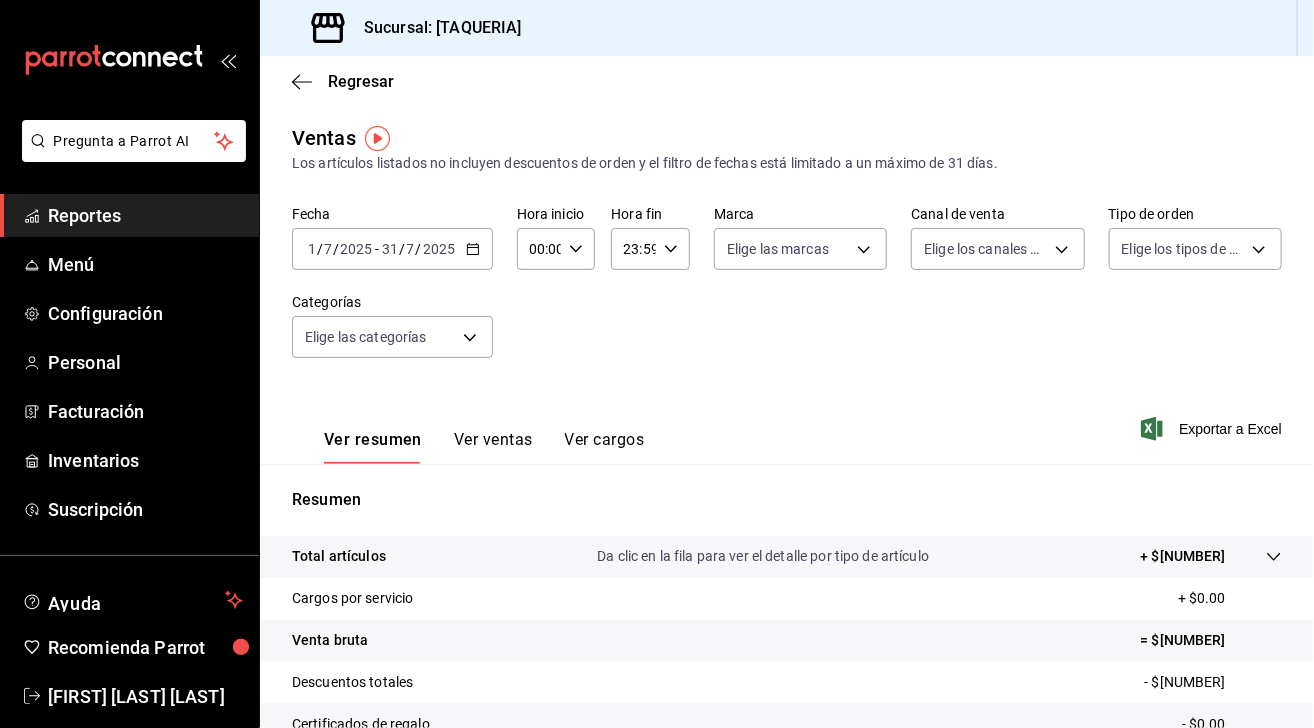click on "Reportes" at bounding box center [145, 215] 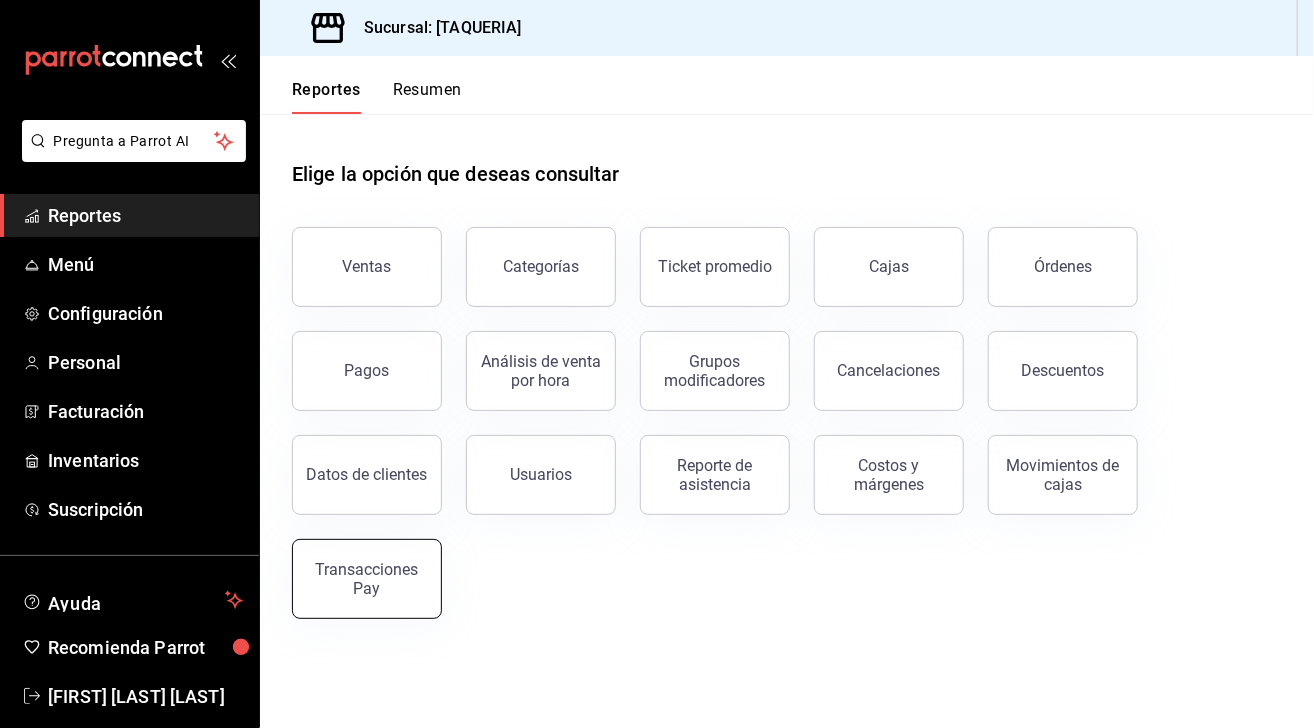 click on "Transacciones Pay" at bounding box center [367, 579] 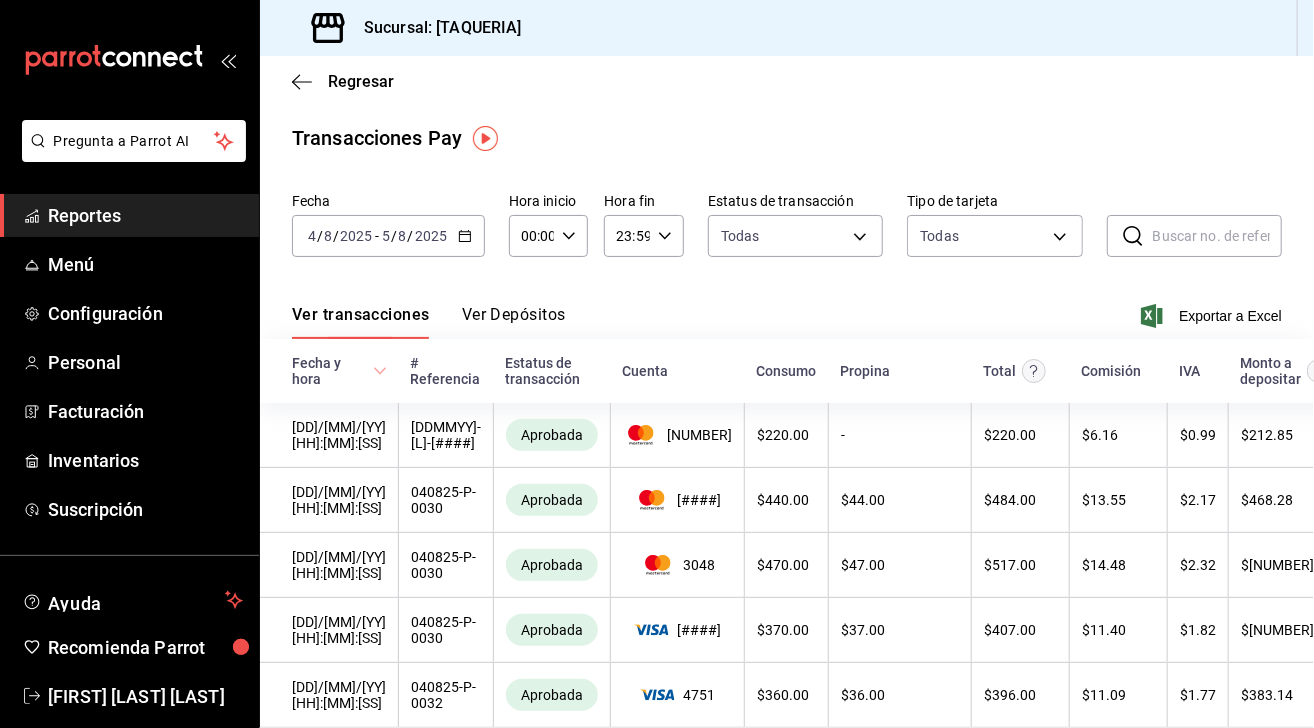 click 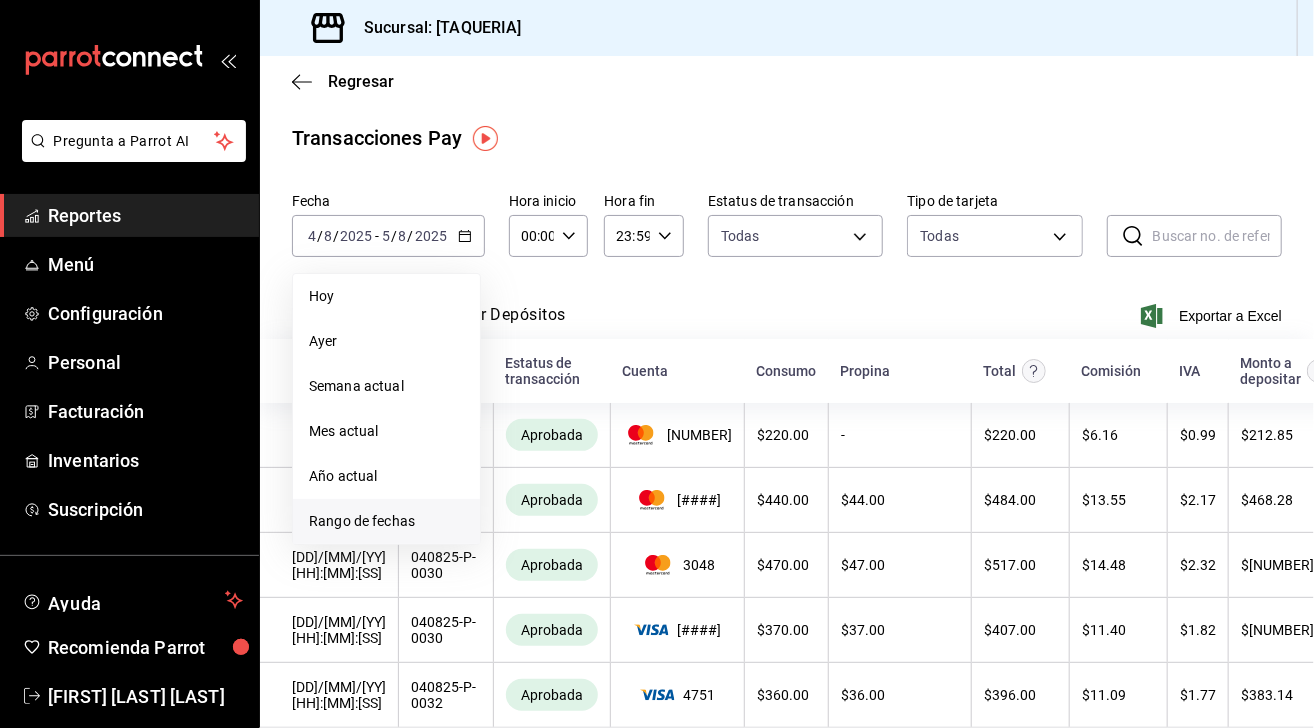 click on "Rango de fechas" at bounding box center [386, 521] 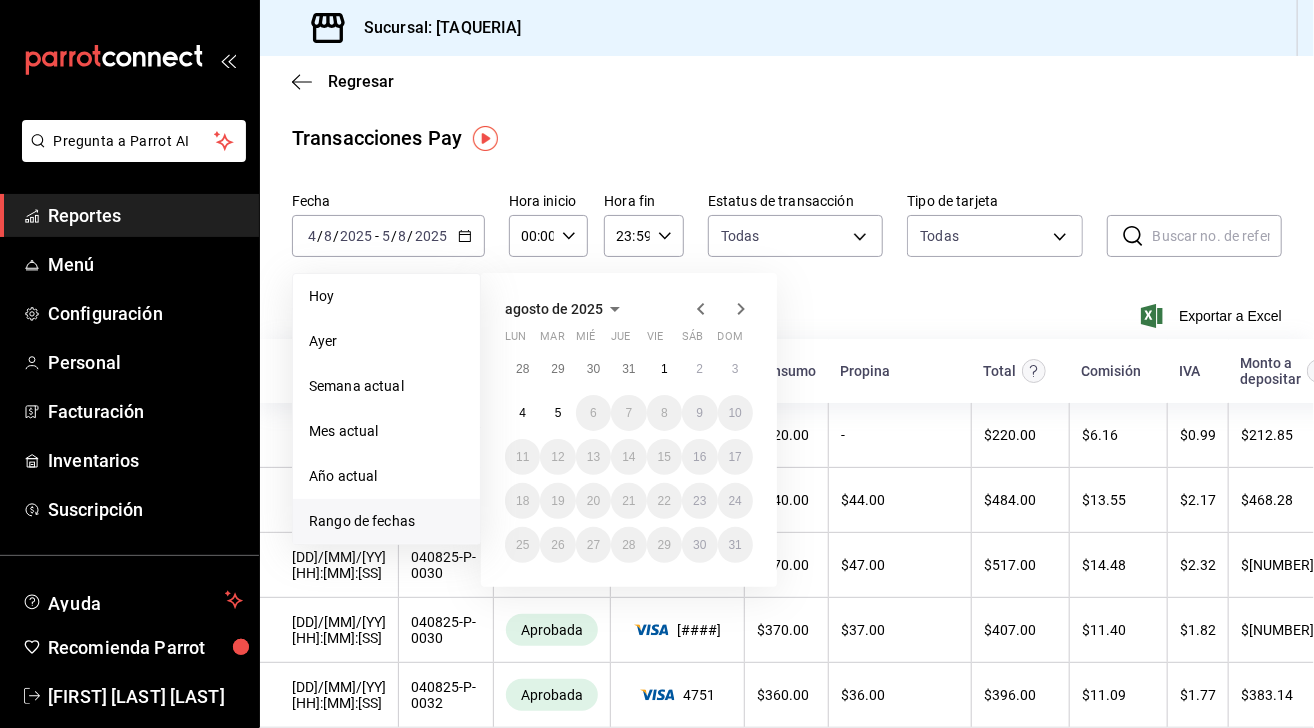 click 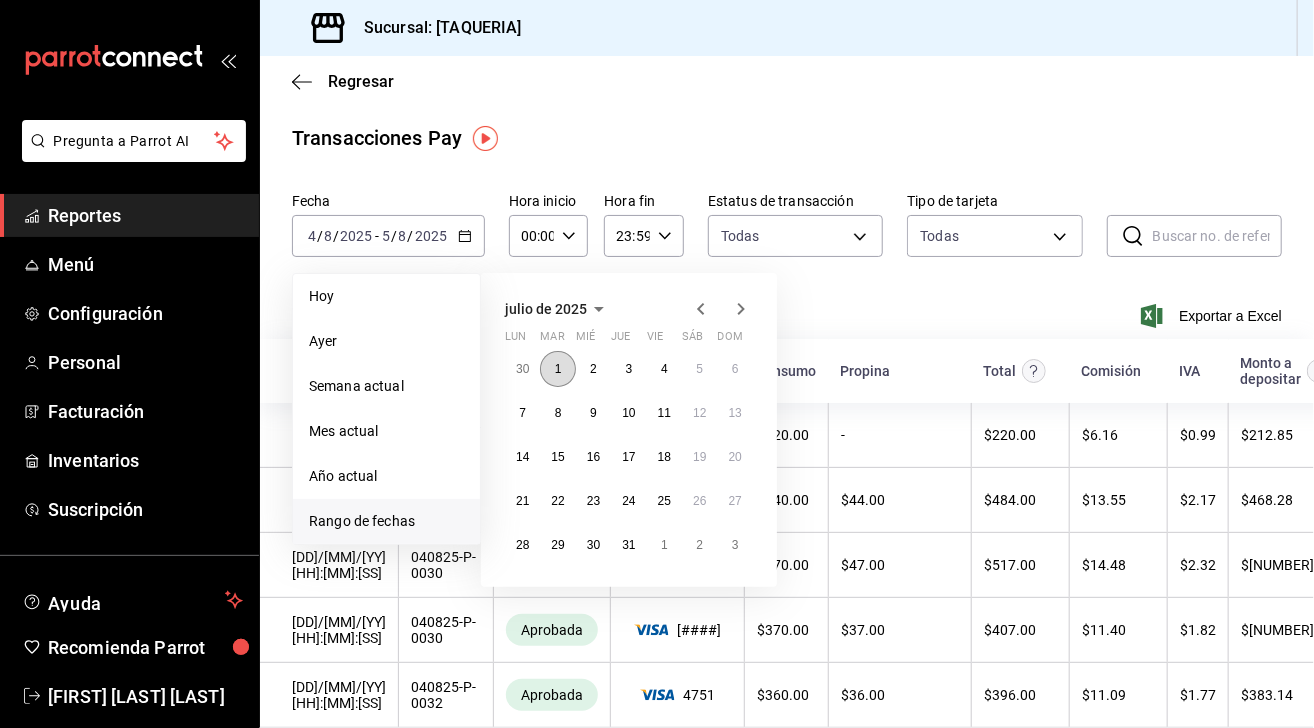 click on "1" at bounding box center (557, 369) 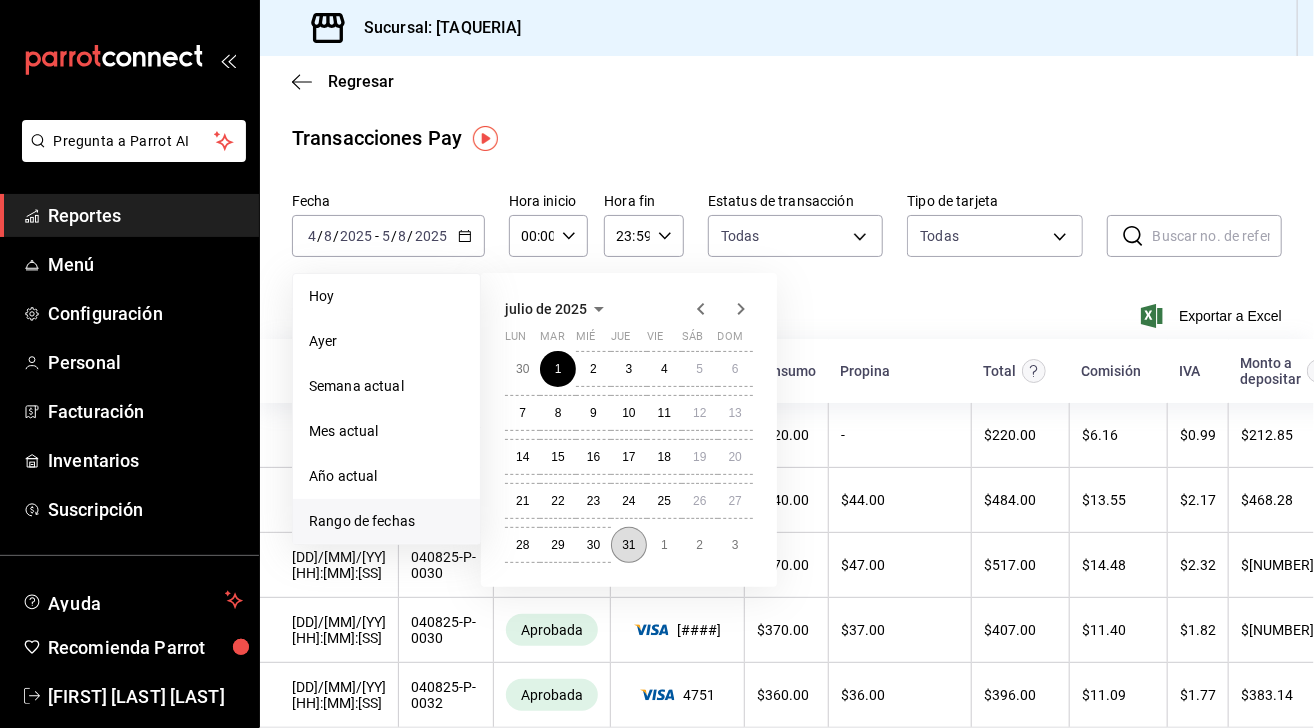 click on "31" at bounding box center (628, 545) 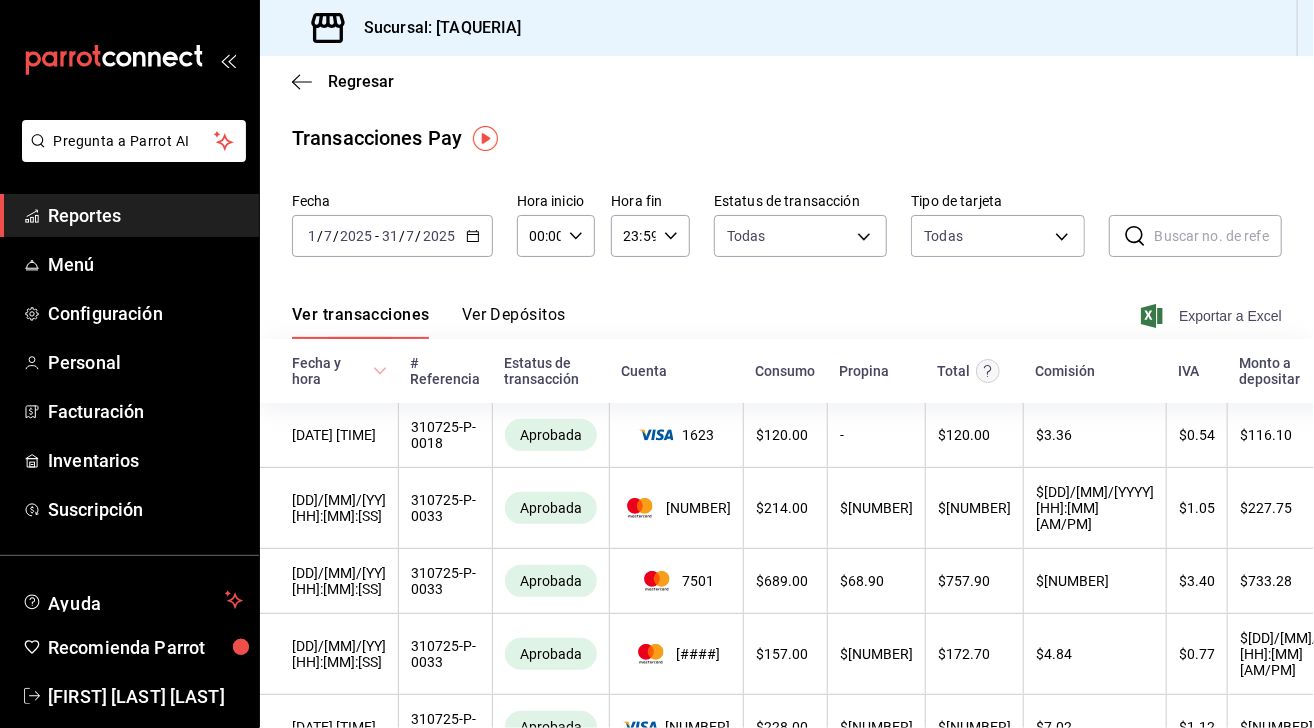 click on "Exportar a Excel" at bounding box center [1213, 316] 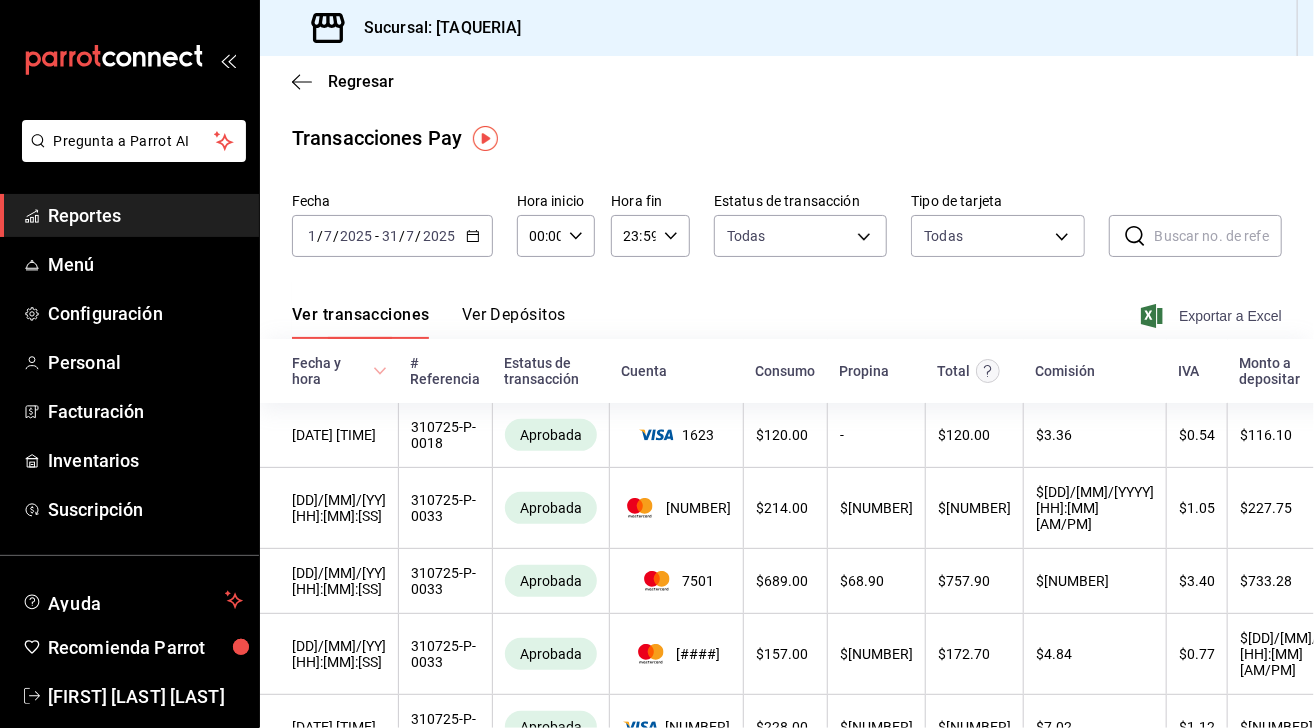 click on "Exportar a Excel" at bounding box center [1213, 316] 